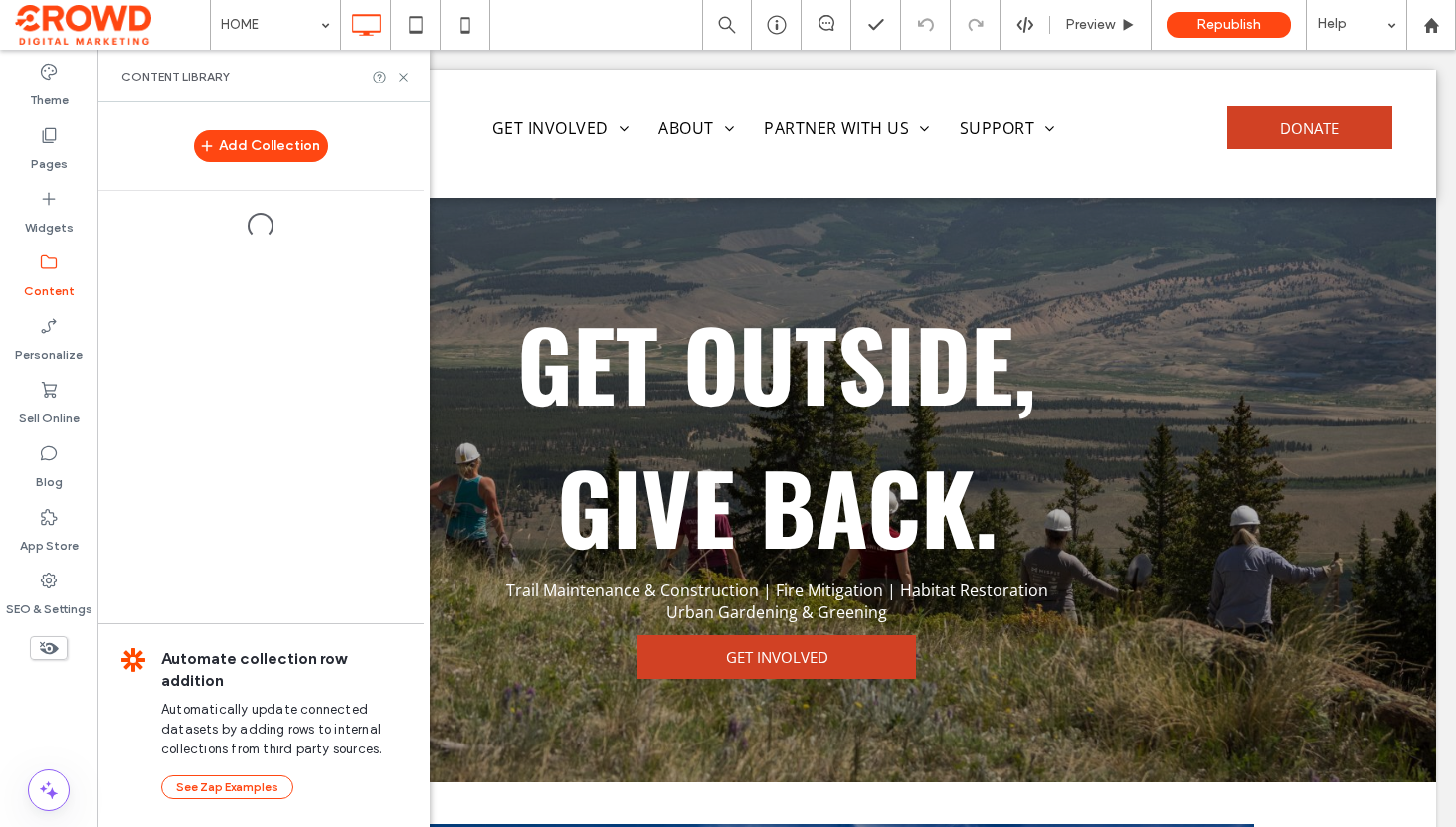 scroll, scrollTop: 0, scrollLeft: 0, axis: both 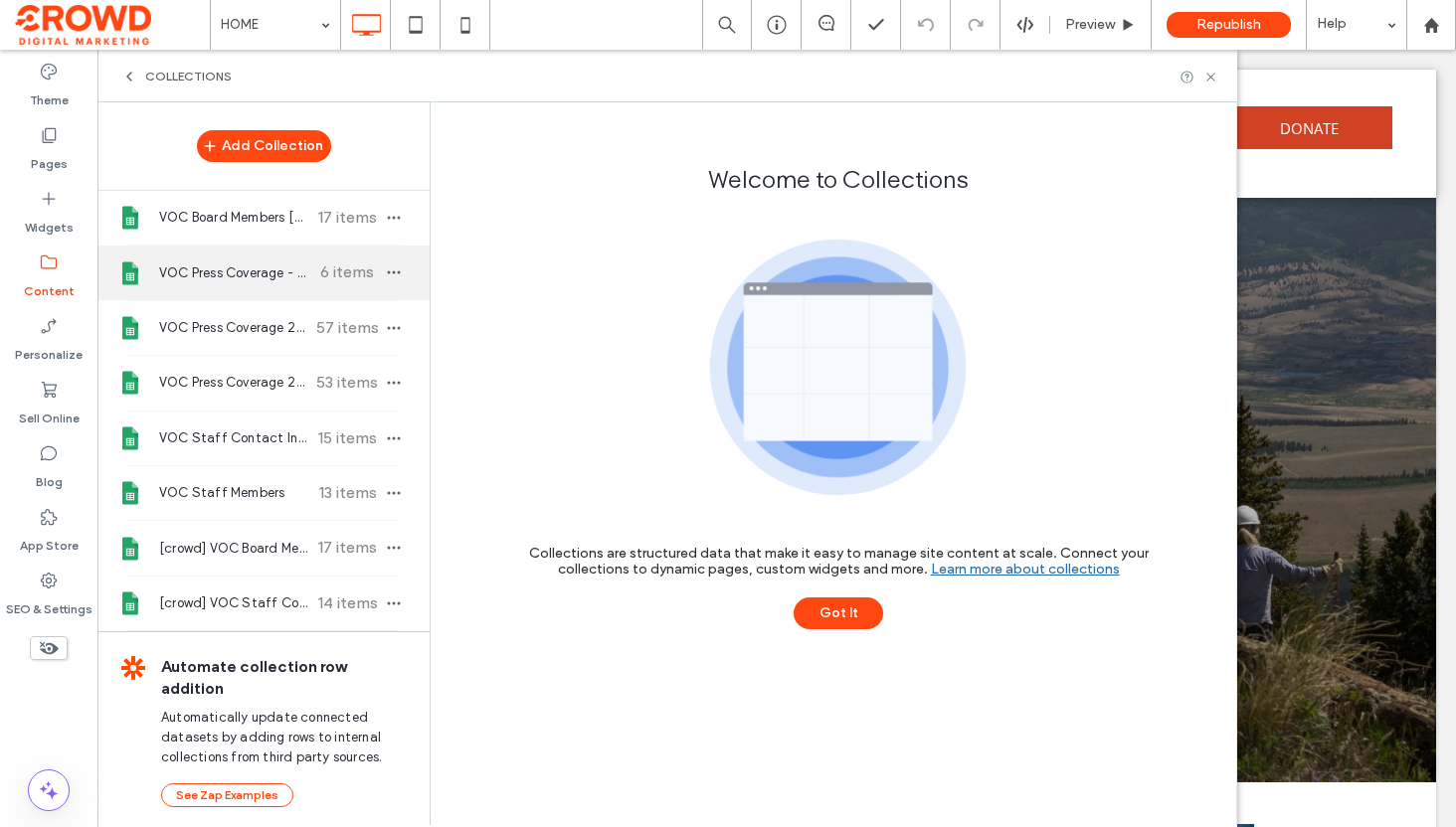 click on "VOC Press Coverage - 'Top Hits'" at bounding box center [233, 273] 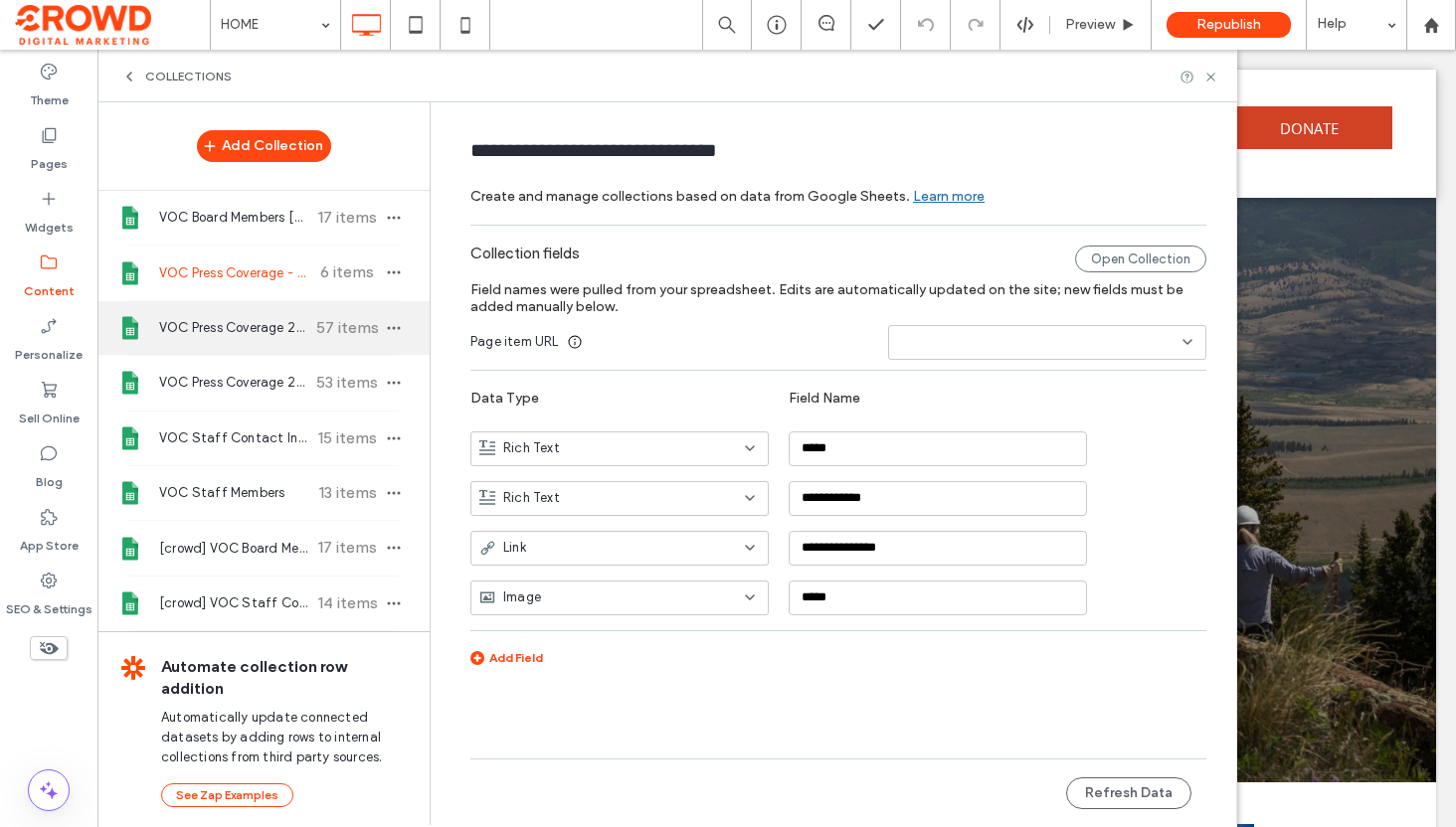 click on "VOC Press Coverage 2018" at bounding box center [233, 328] 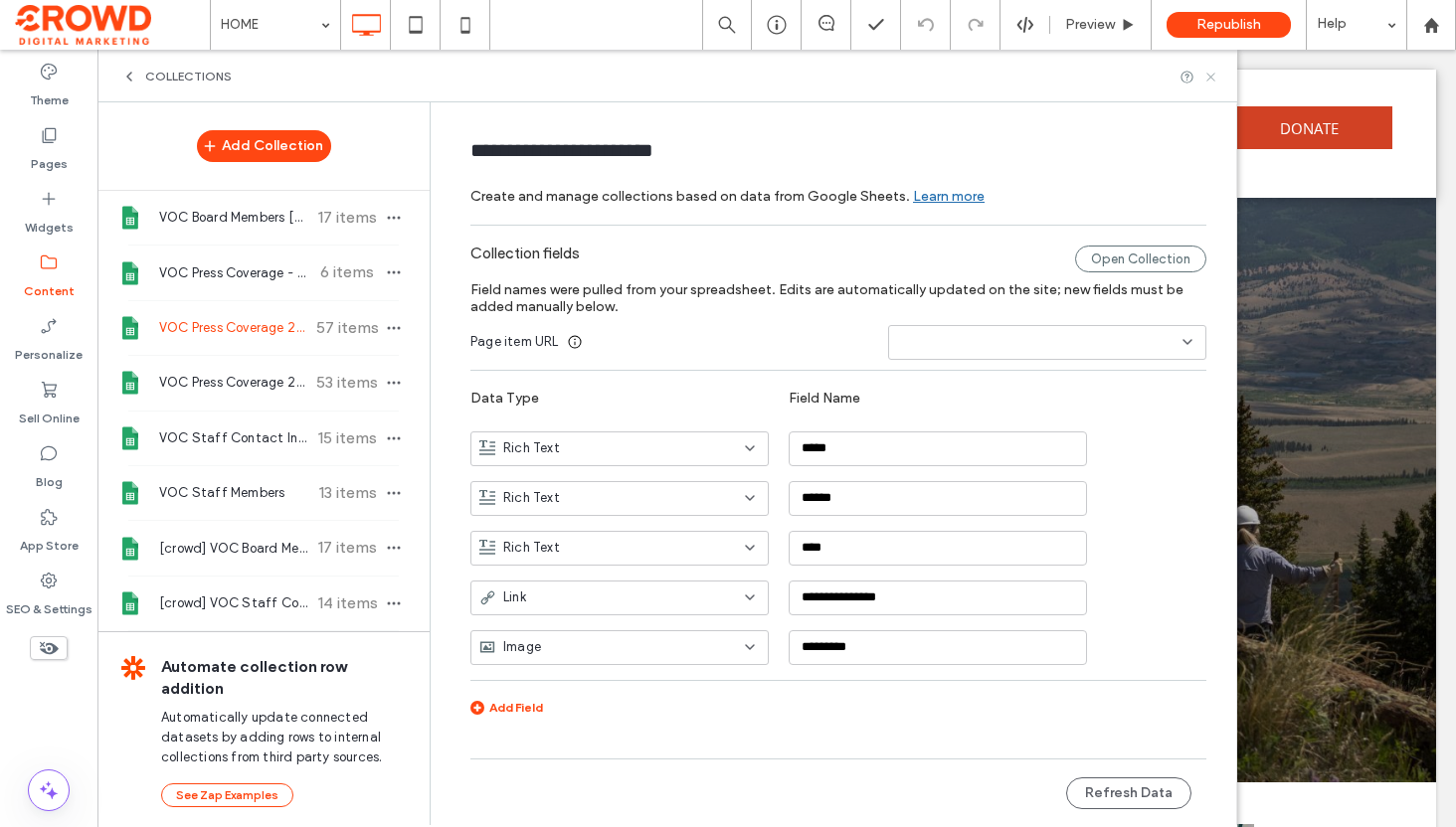 click 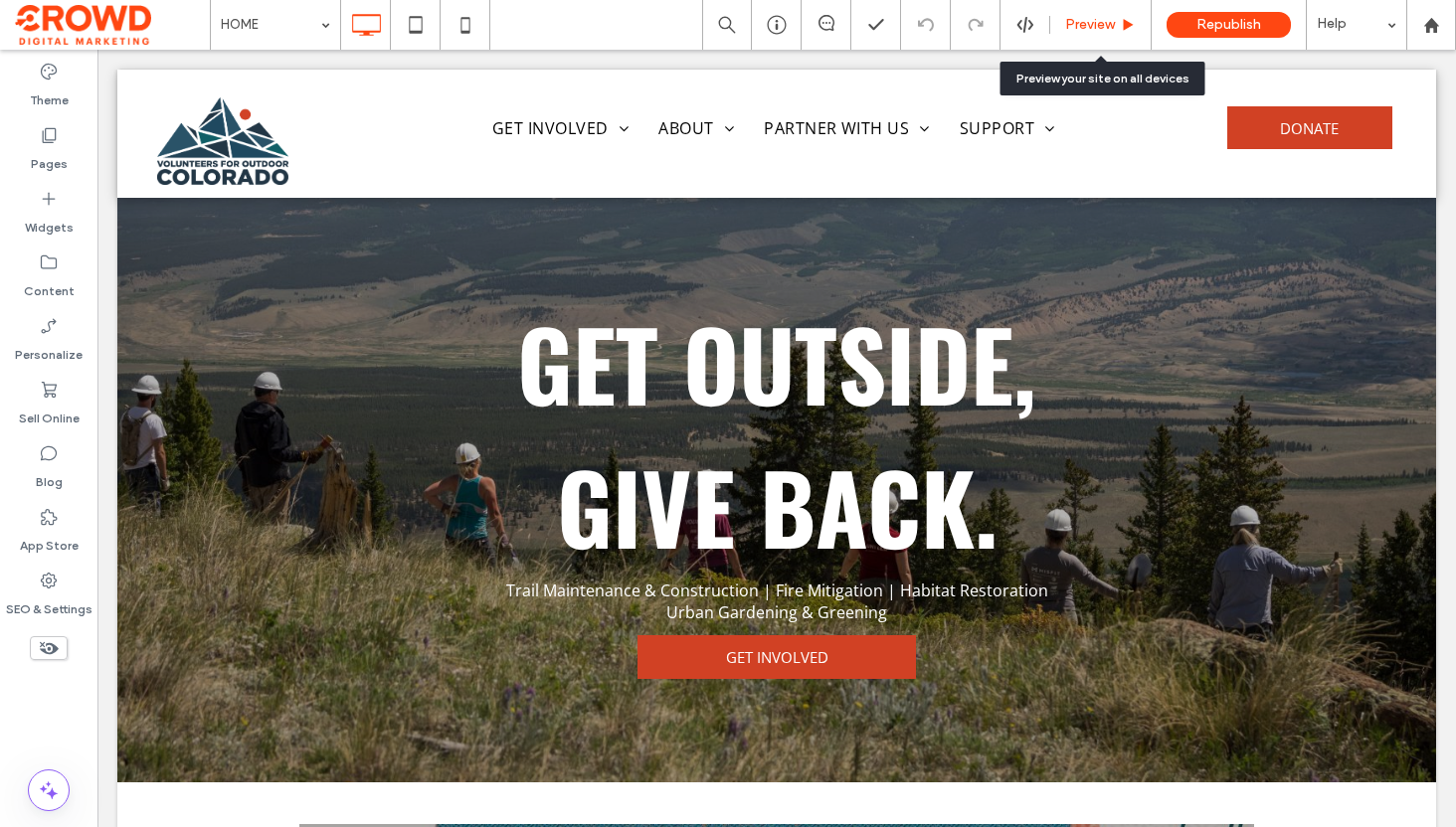 click on "Preview" at bounding box center [1090, 25] 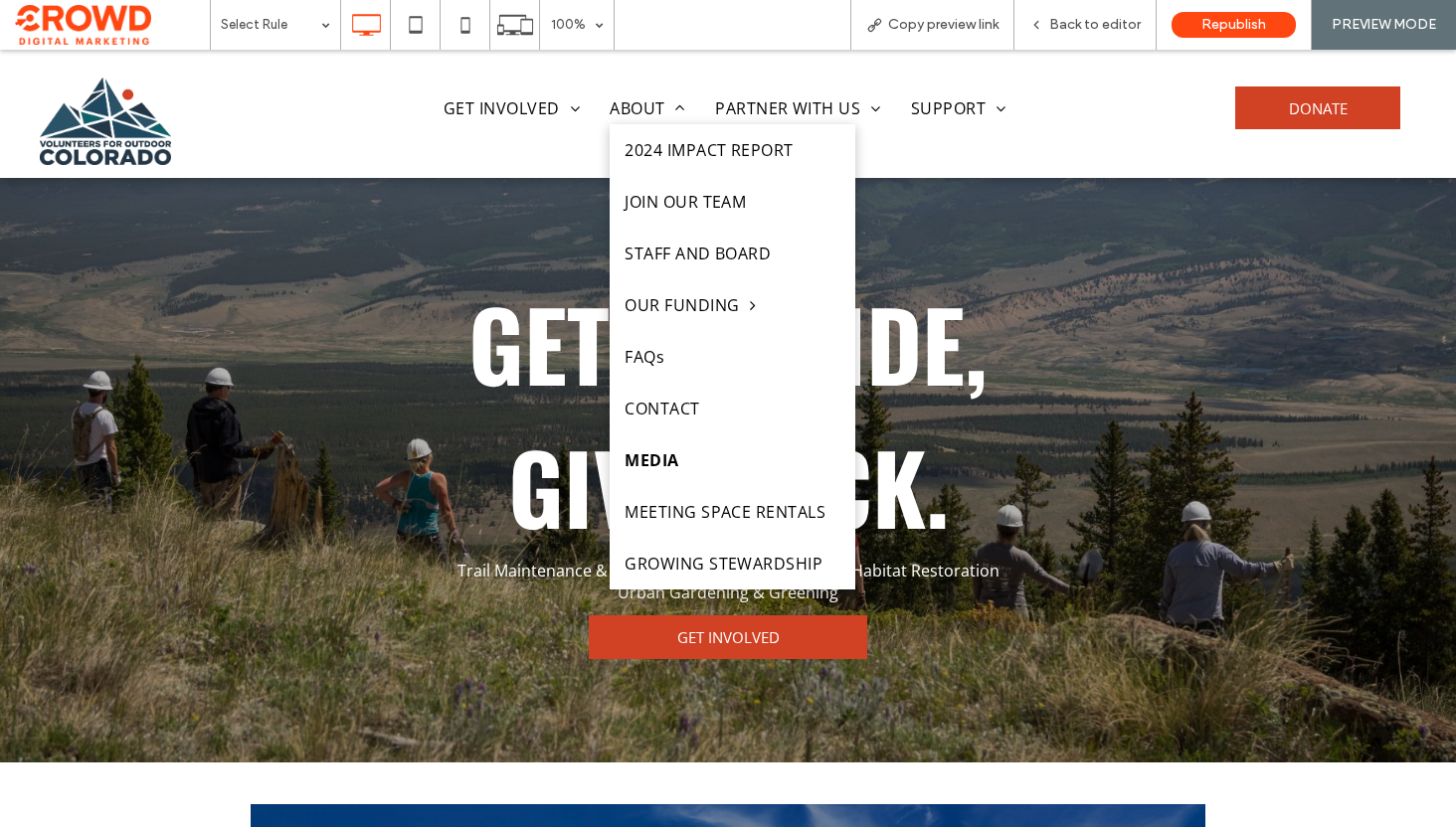 click on "MEDIA" at bounding box center [651, 460] 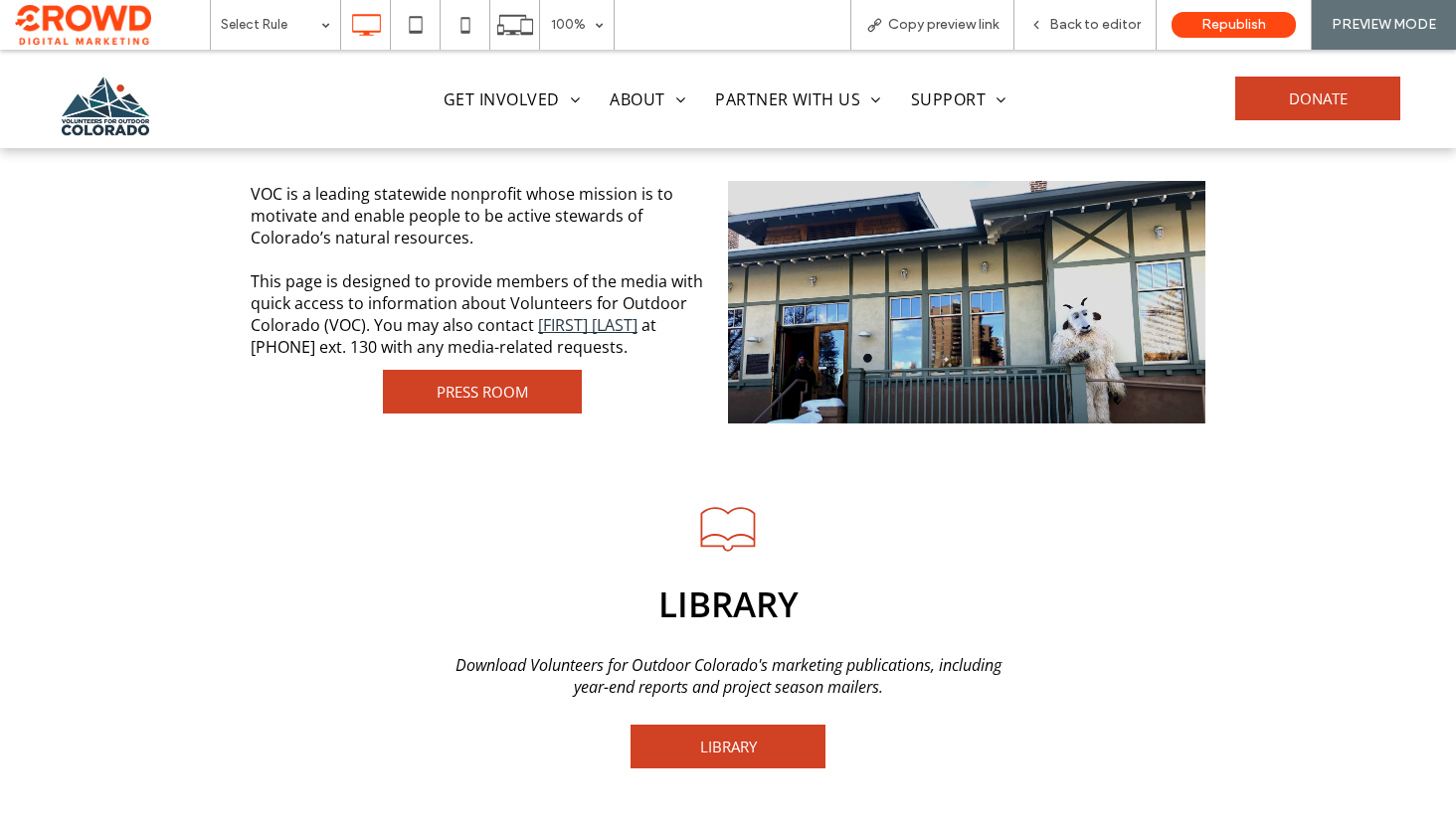 scroll, scrollTop: 717, scrollLeft: 0, axis: vertical 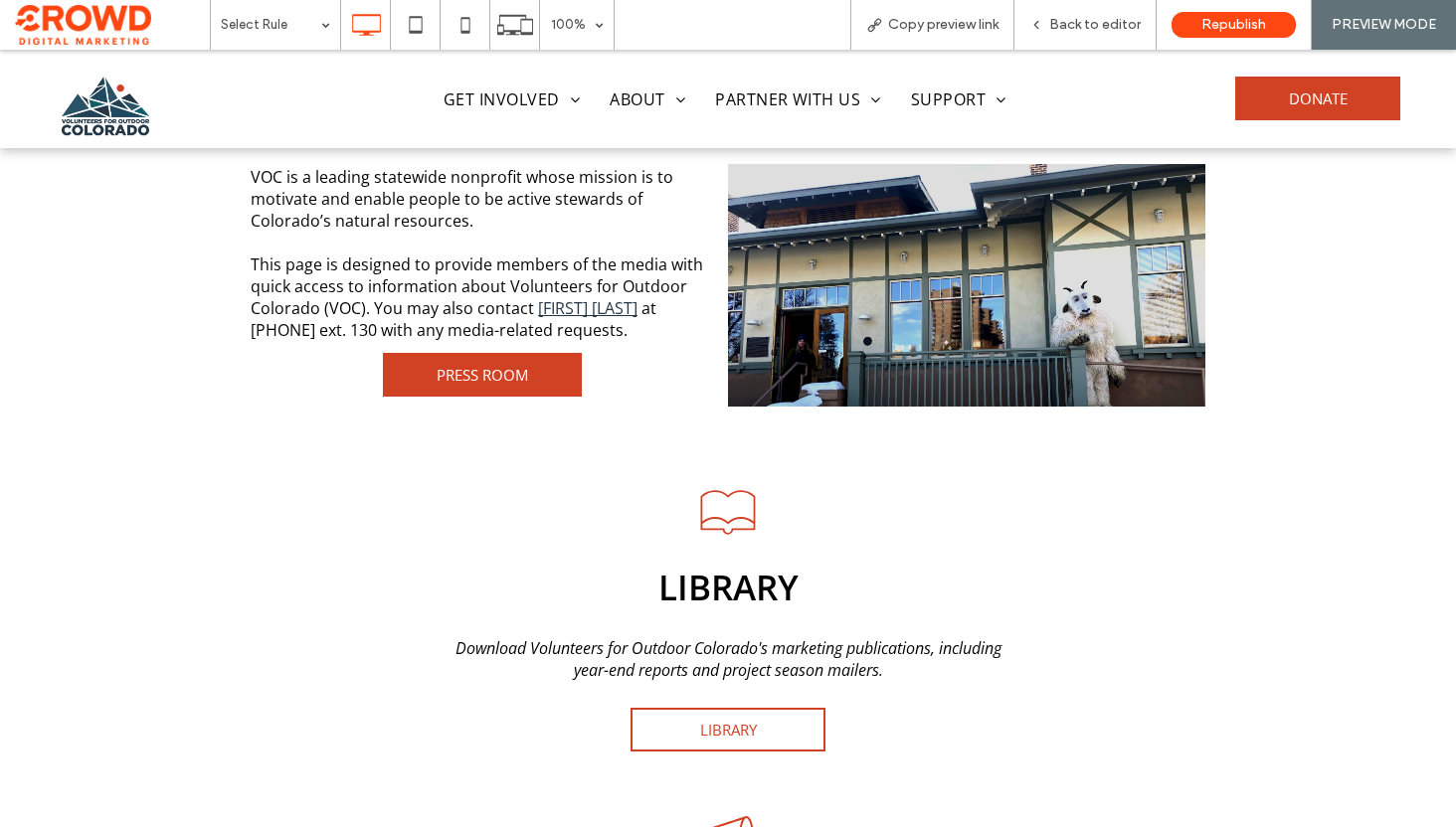 click on "LIBRARY" at bounding box center (728, 730) 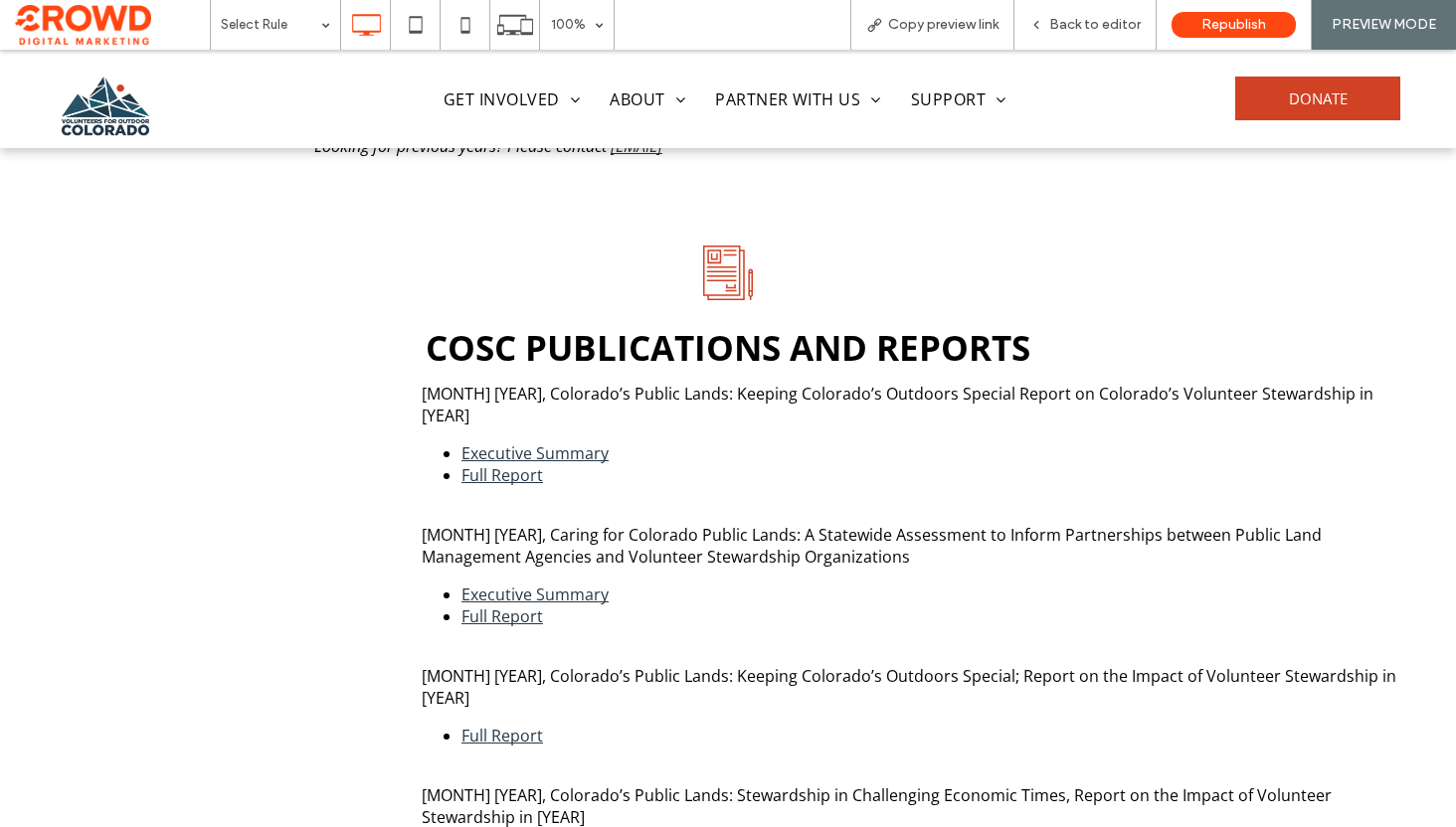 scroll, scrollTop: 1590, scrollLeft: 0, axis: vertical 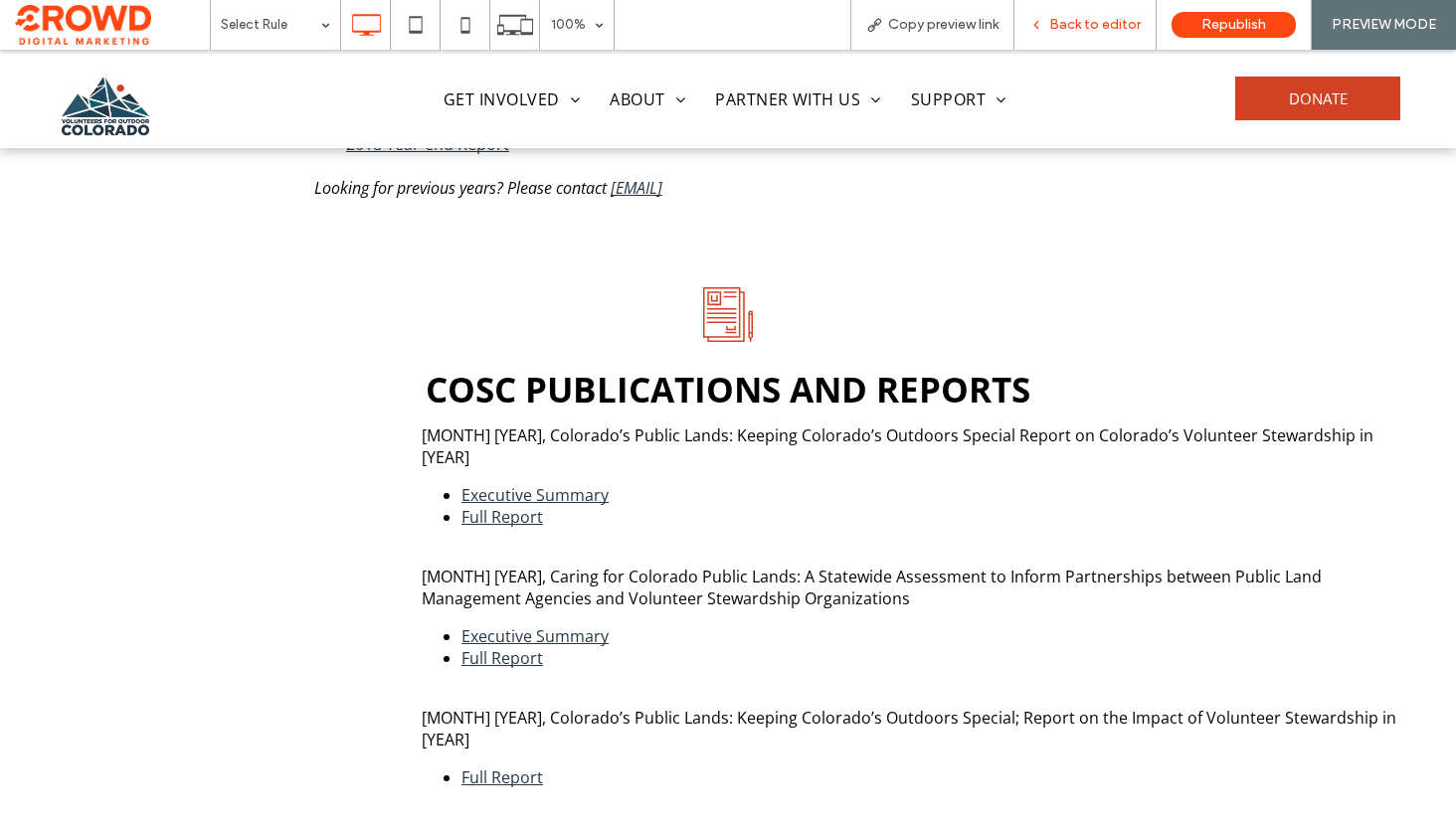 click on "Back to editor" at bounding box center (1095, 25) 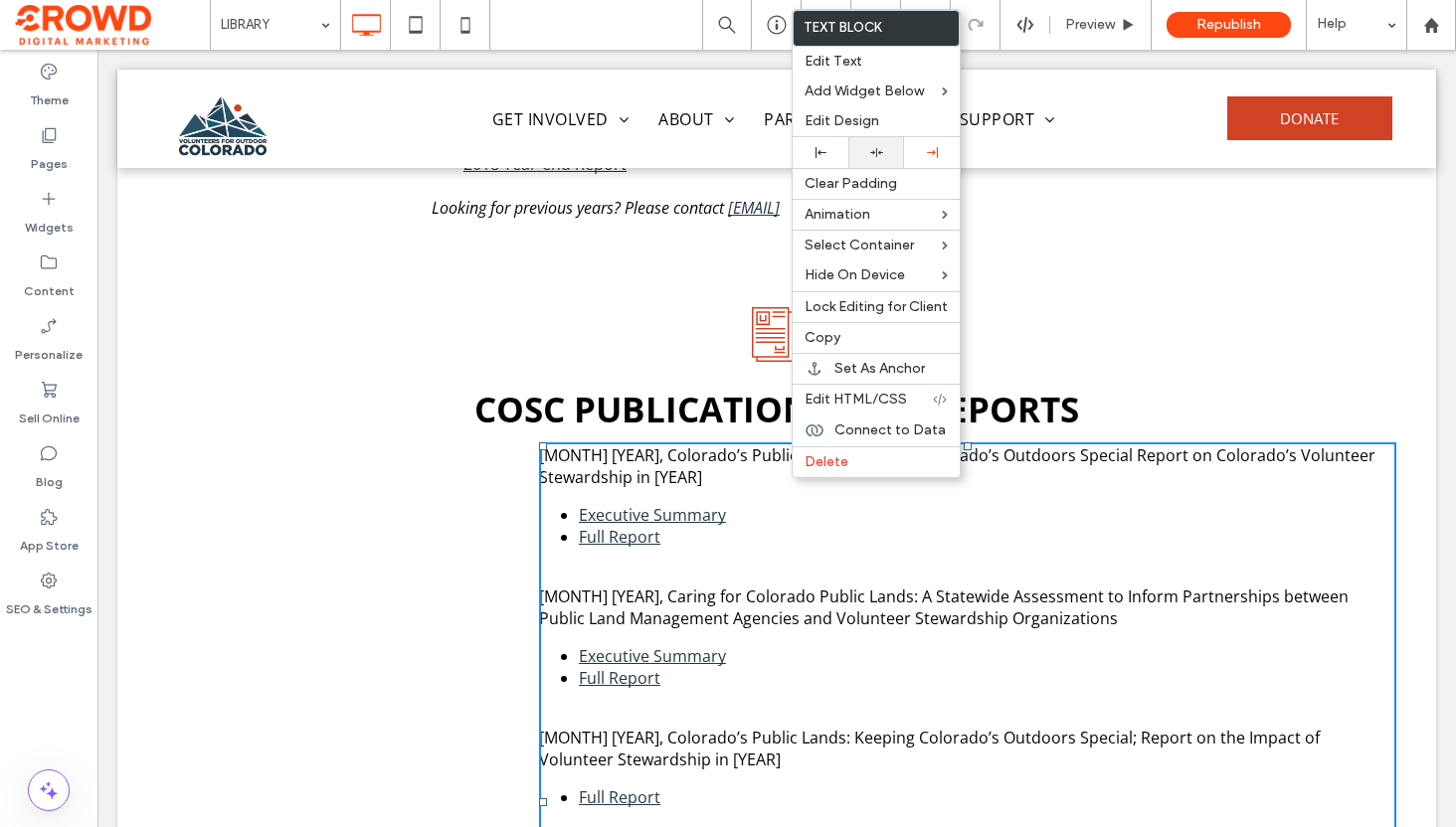 click at bounding box center [876, 152] 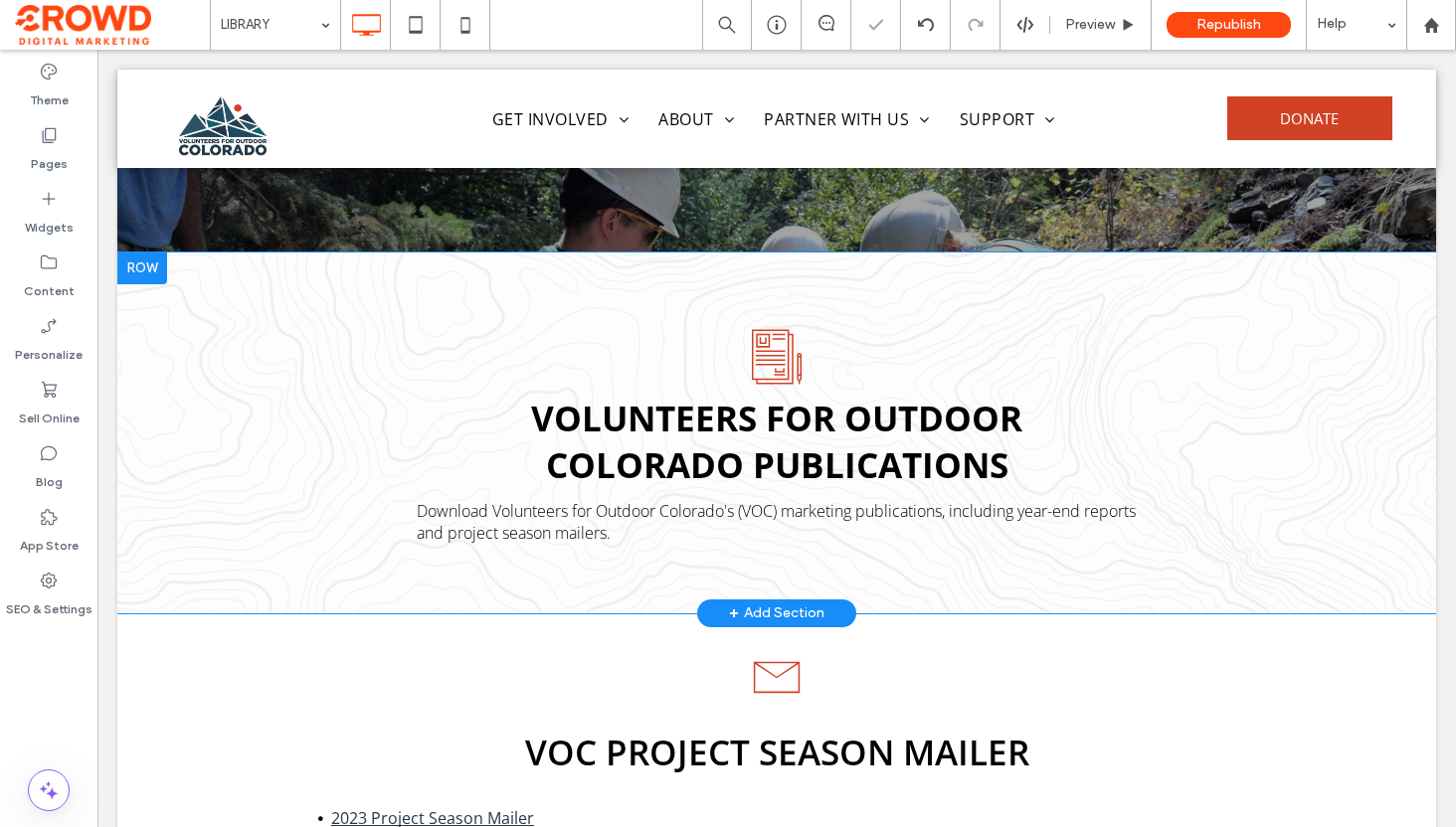 scroll, scrollTop: 416, scrollLeft: 0, axis: vertical 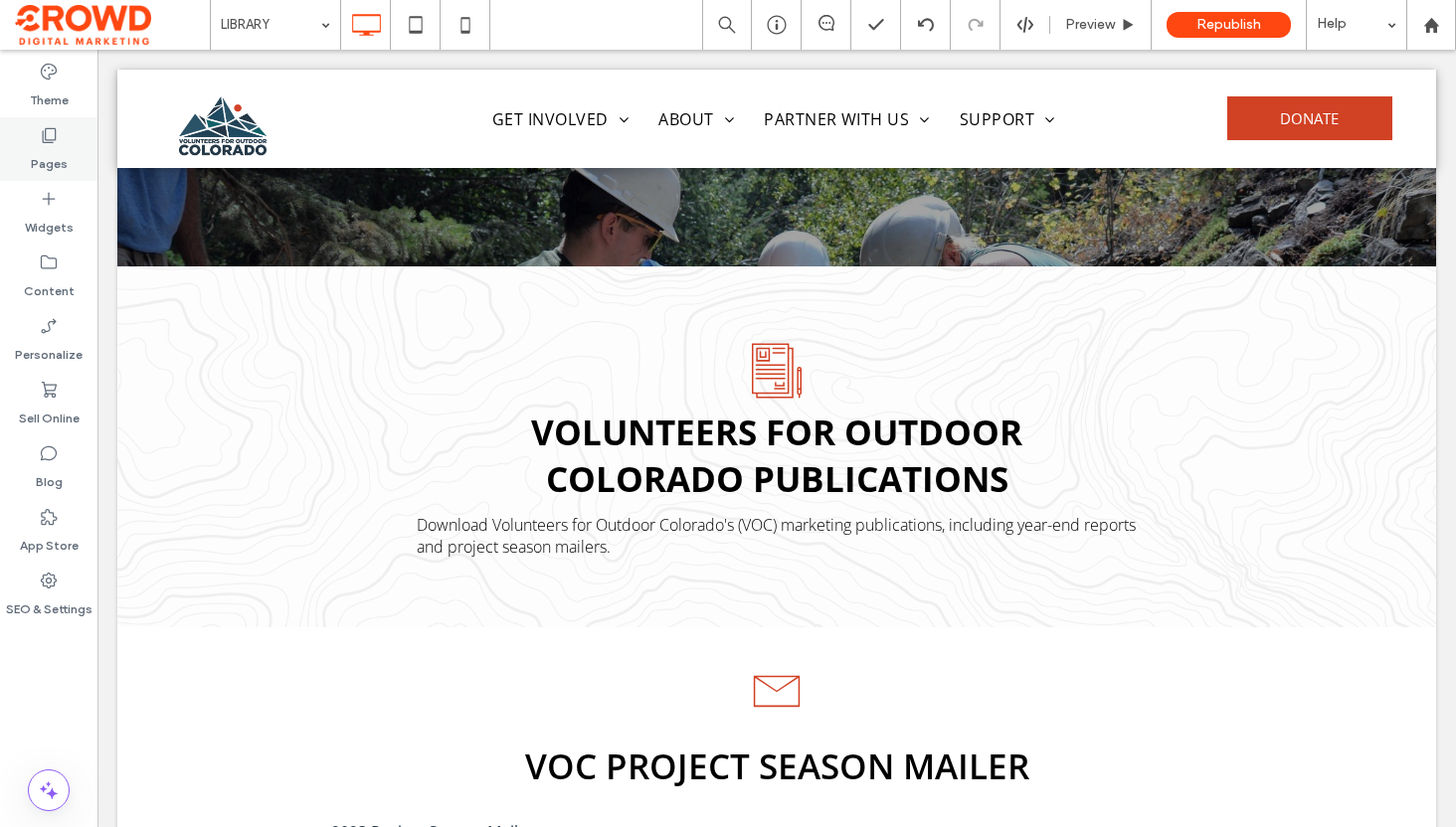 click 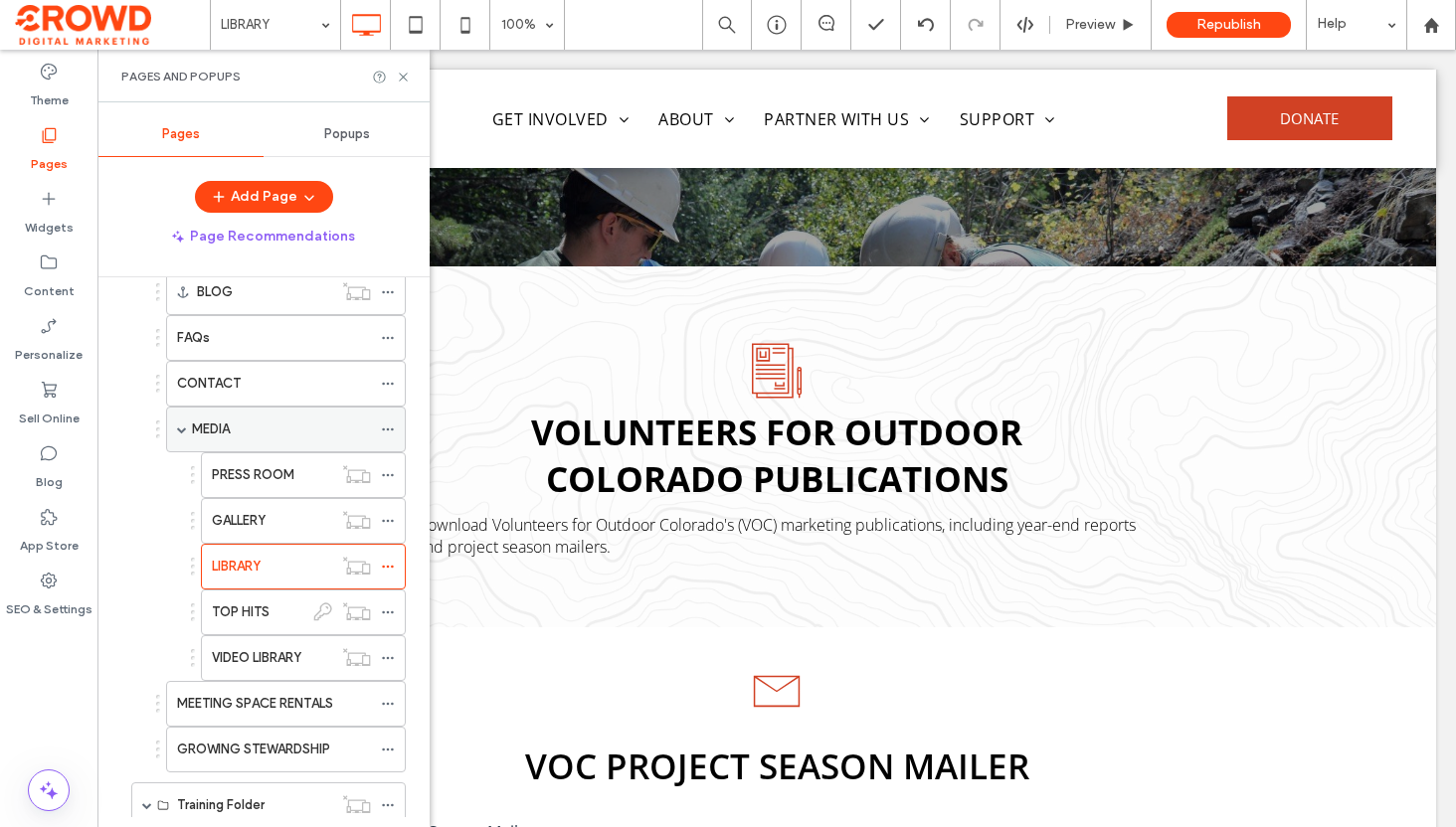 scroll, scrollTop: 378, scrollLeft: 0, axis: vertical 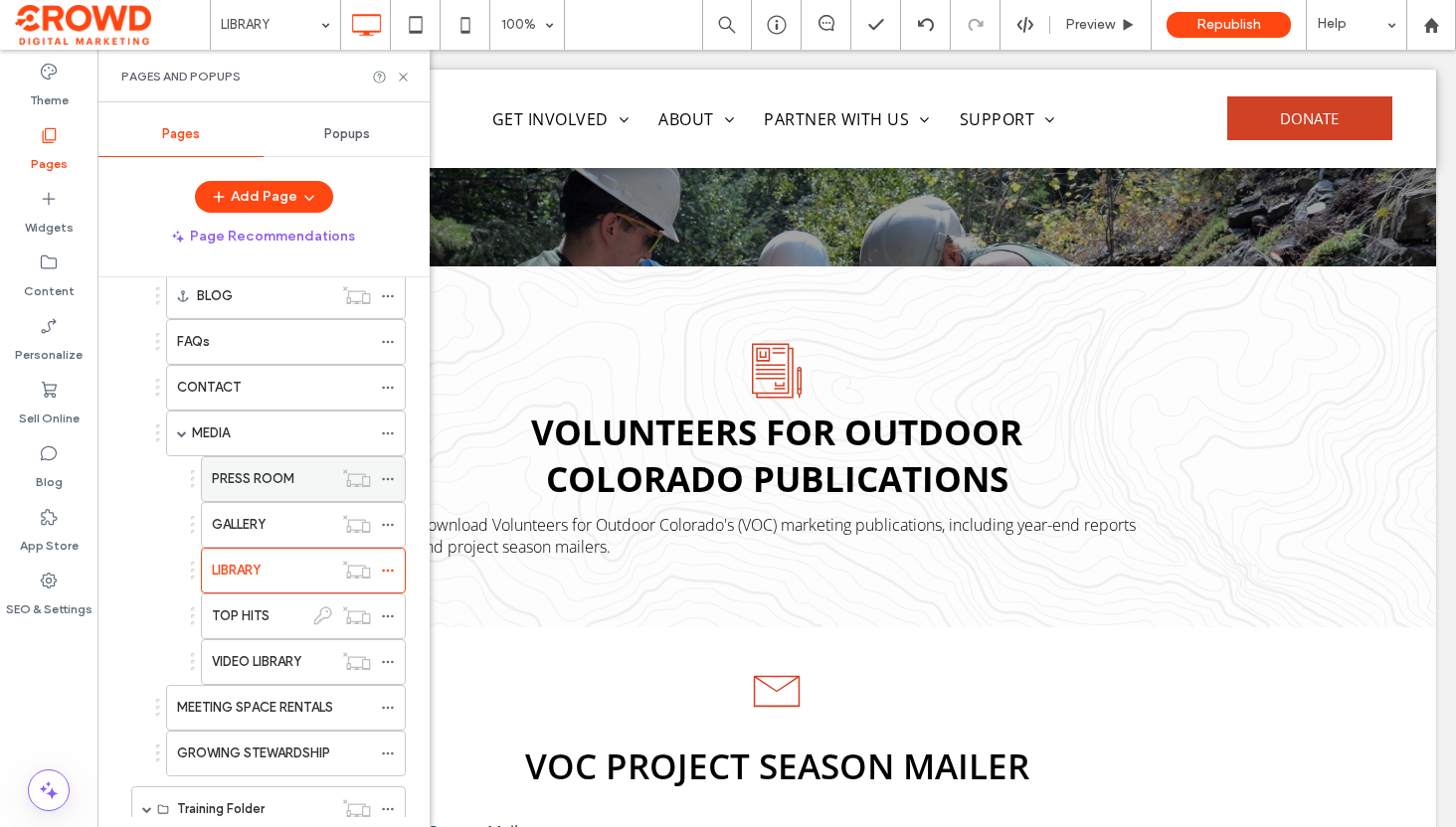 click on "PRESS ROOM" at bounding box center [253, 478] 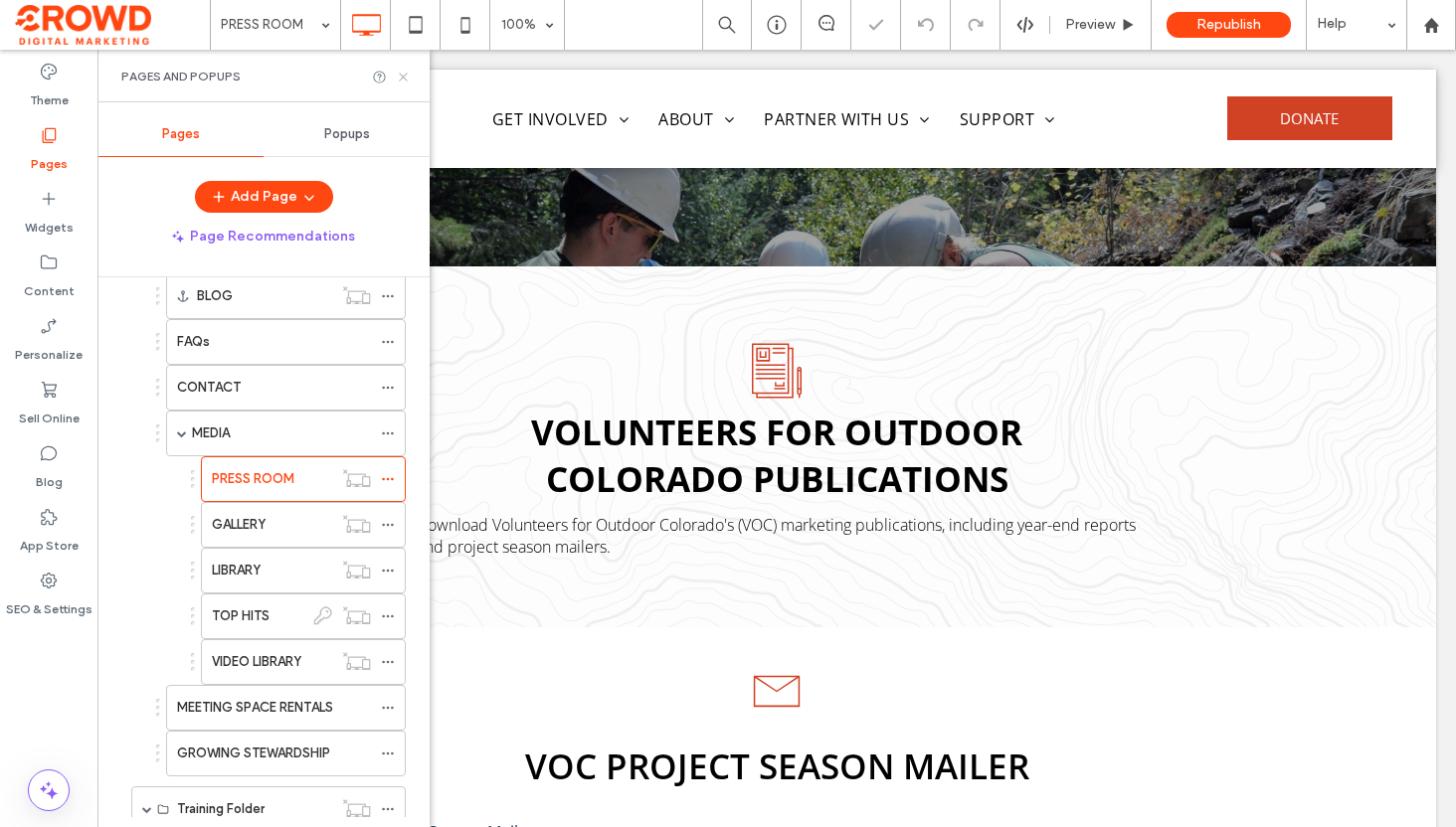 click 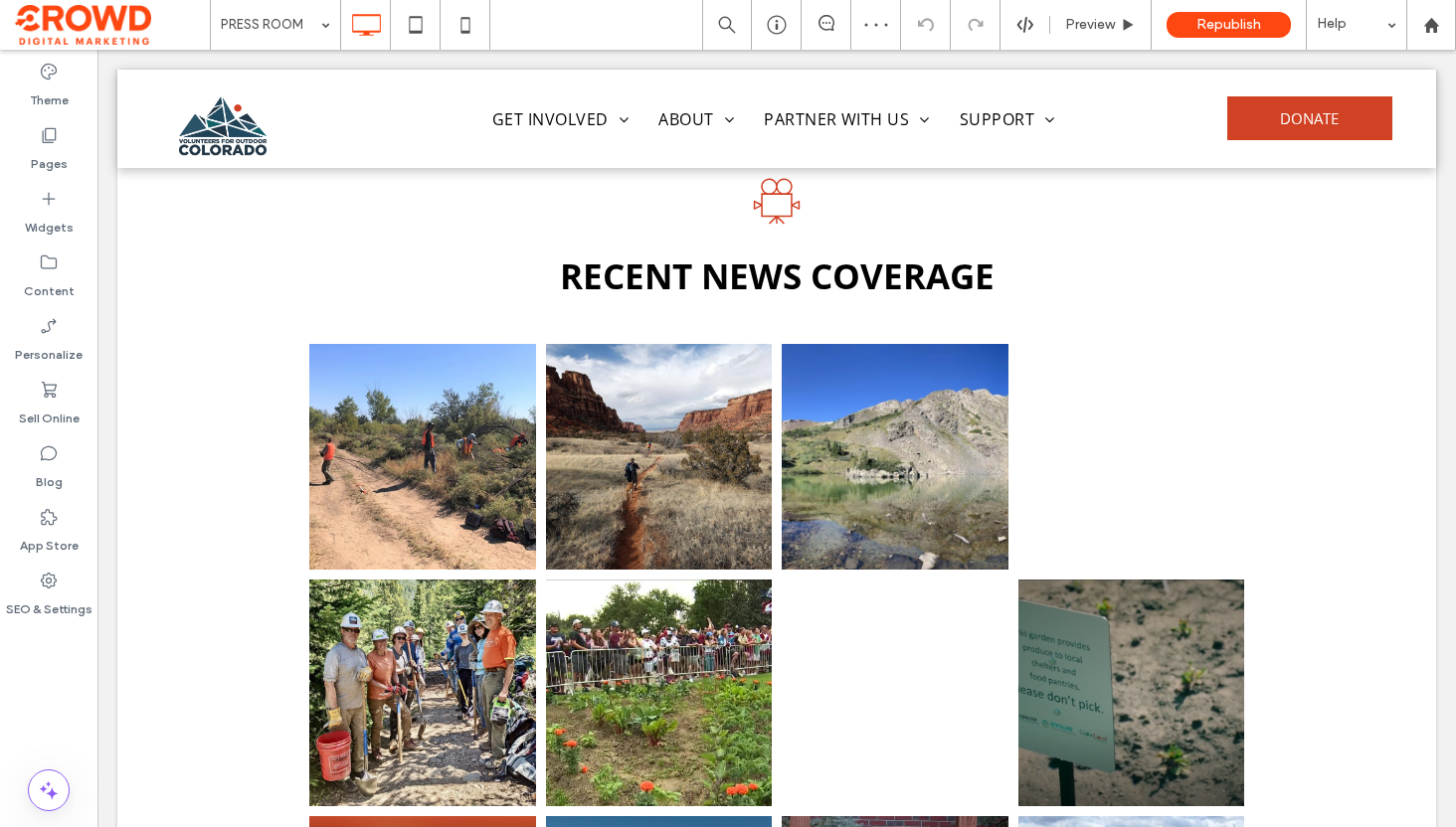 scroll, scrollTop: 2371, scrollLeft: 0, axis: vertical 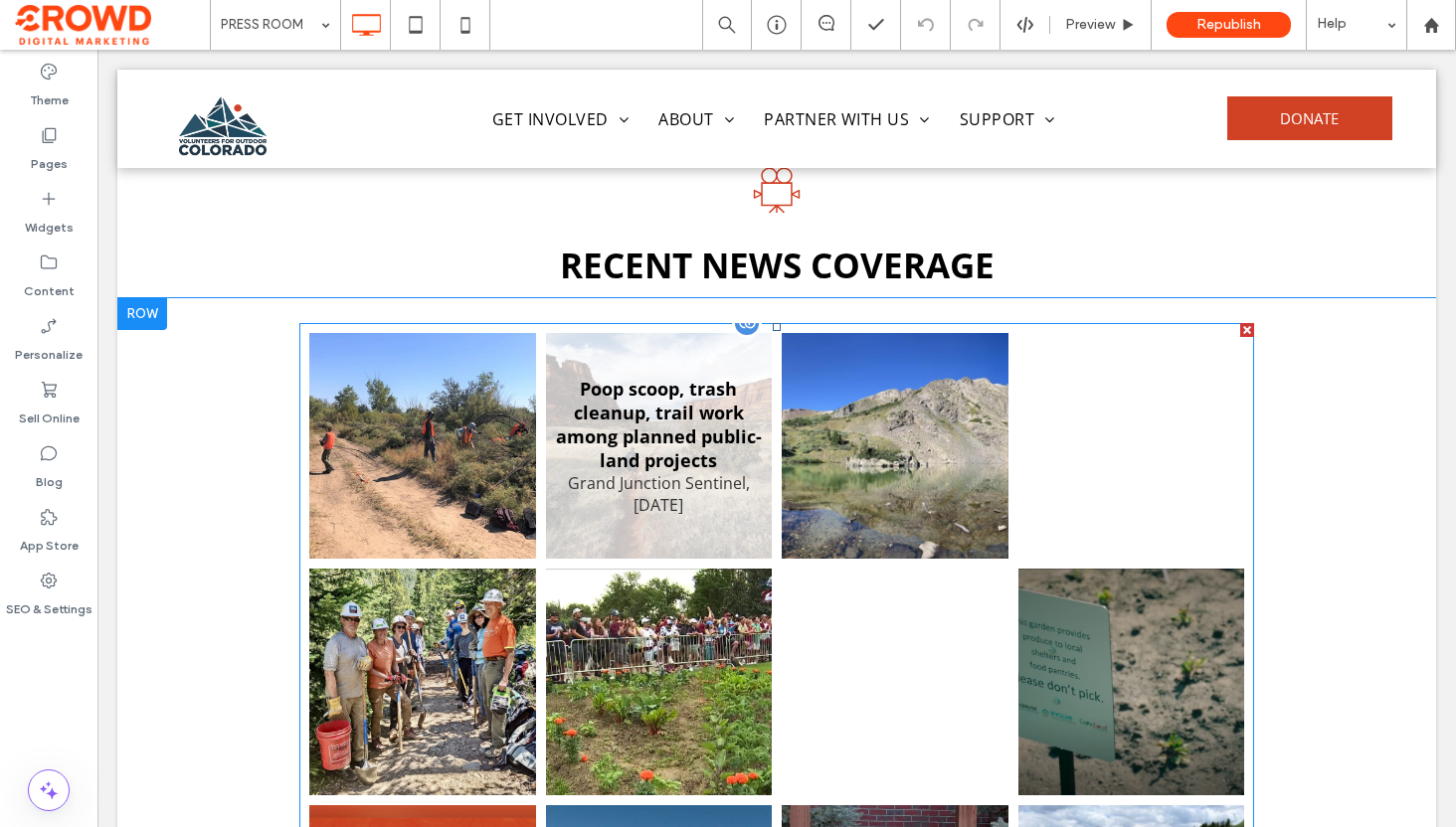click at bounding box center [659, 446] 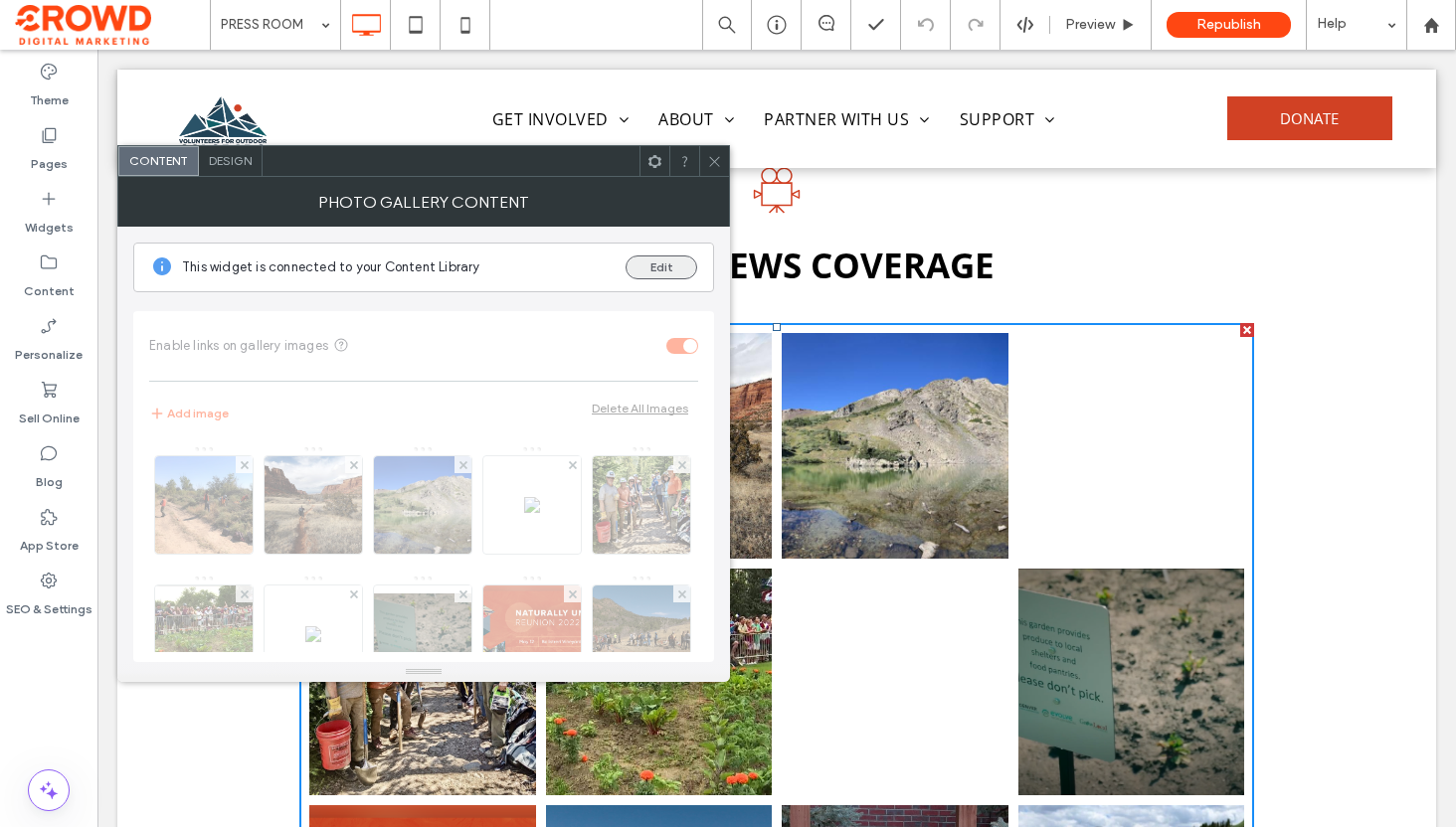 click on "Edit" at bounding box center [661, 267] 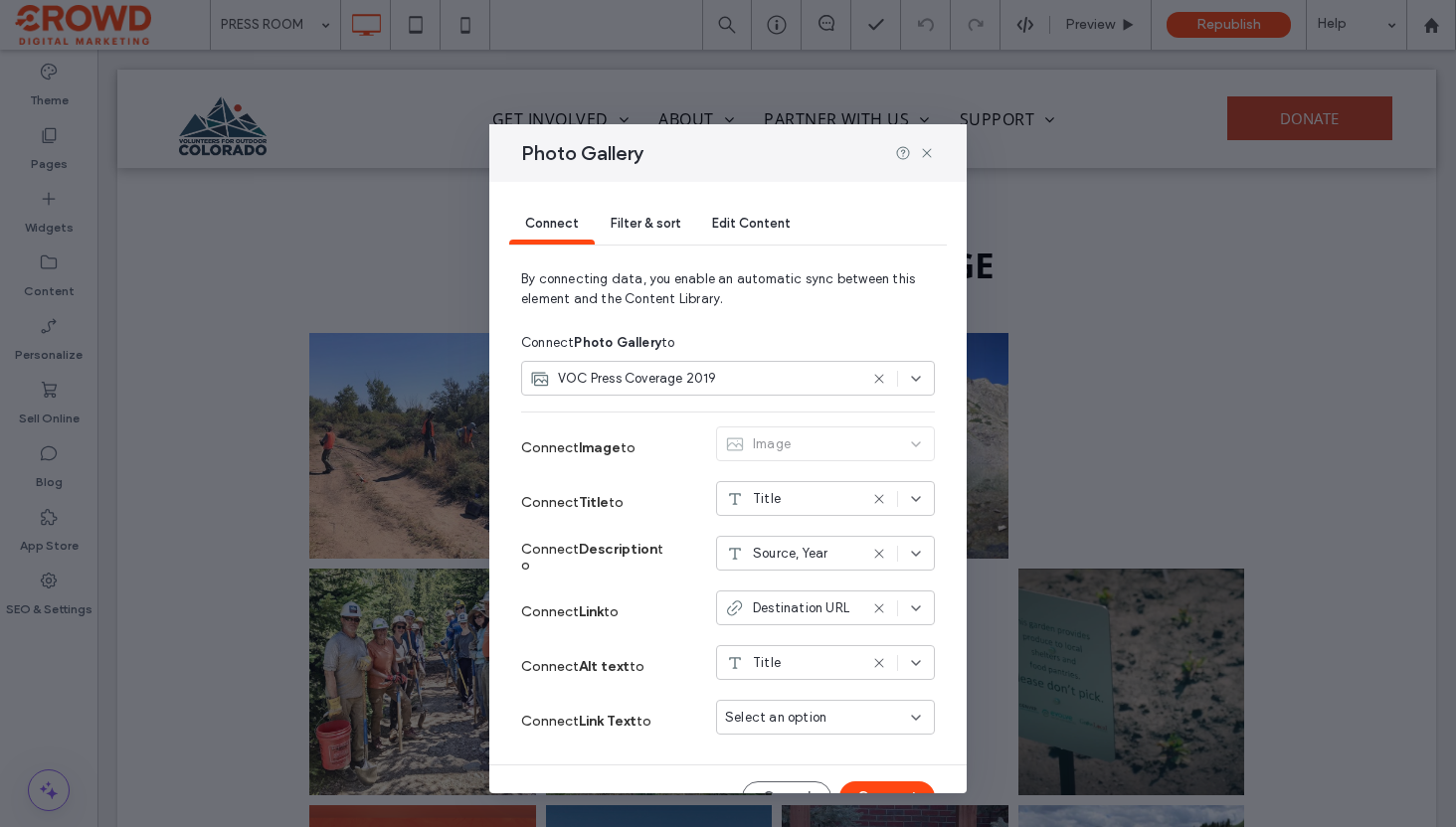 scroll, scrollTop: 35, scrollLeft: 0, axis: vertical 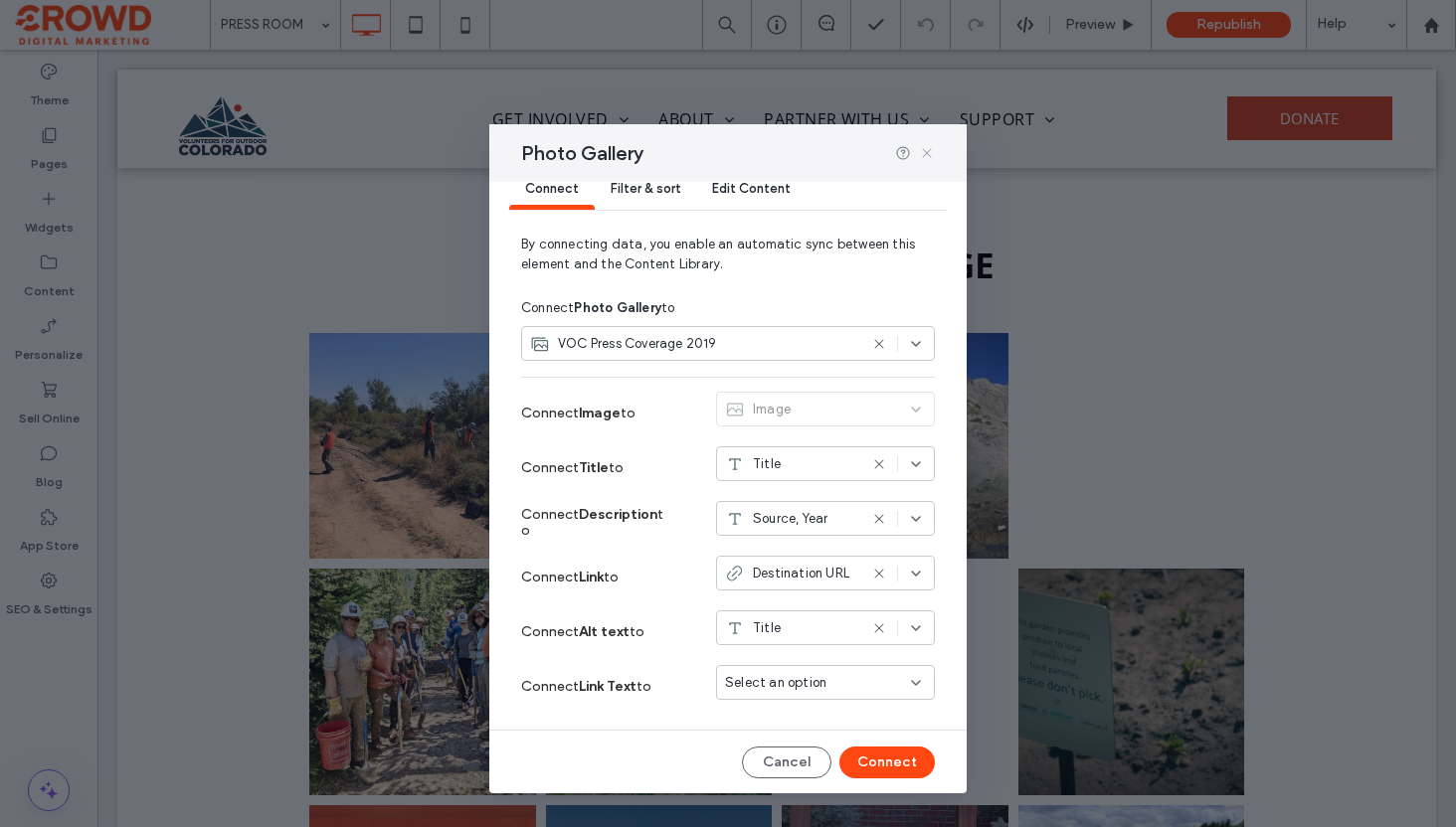 click 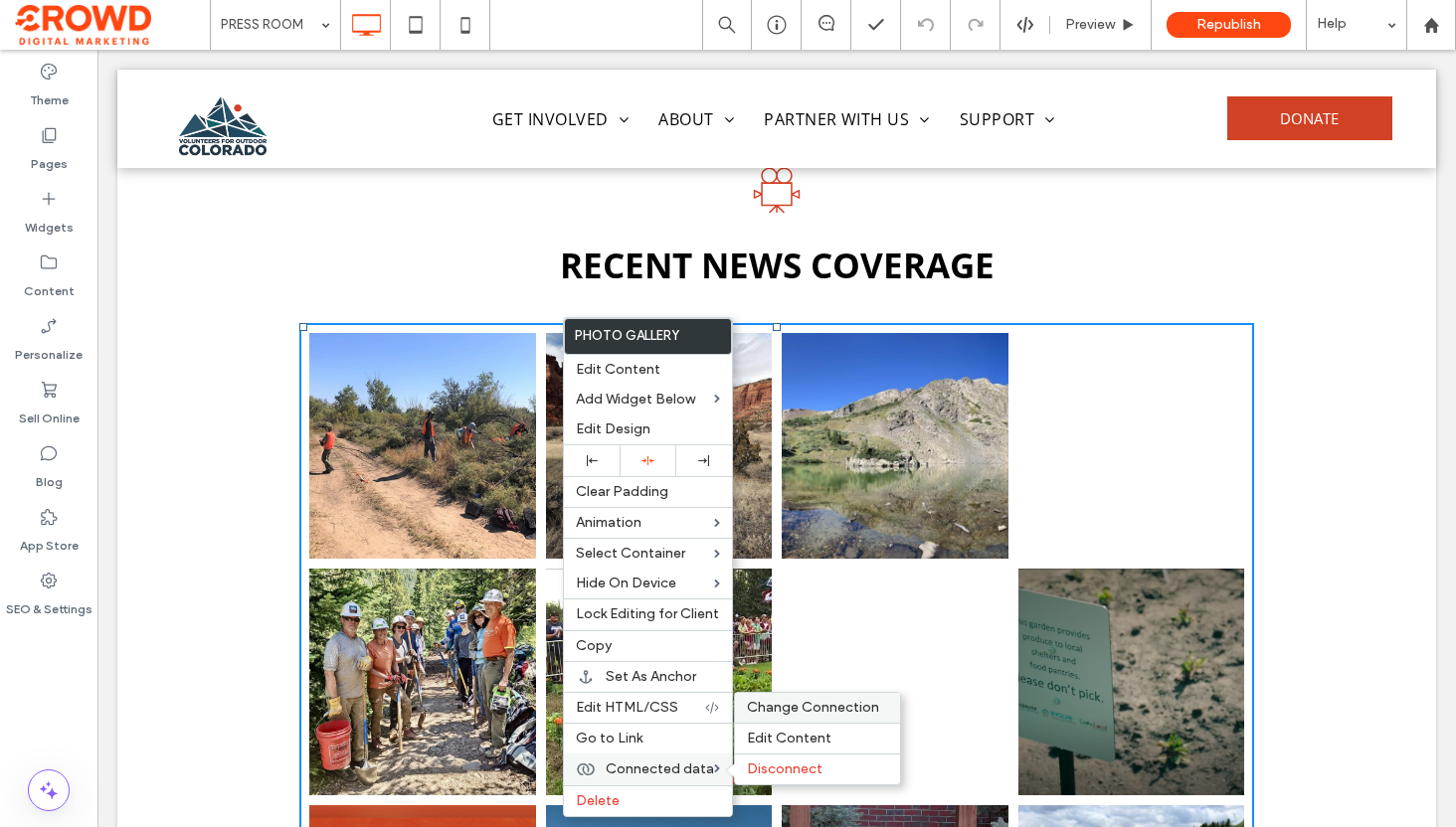 click on "Change Connection" at bounding box center (813, 707) 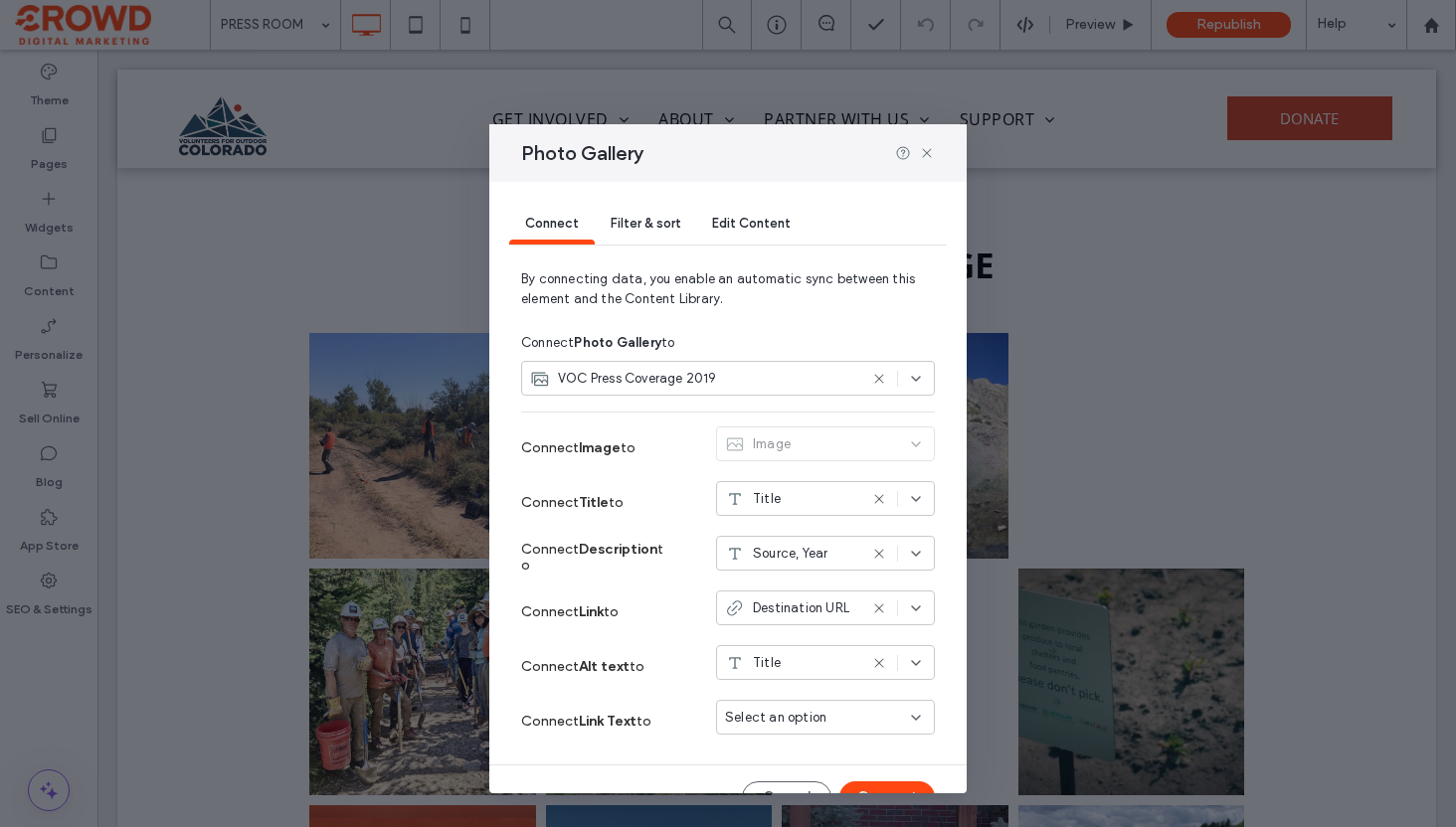 scroll, scrollTop: 35, scrollLeft: 0, axis: vertical 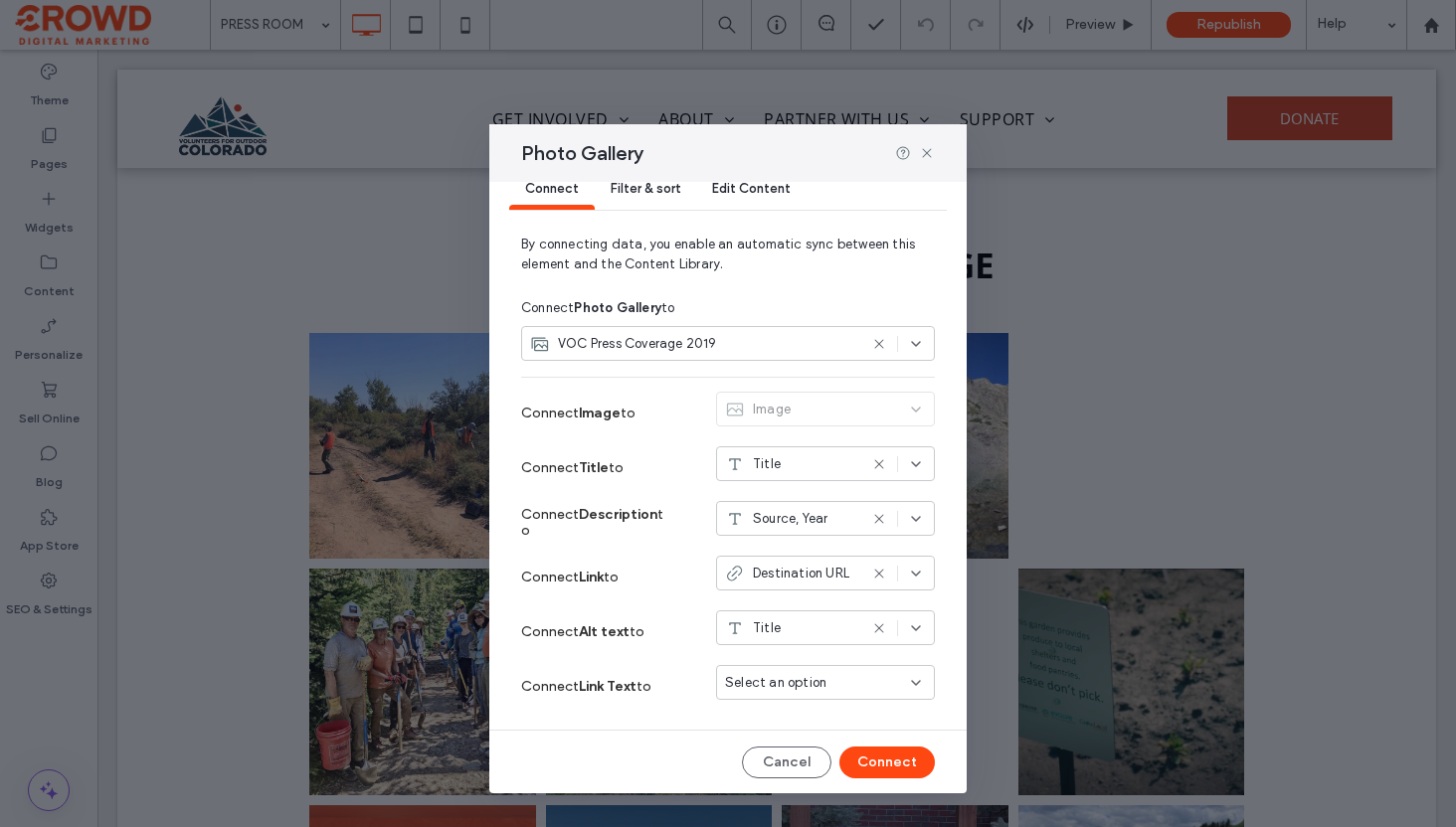 click on "Edit Content" at bounding box center (751, 188) 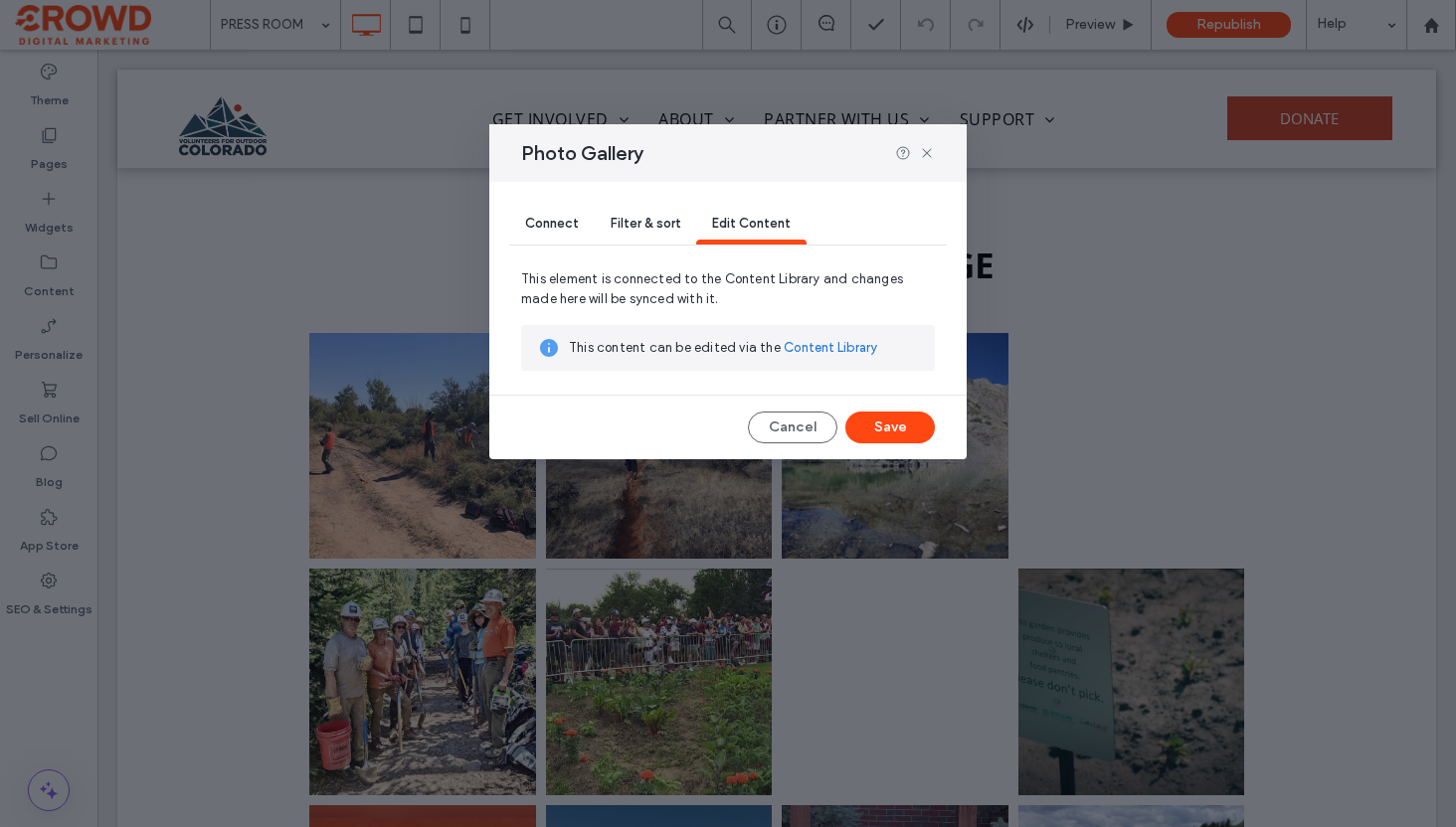 click on "Content Library" at bounding box center [830, 348] 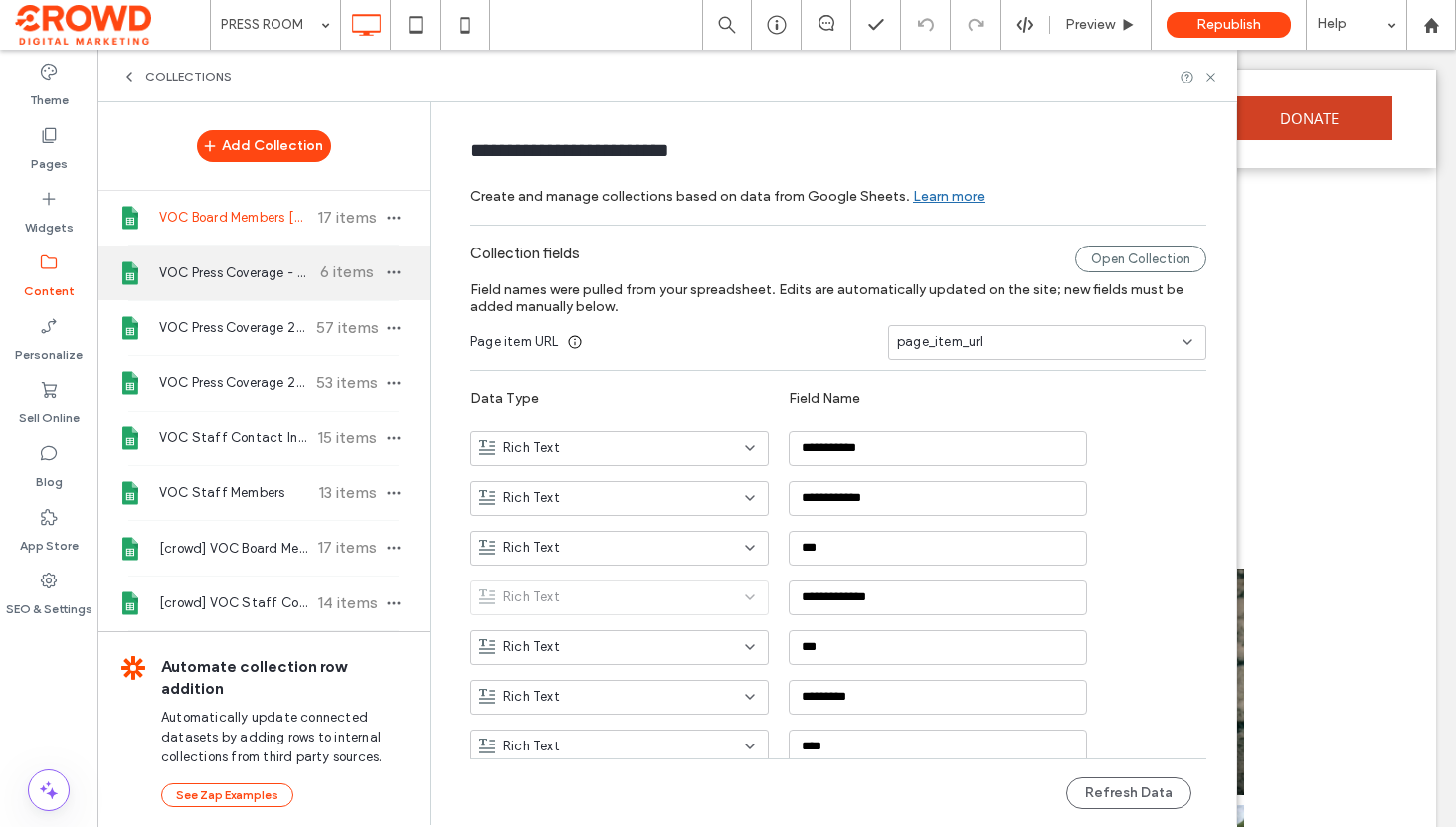 click on "VOC Press Coverage - 'Top Hits' 6 items" at bounding box center (264, 272) 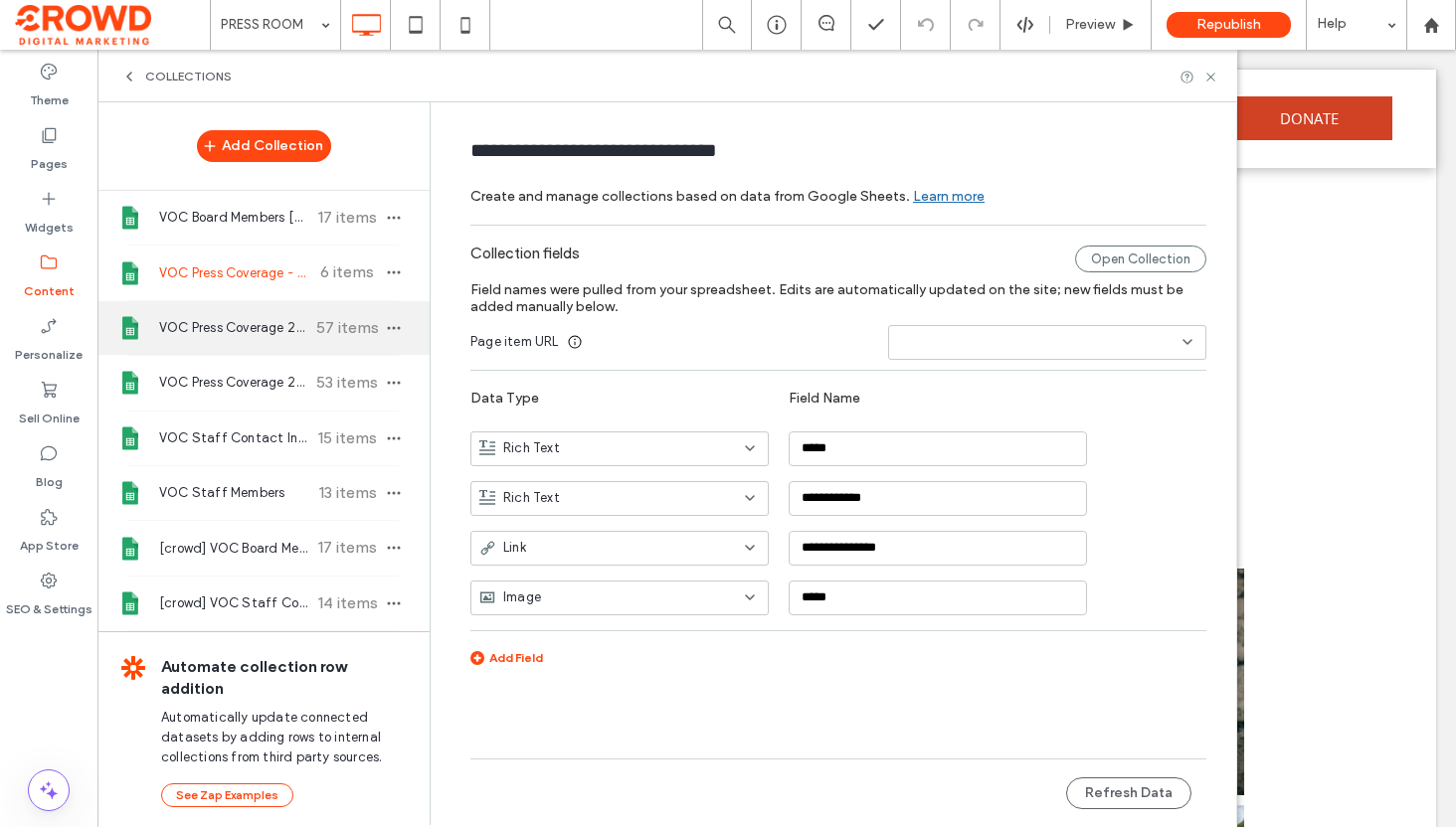 click on "VOC Press Coverage 2018 57 items" at bounding box center [264, 328] 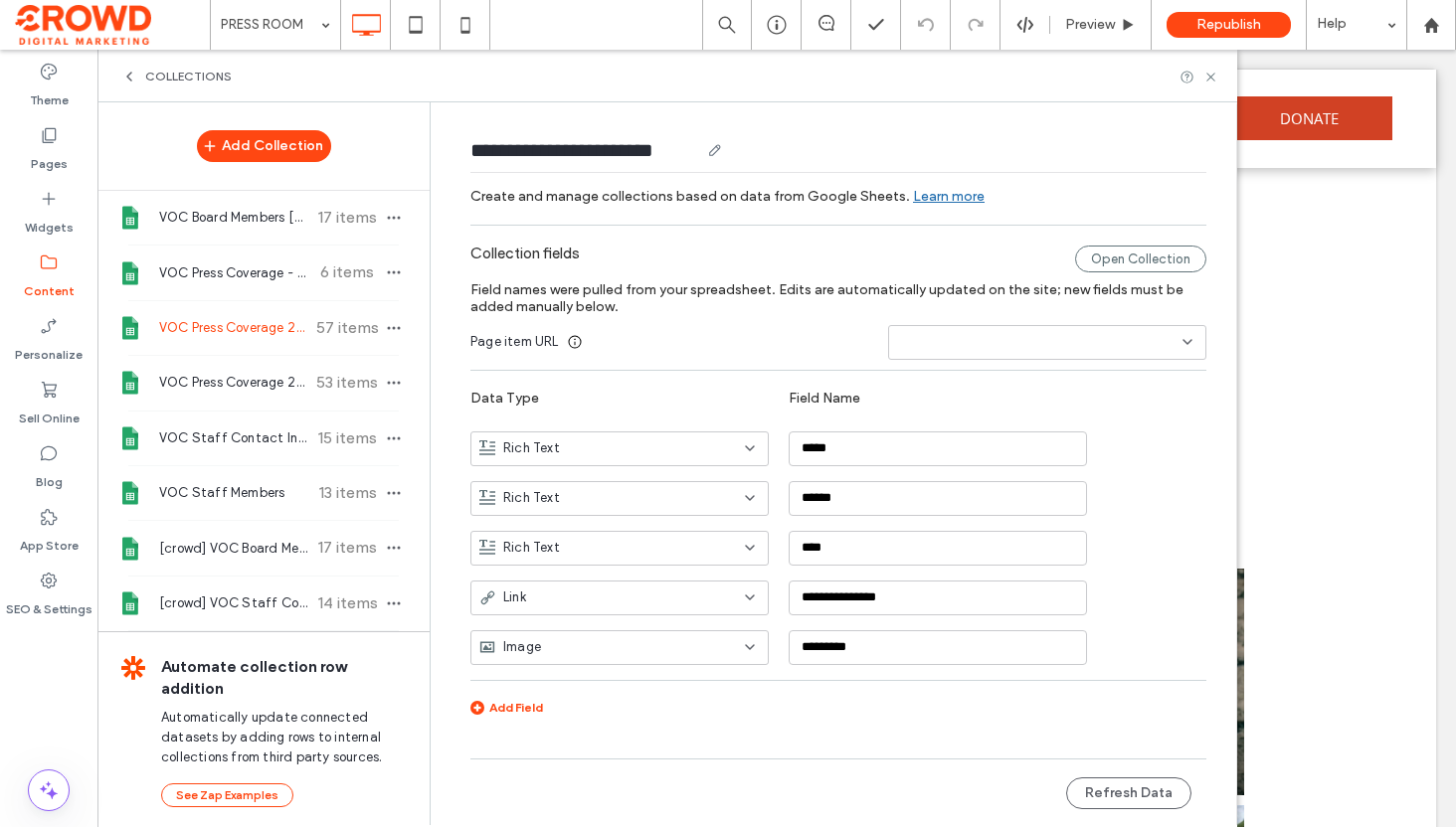 click 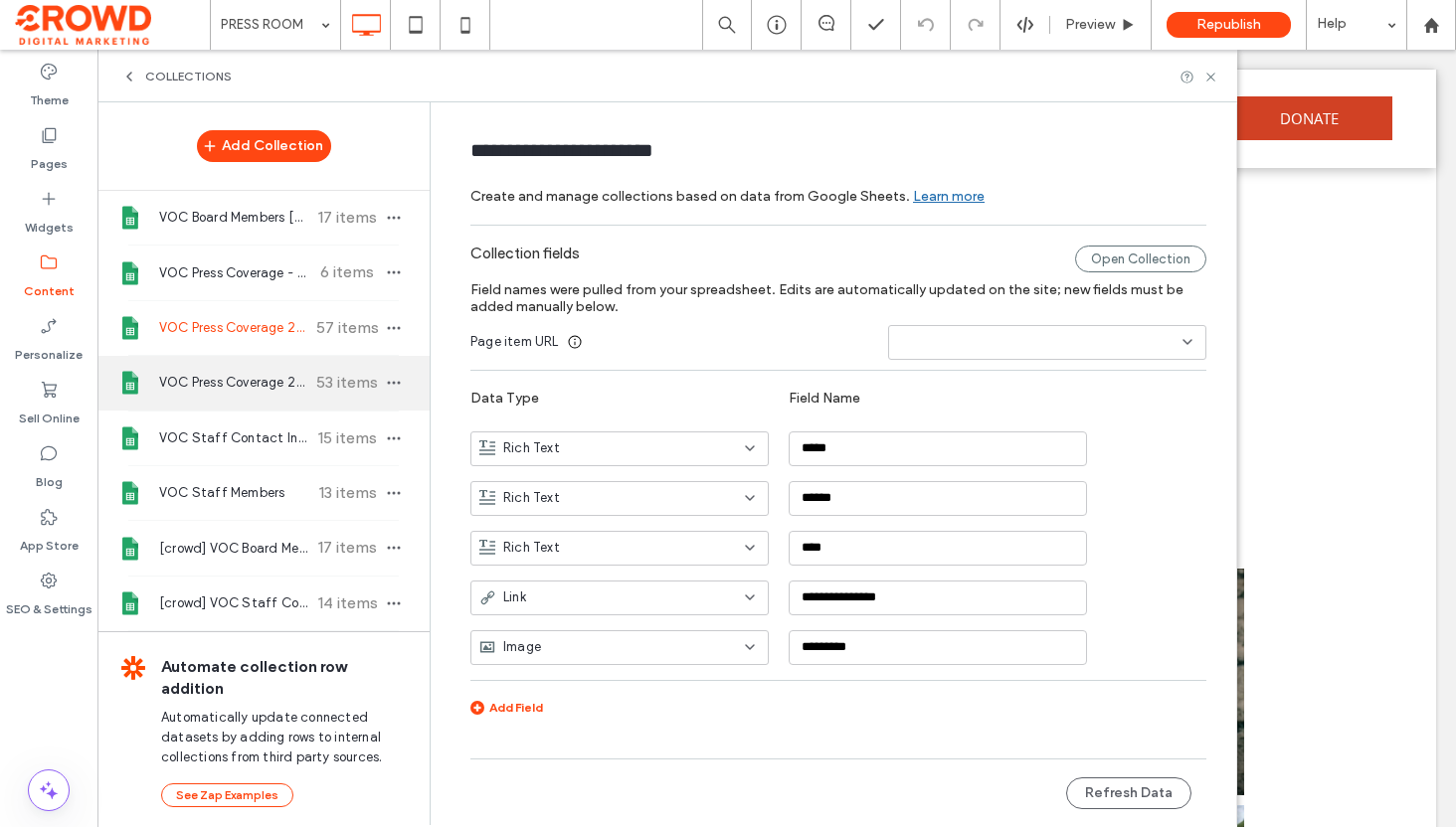 click on "VOC Press Coverage 2019" at bounding box center [233, 383] 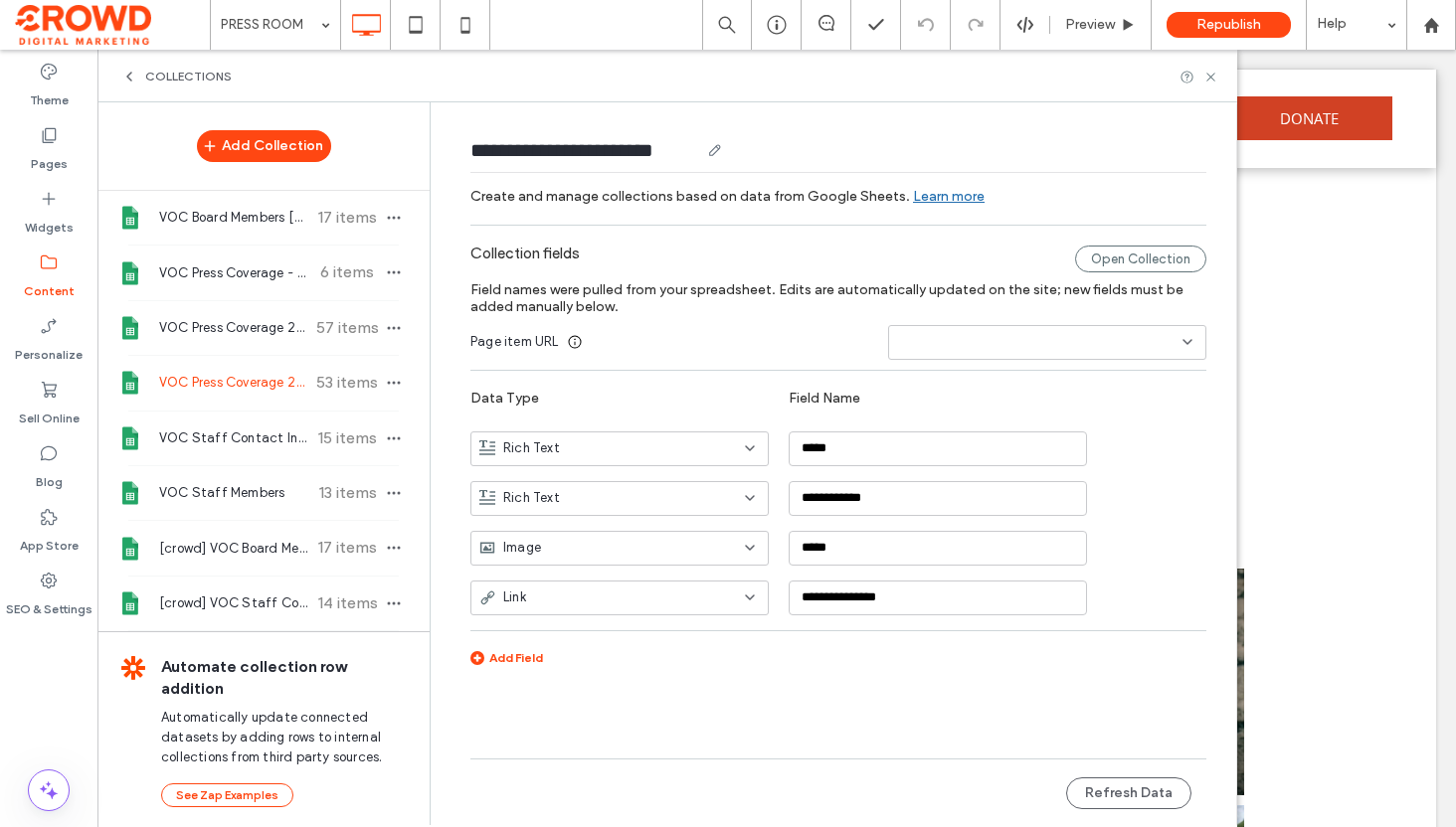click on "**********" at bounding box center [585, 150] 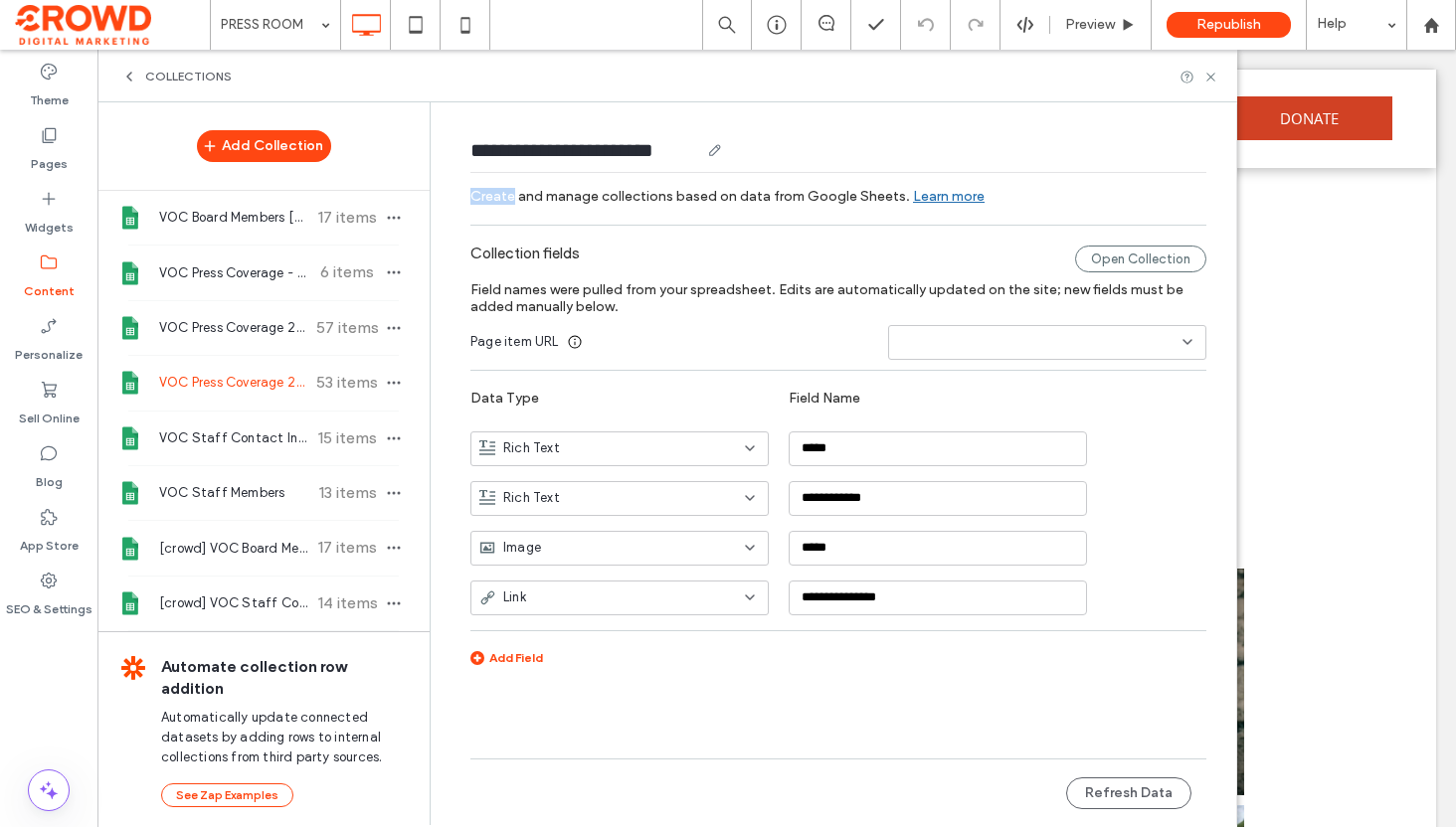 click 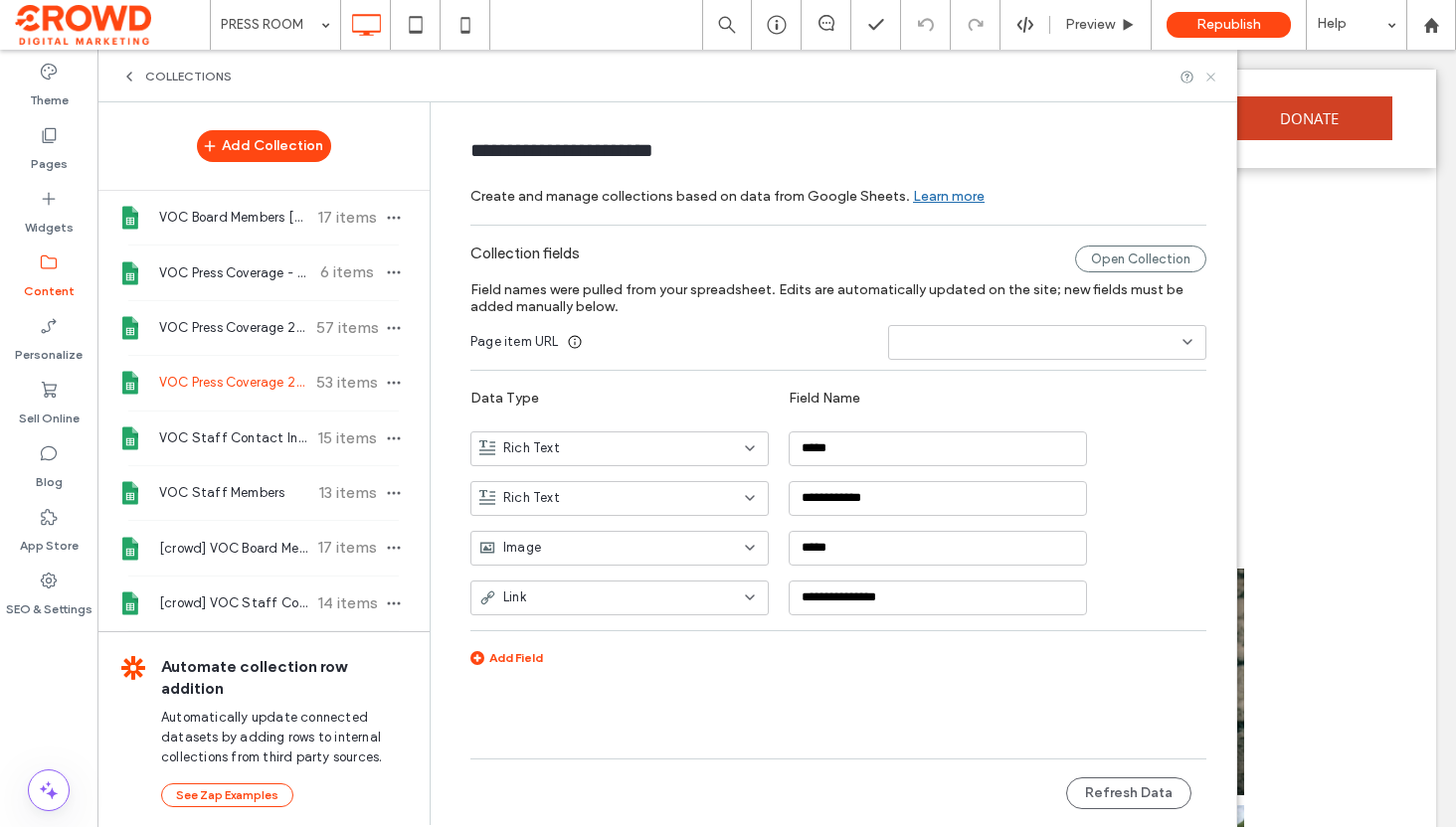 click 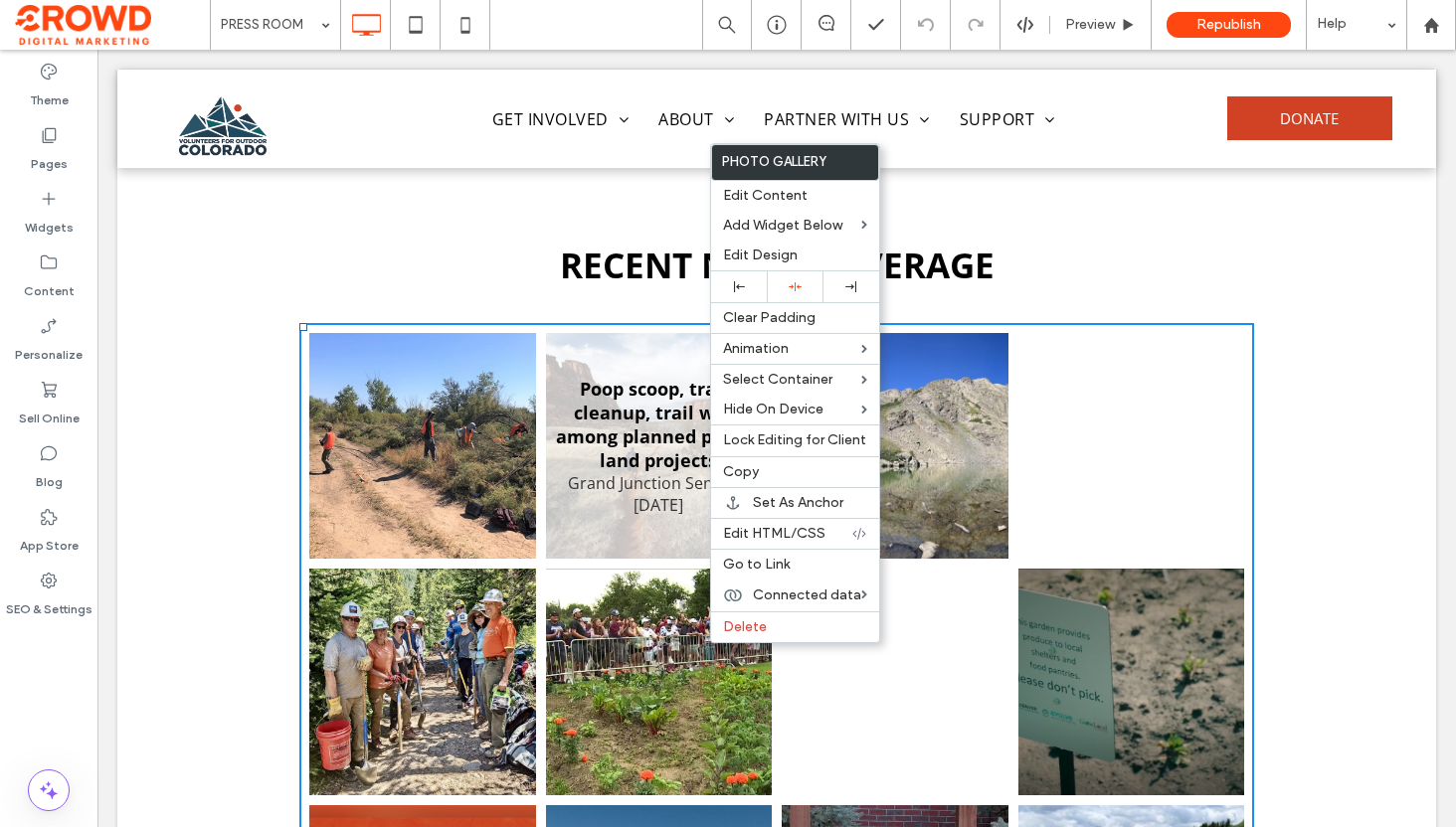 click at bounding box center (659, 446) 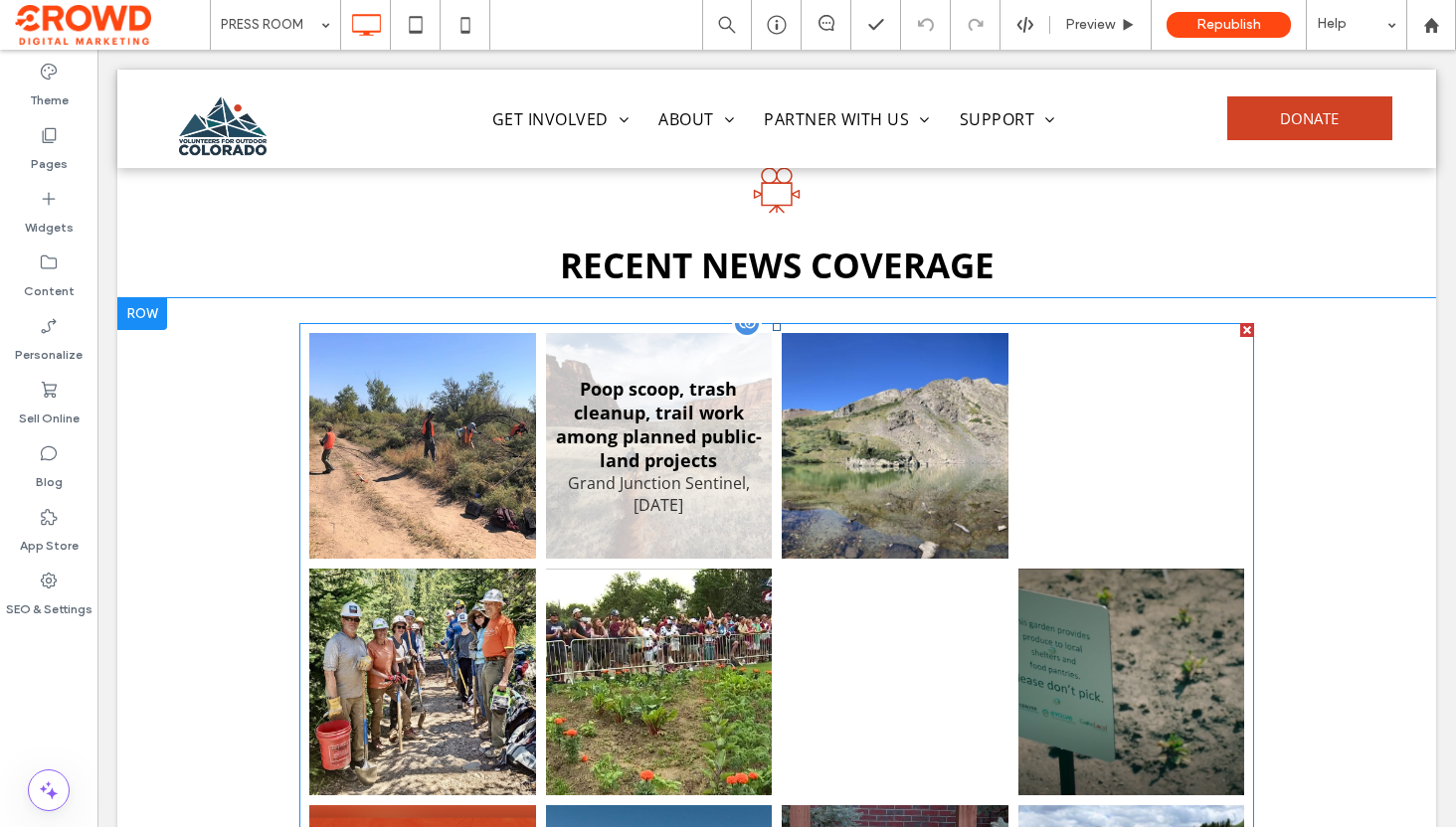 click at bounding box center (659, 446) 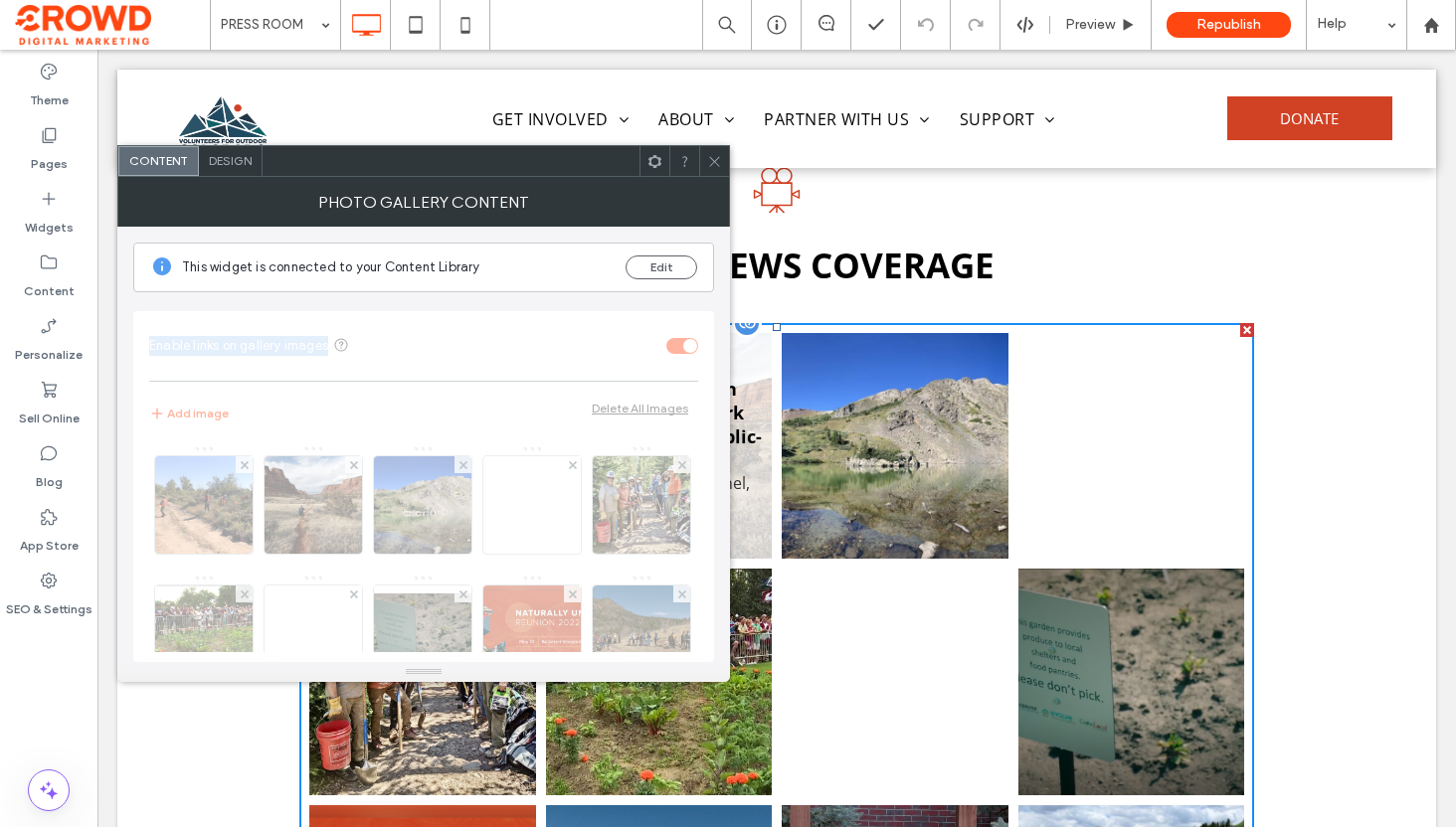 click on "Image" at bounding box center [424, 544] 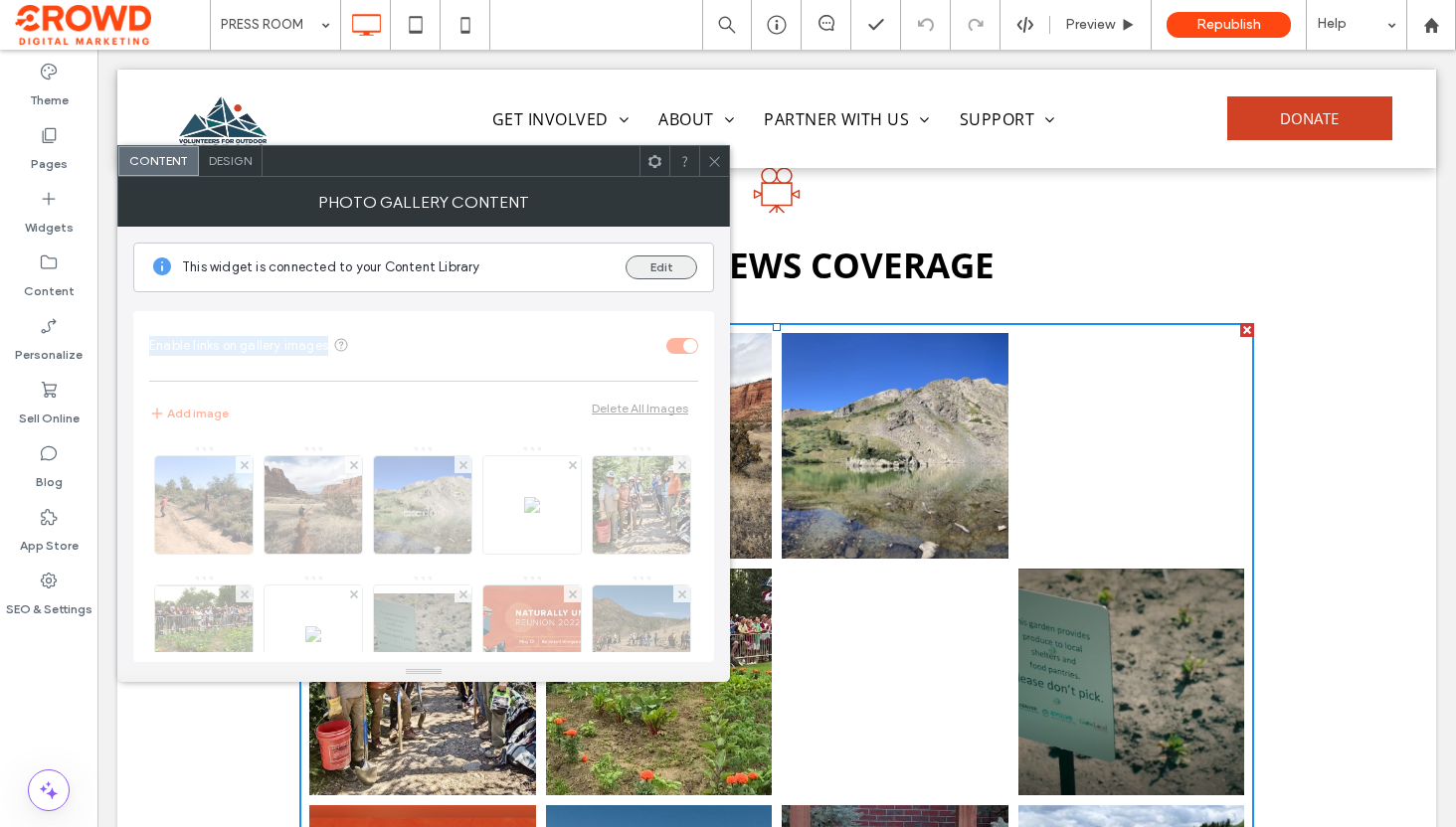 click on "Edit" at bounding box center [661, 267] 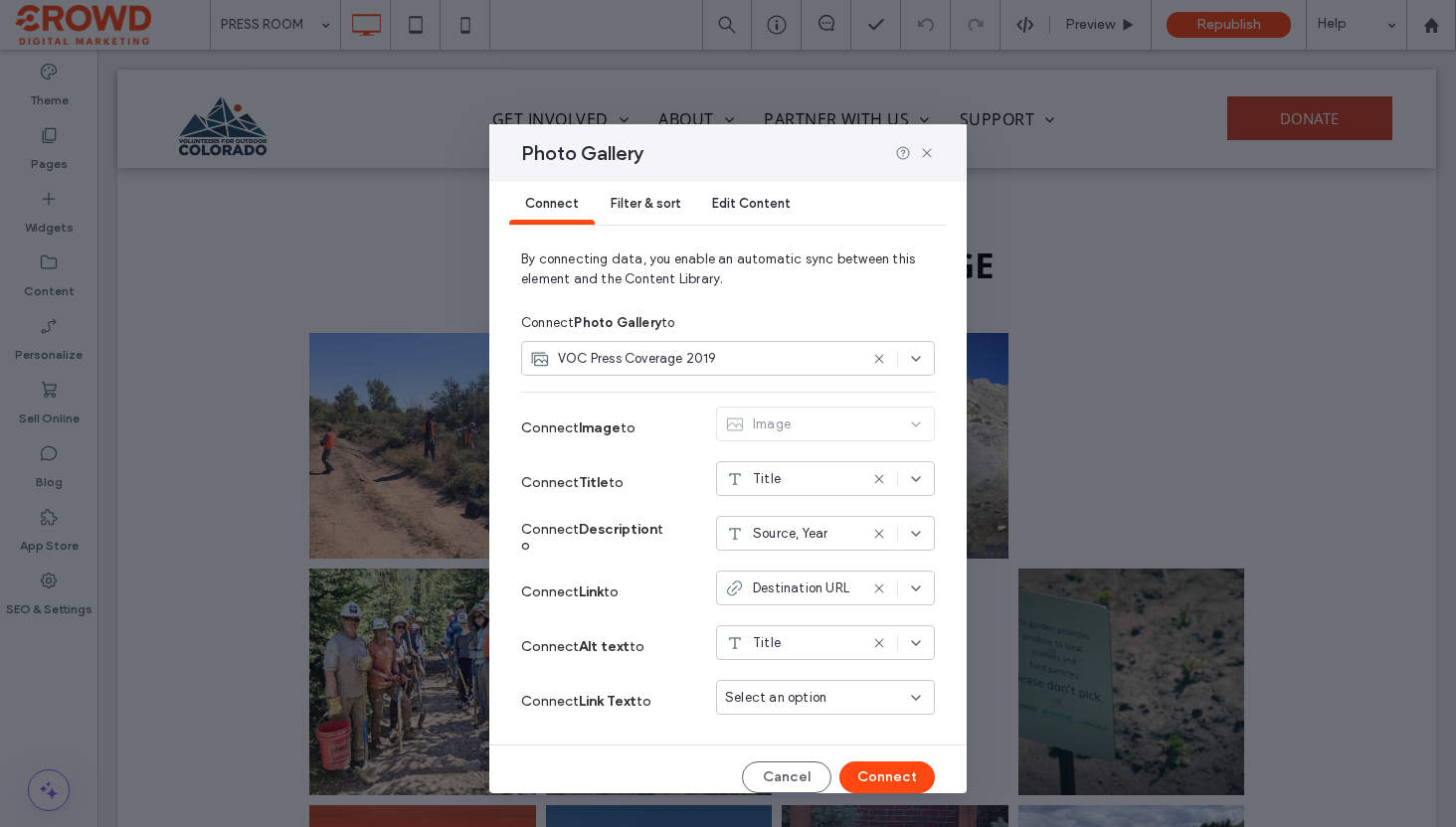 scroll, scrollTop: 35, scrollLeft: 0, axis: vertical 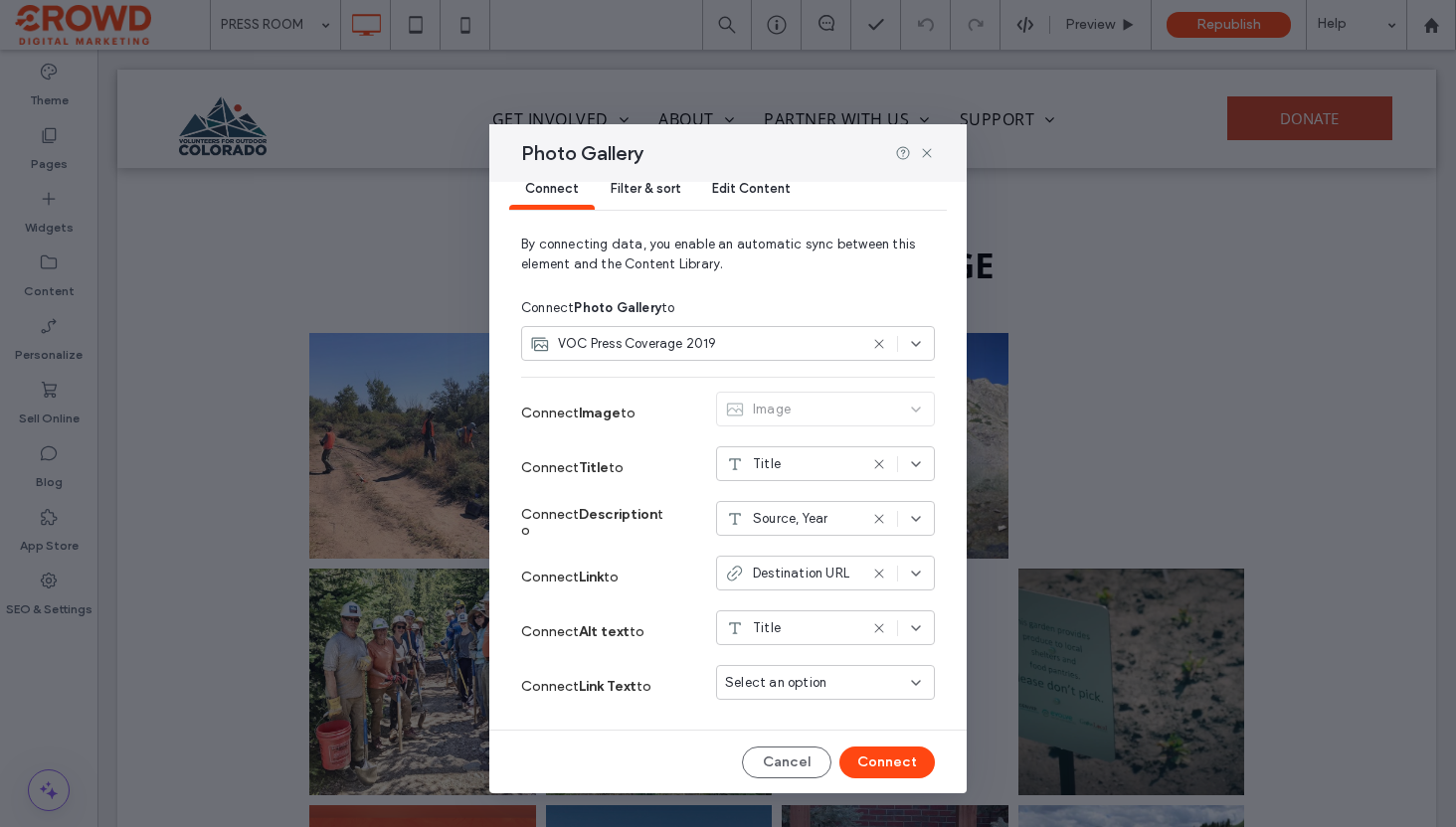 click on "Edit Content" at bounding box center (751, 188) 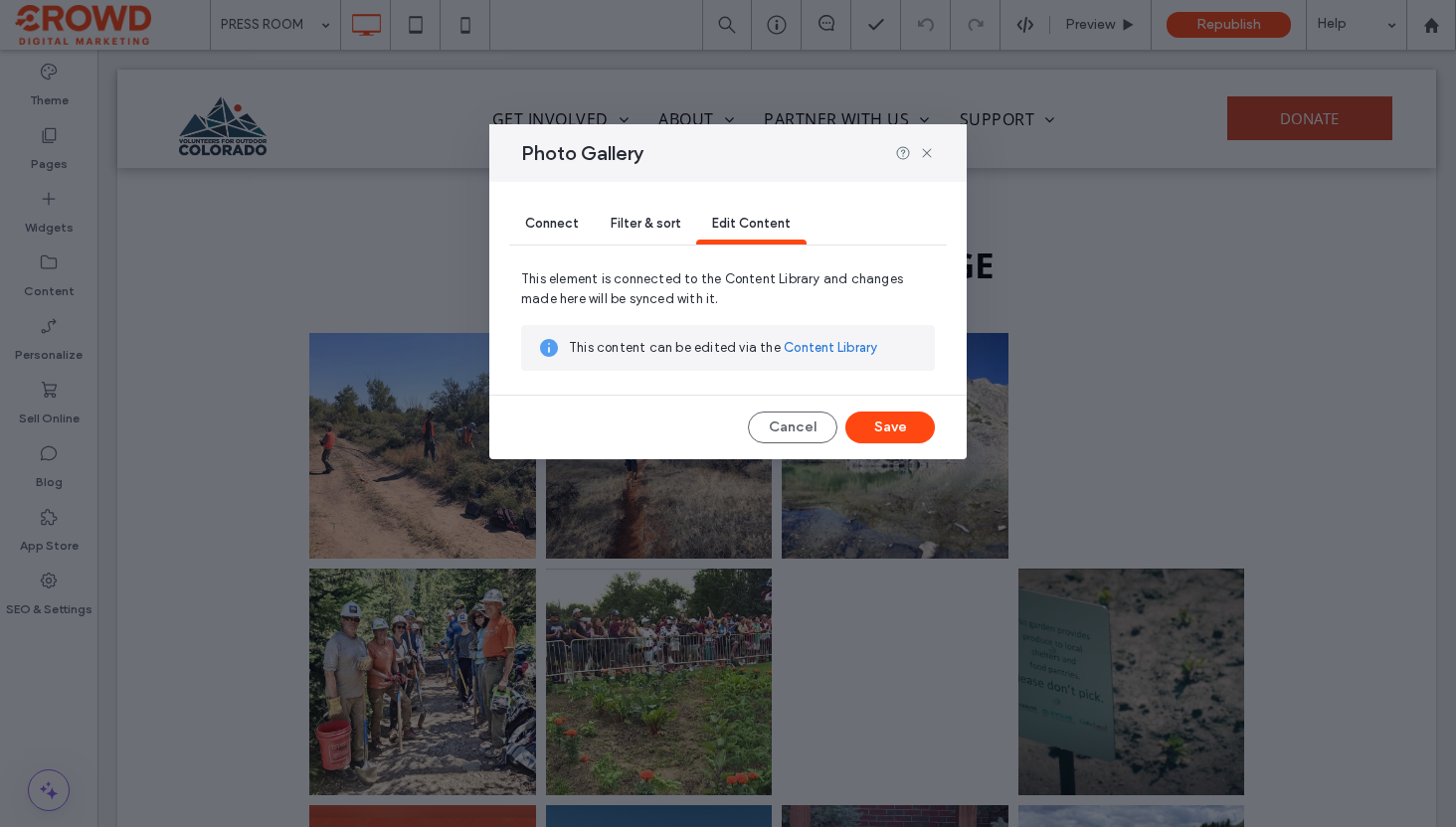 scroll, scrollTop: 0, scrollLeft: 0, axis: both 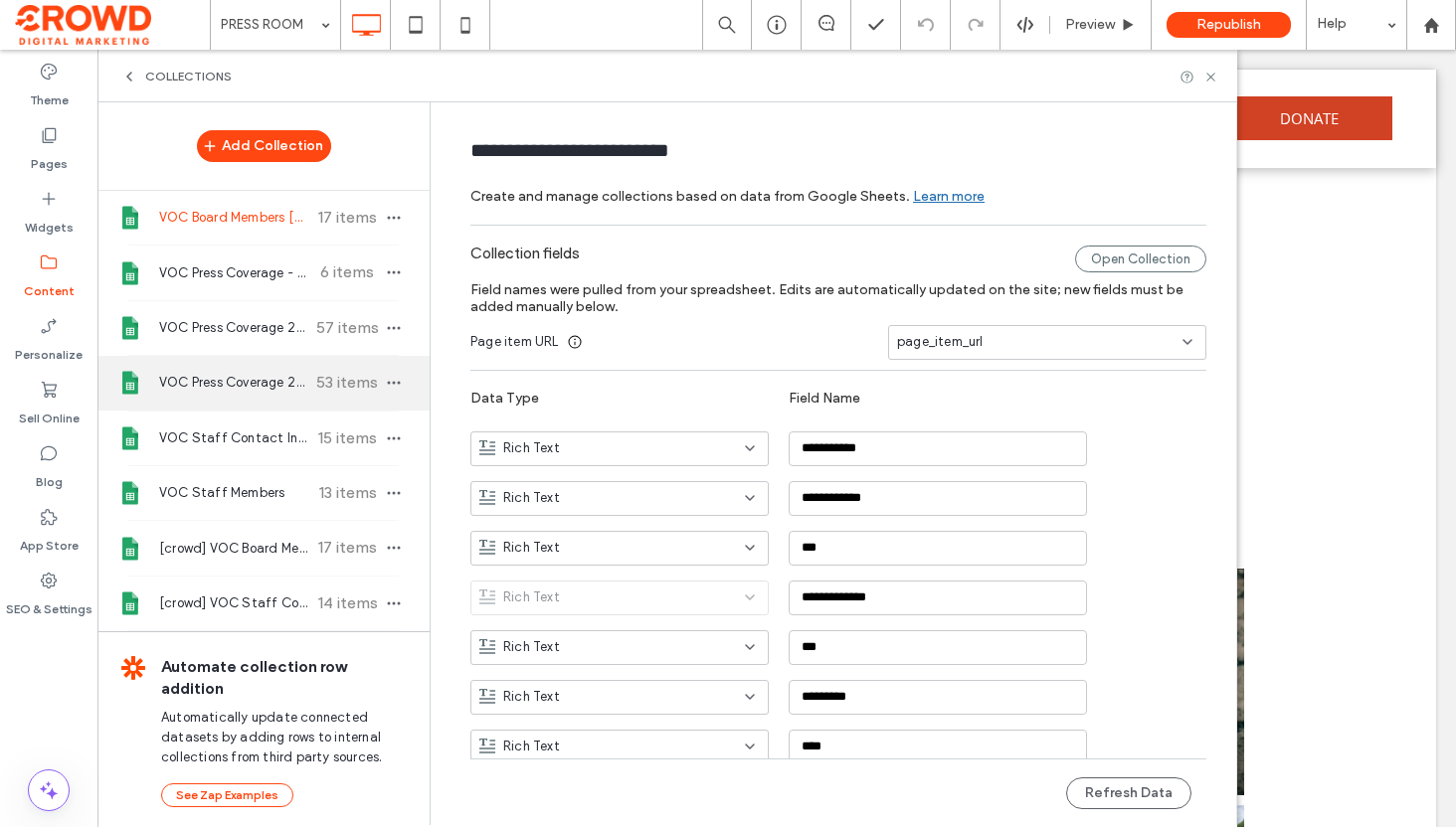 click on "VOC Press Coverage 2019" at bounding box center (233, 383) 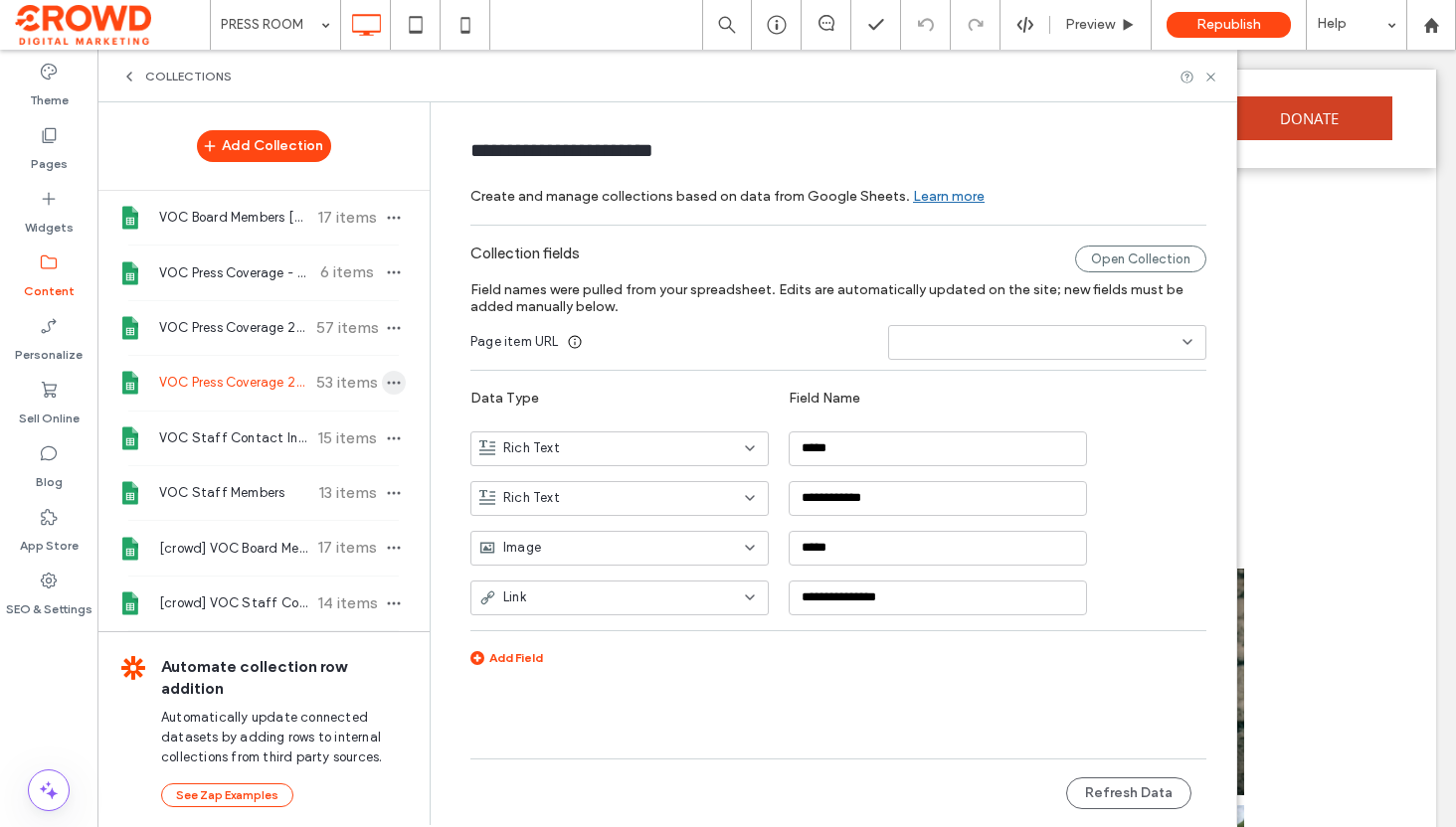 click 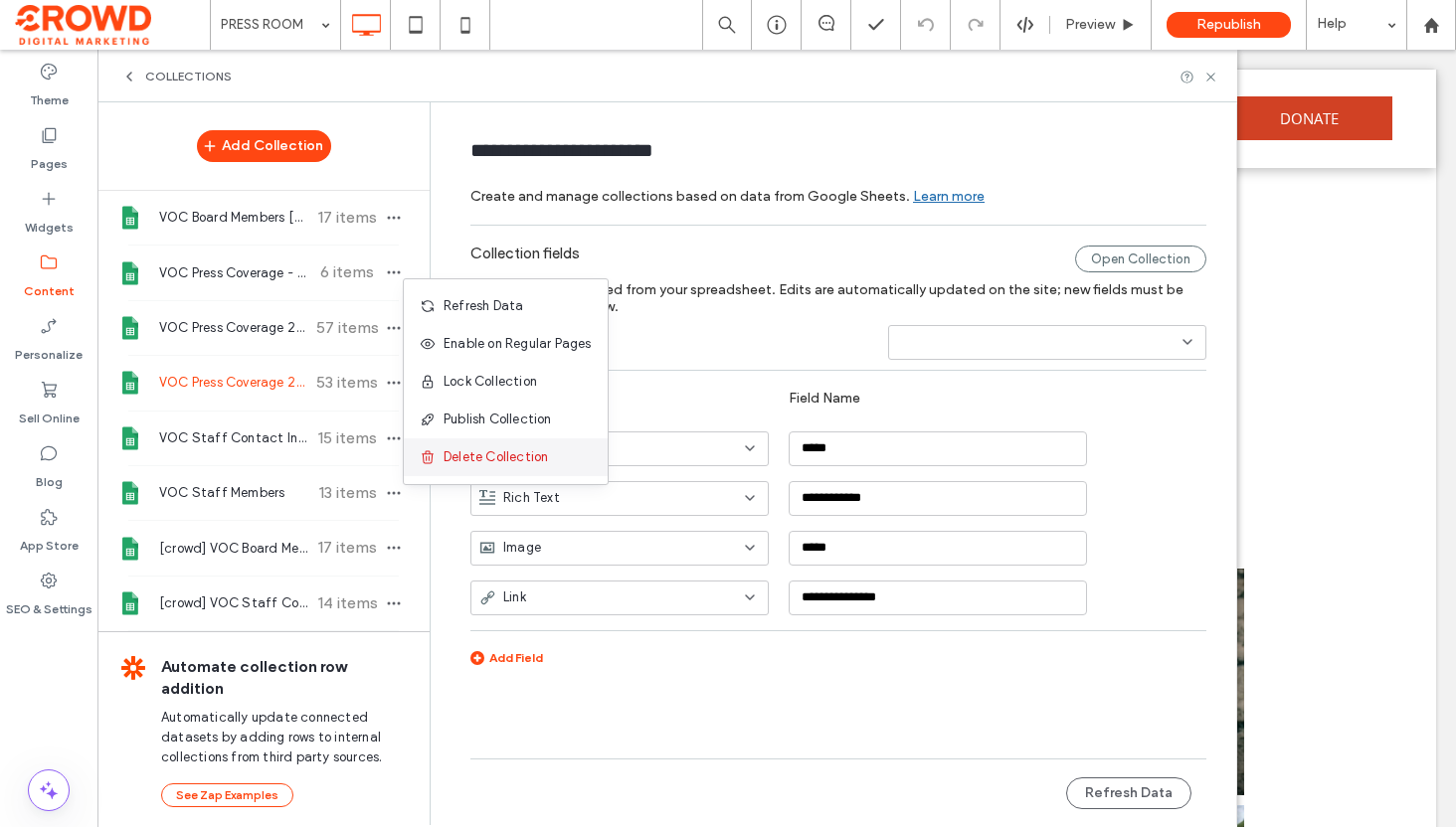 click on "Delete Collection" at bounding box center (495, 457) 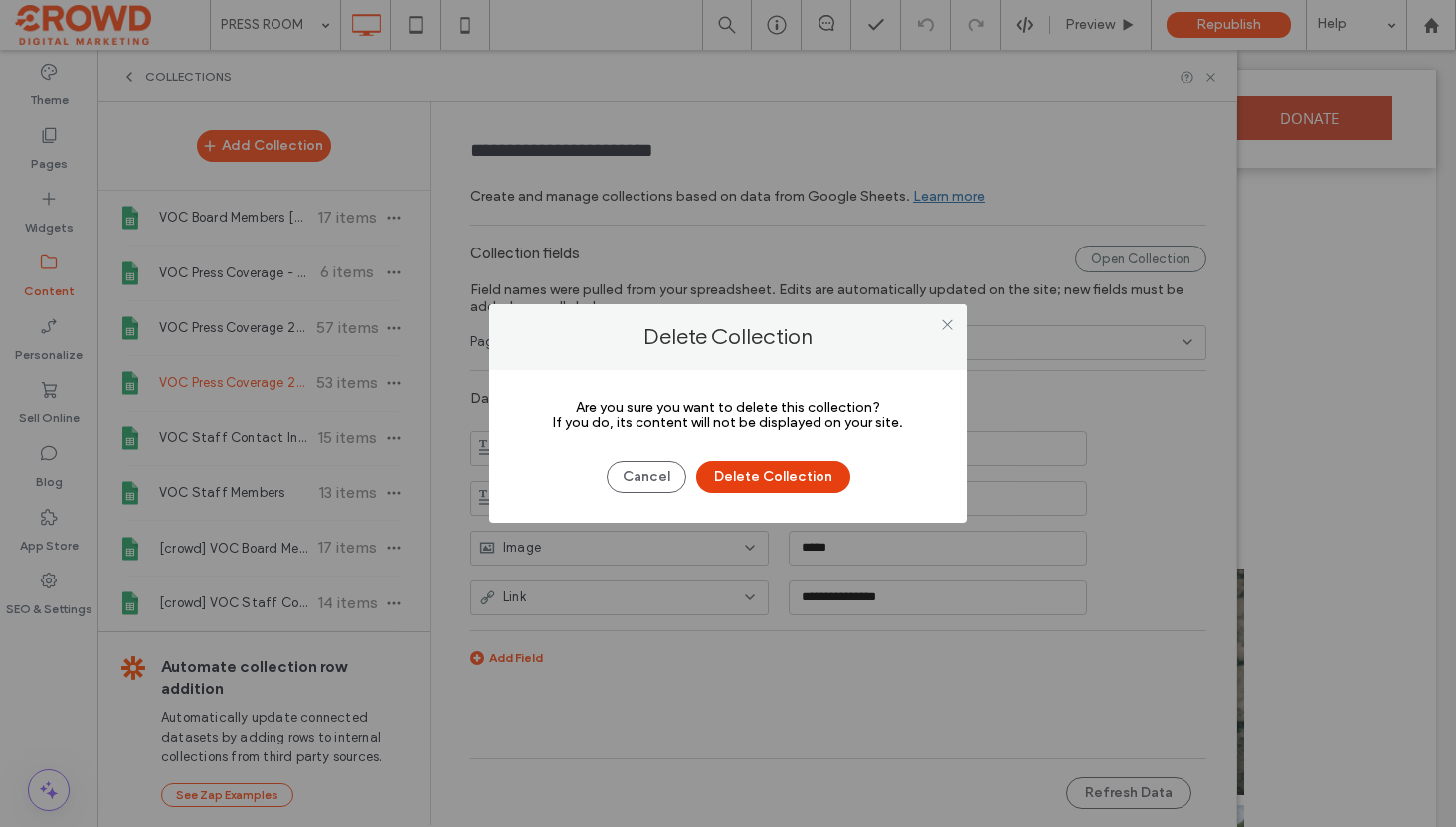 click on "Delete Collection" at bounding box center [773, 477] 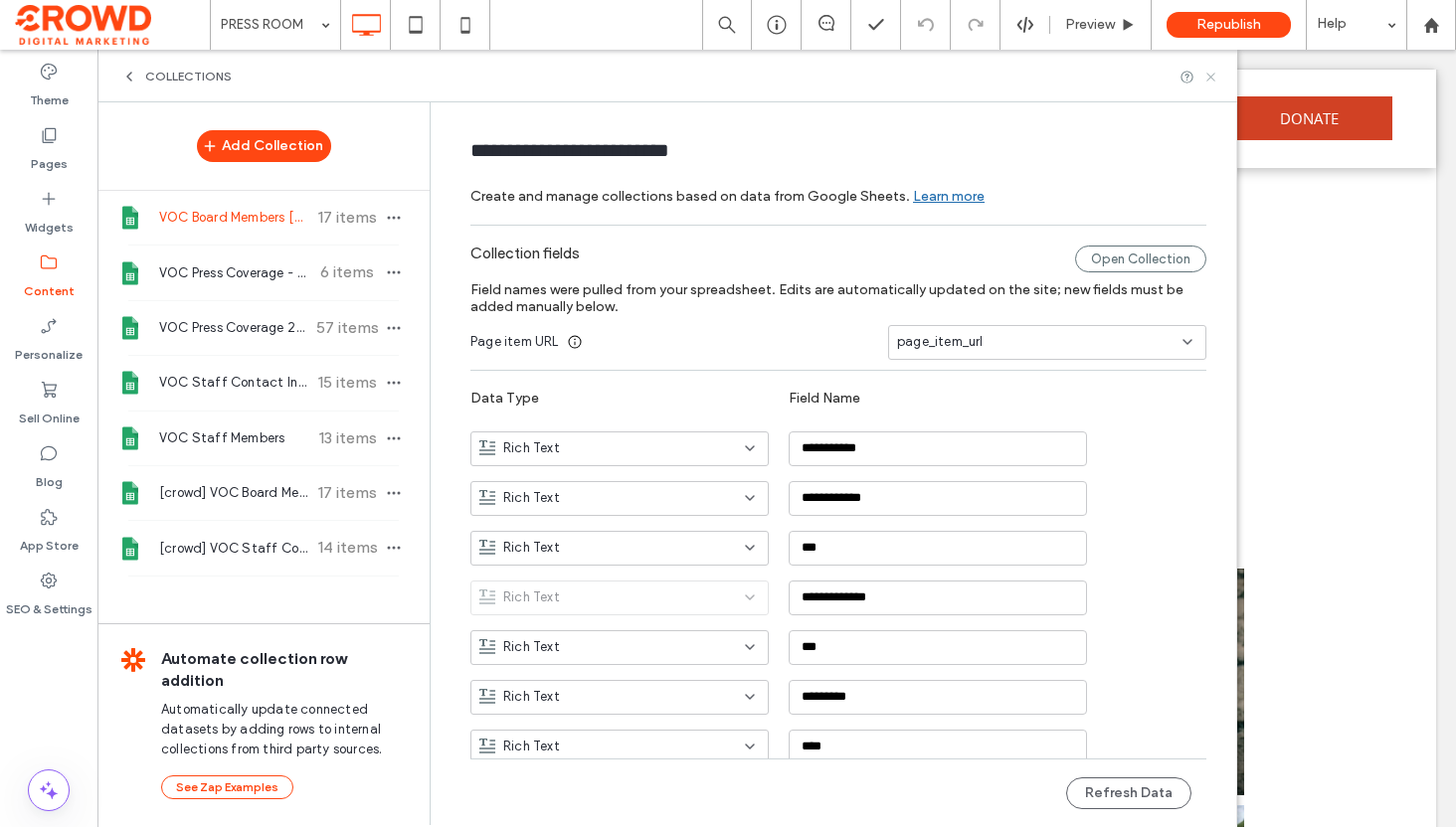 click 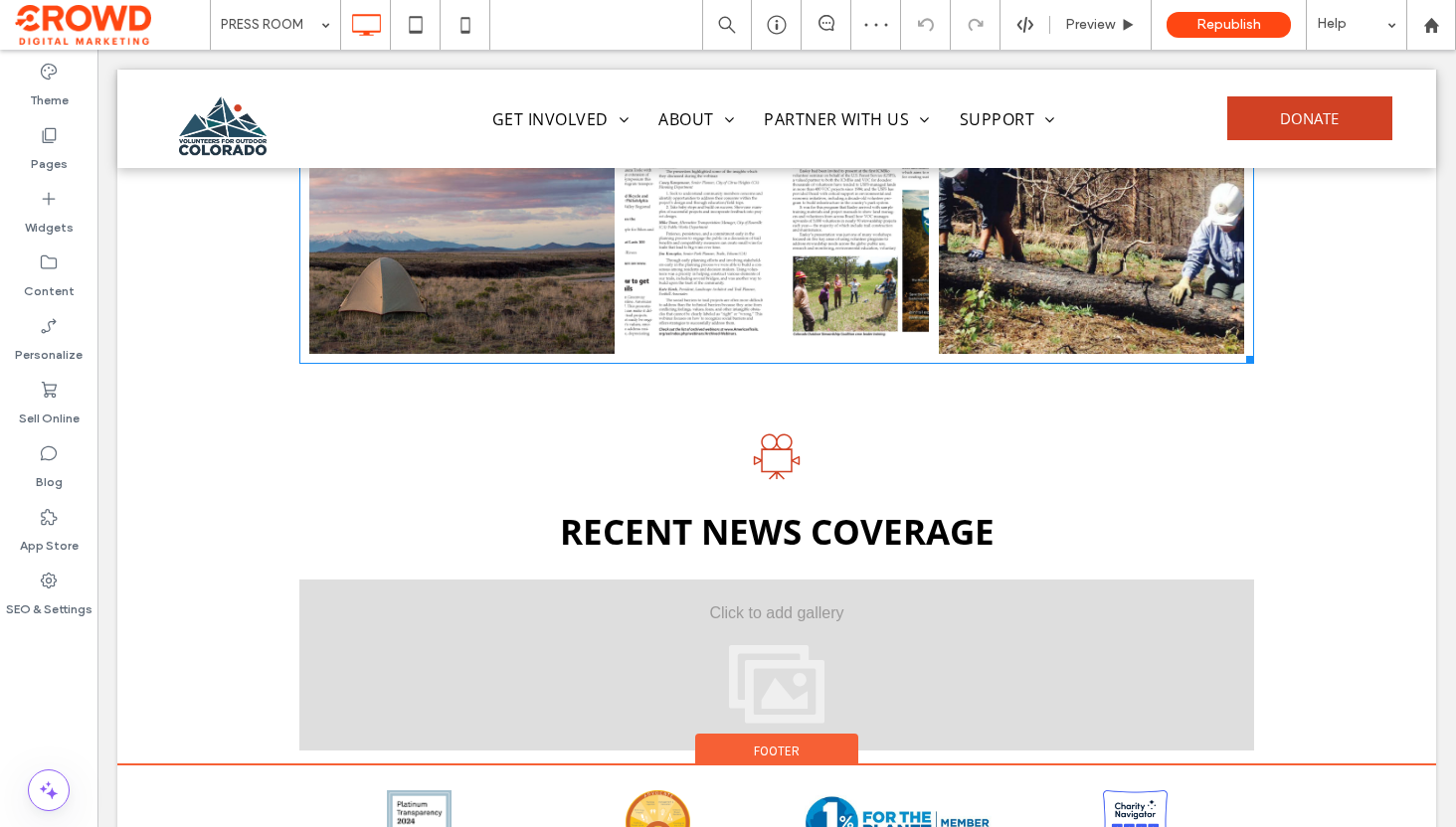 scroll, scrollTop: 2286, scrollLeft: 0, axis: vertical 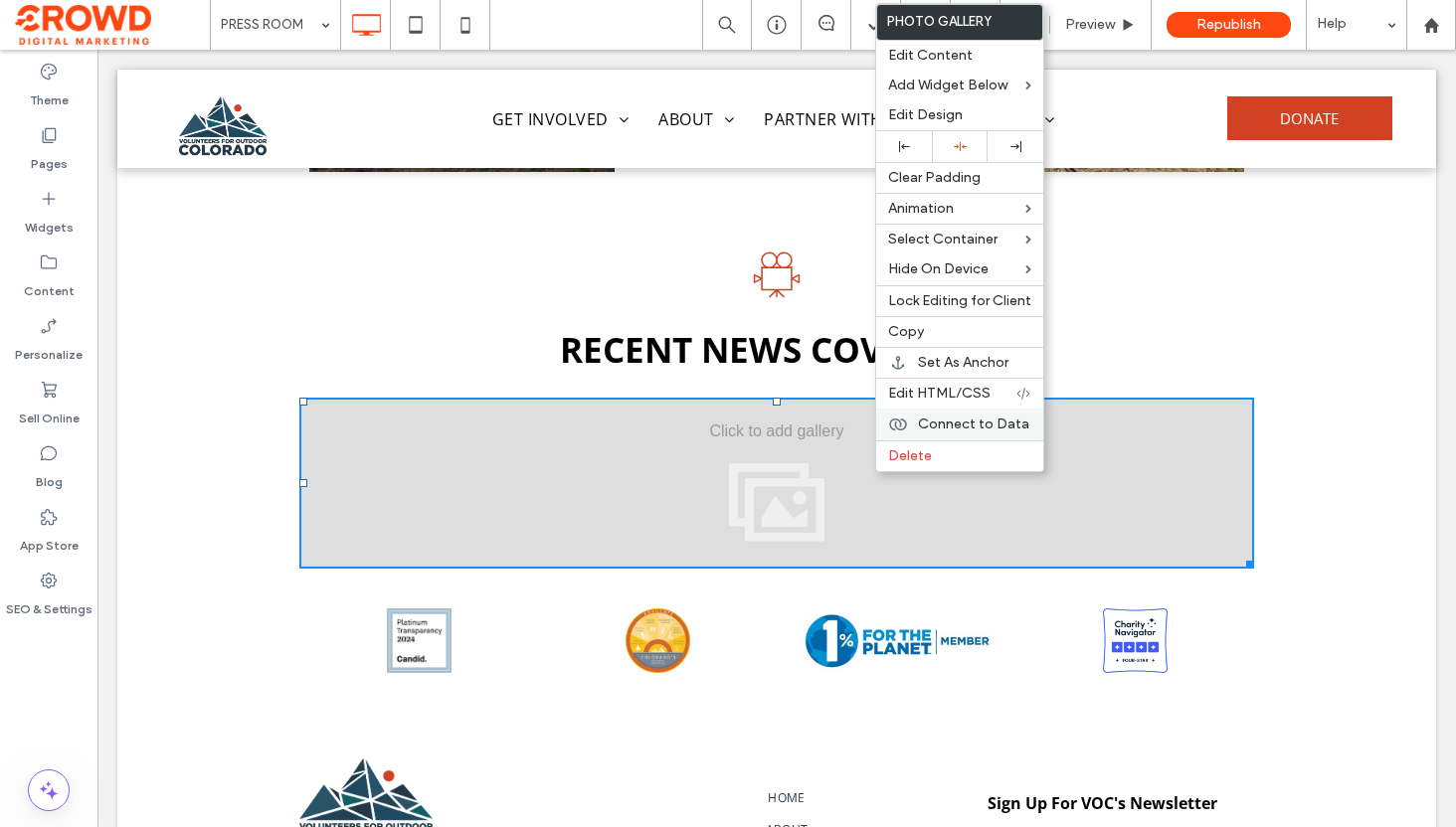click on "Connect to Data" at bounding box center [974, 423] 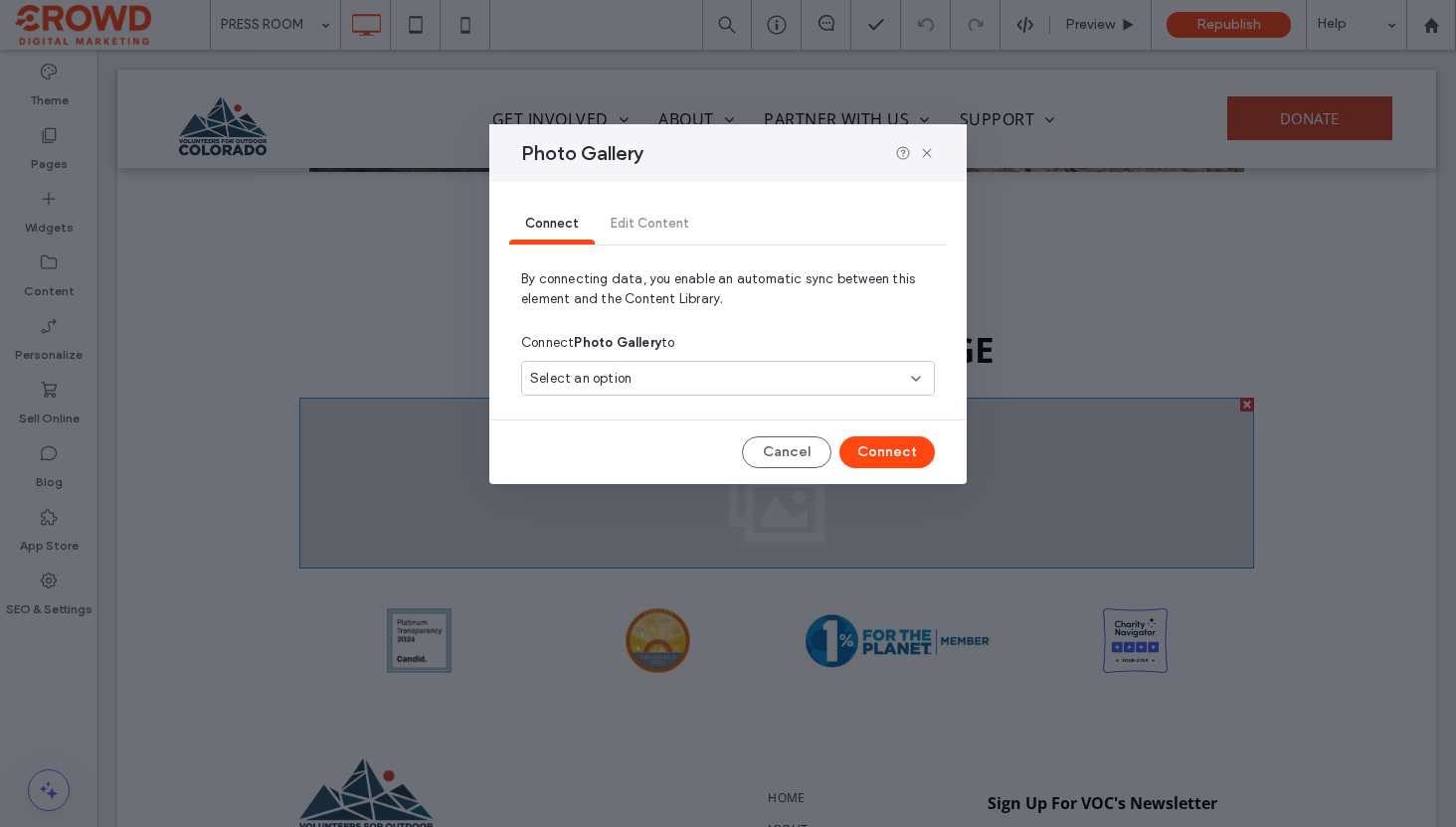 click on "Connect Edit Content" at bounding box center [728, 225] 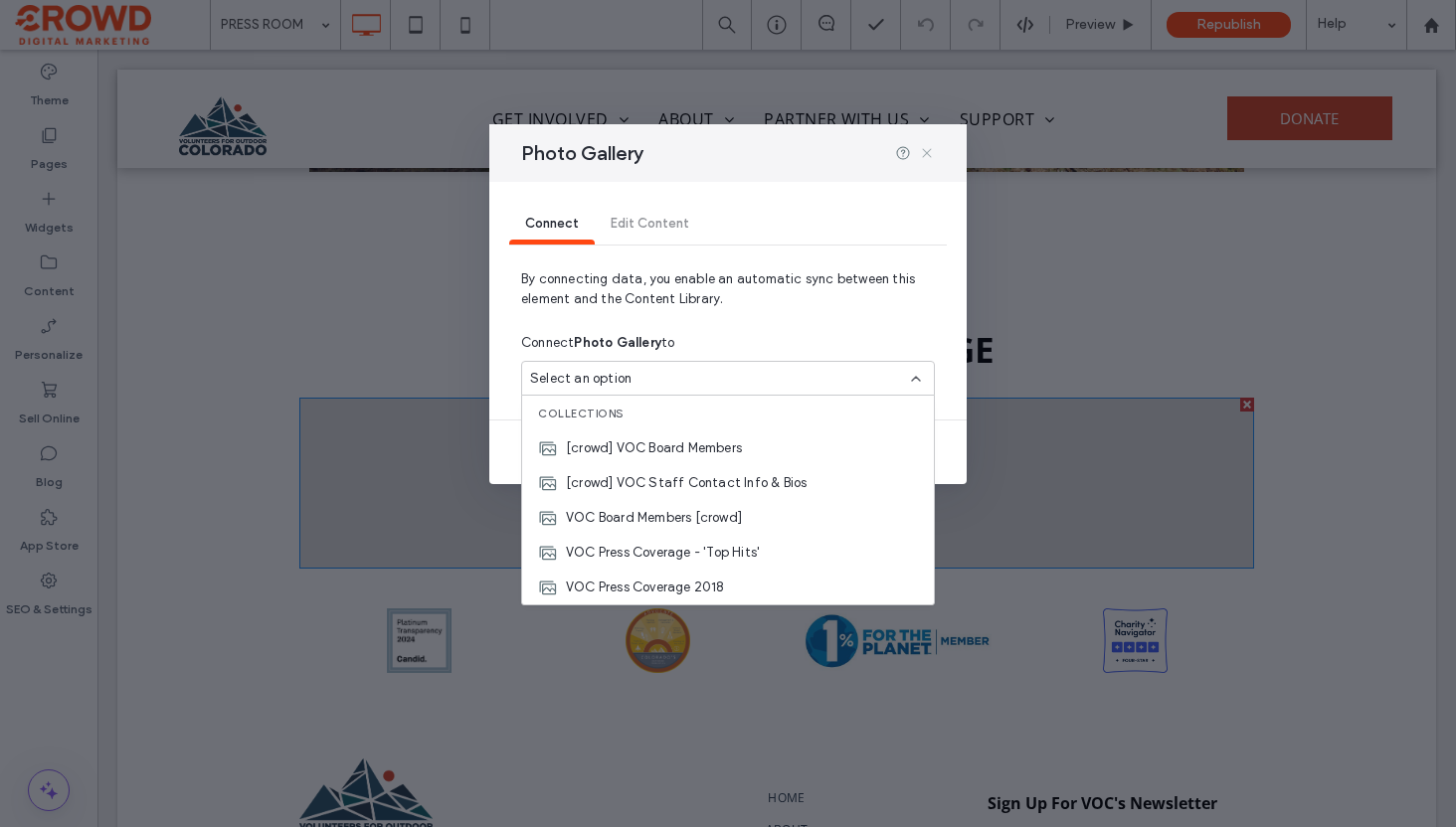 click 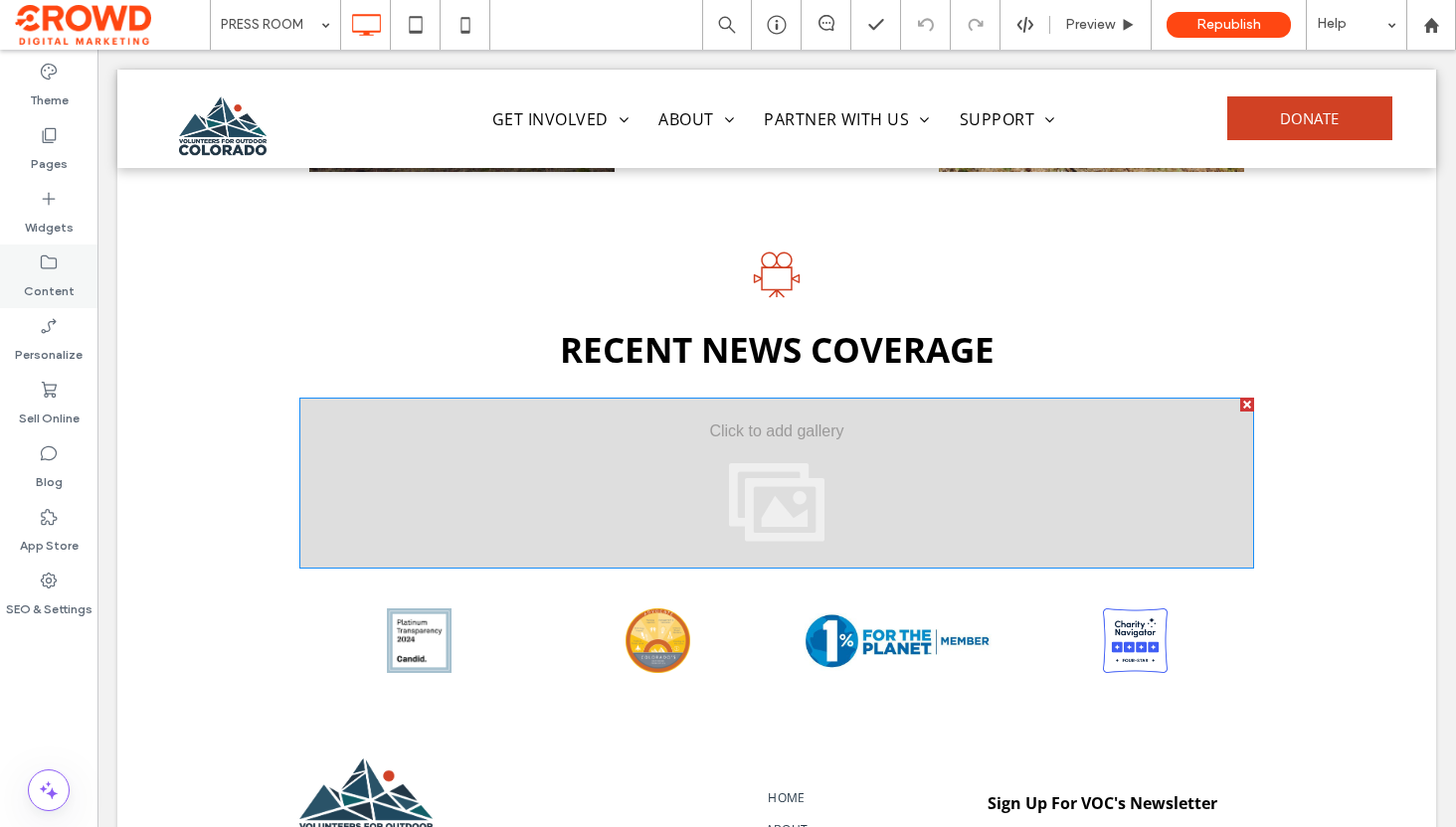 click 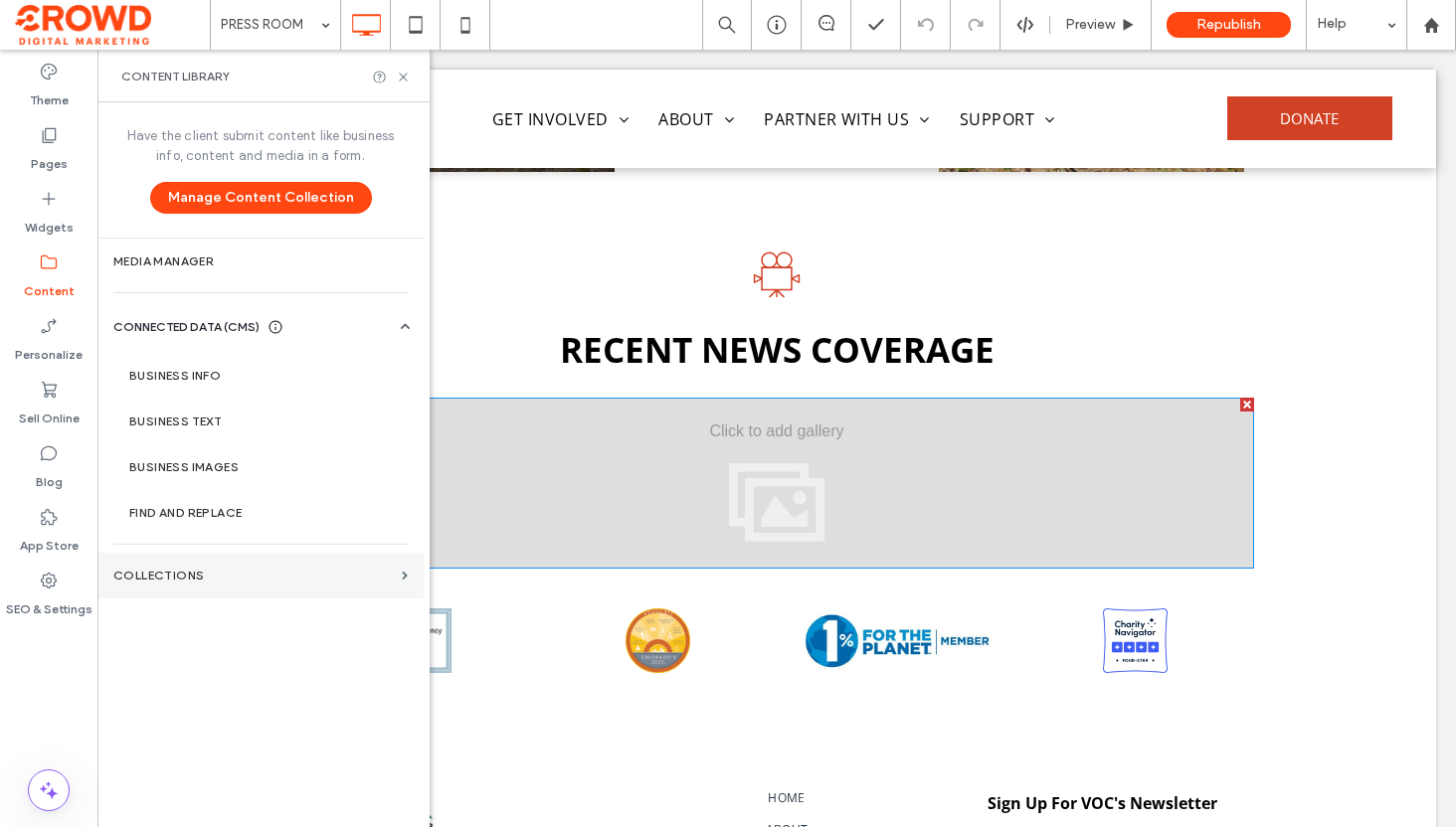 click on "Collections" at bounding box center (261, 576) 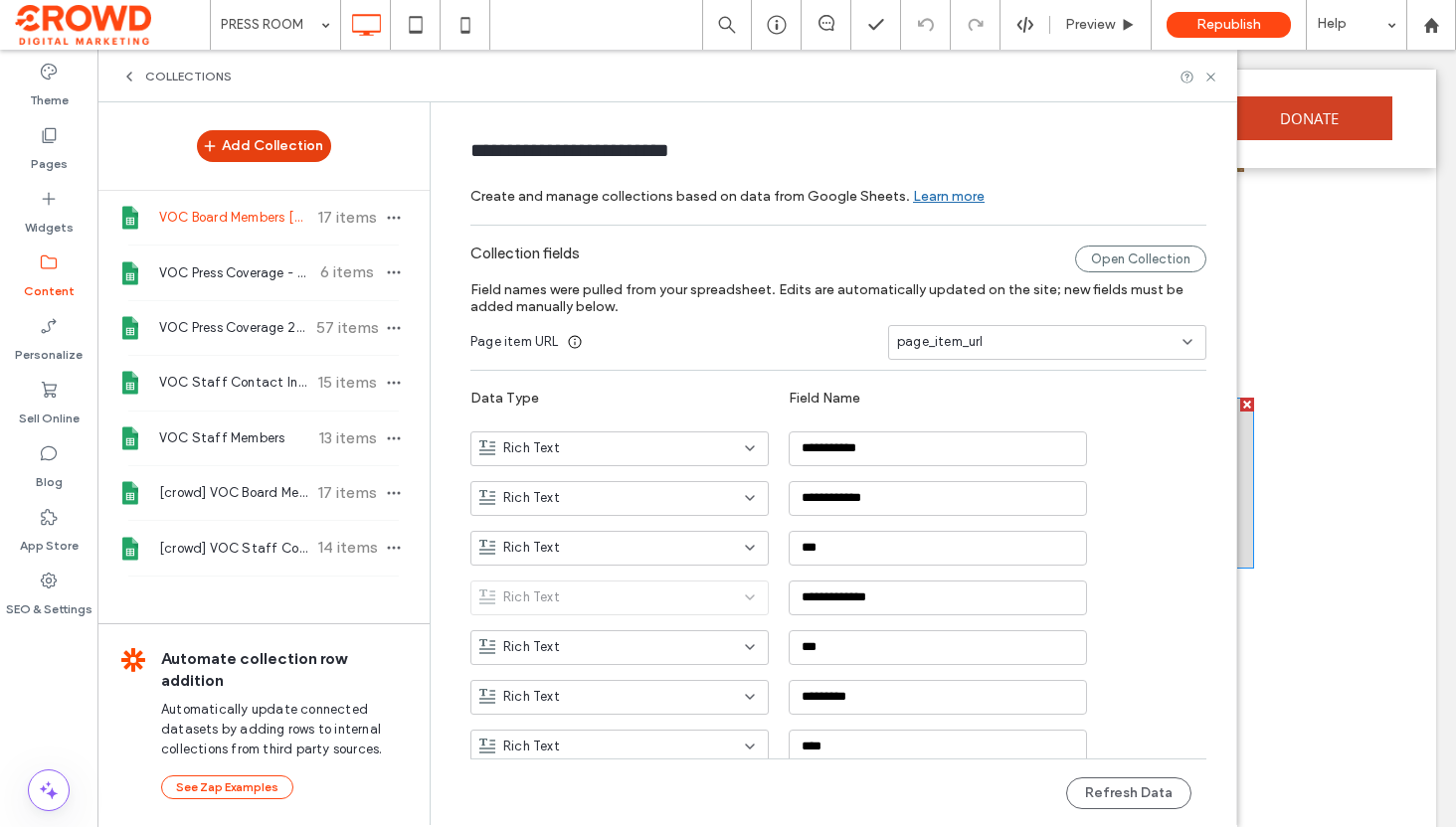 click on "Add Collection" at bounding box center [264, 146] 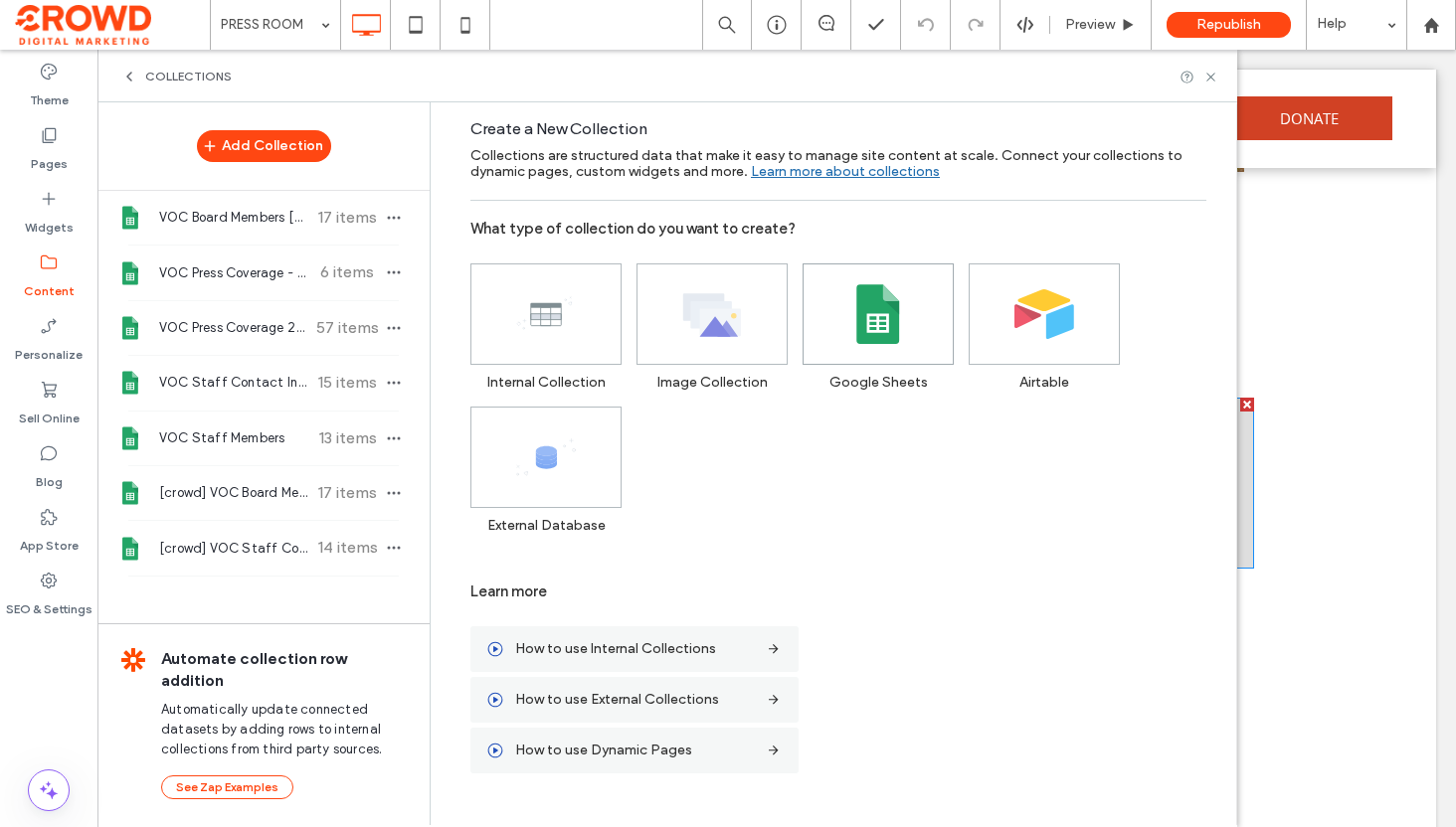 click at bounding box center [878, 314] 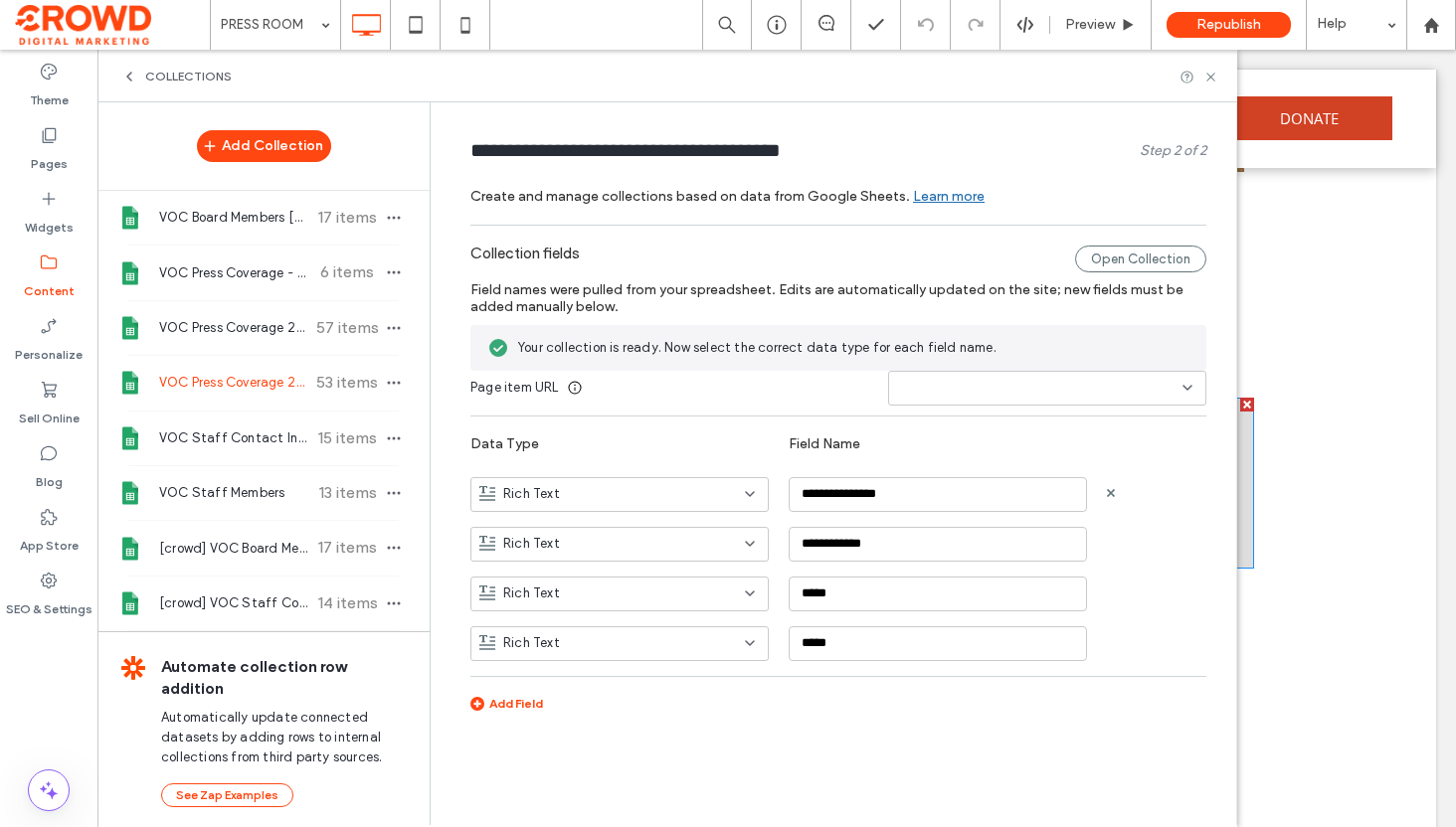 click on "Rich Text" at bounding box center (608, 494) 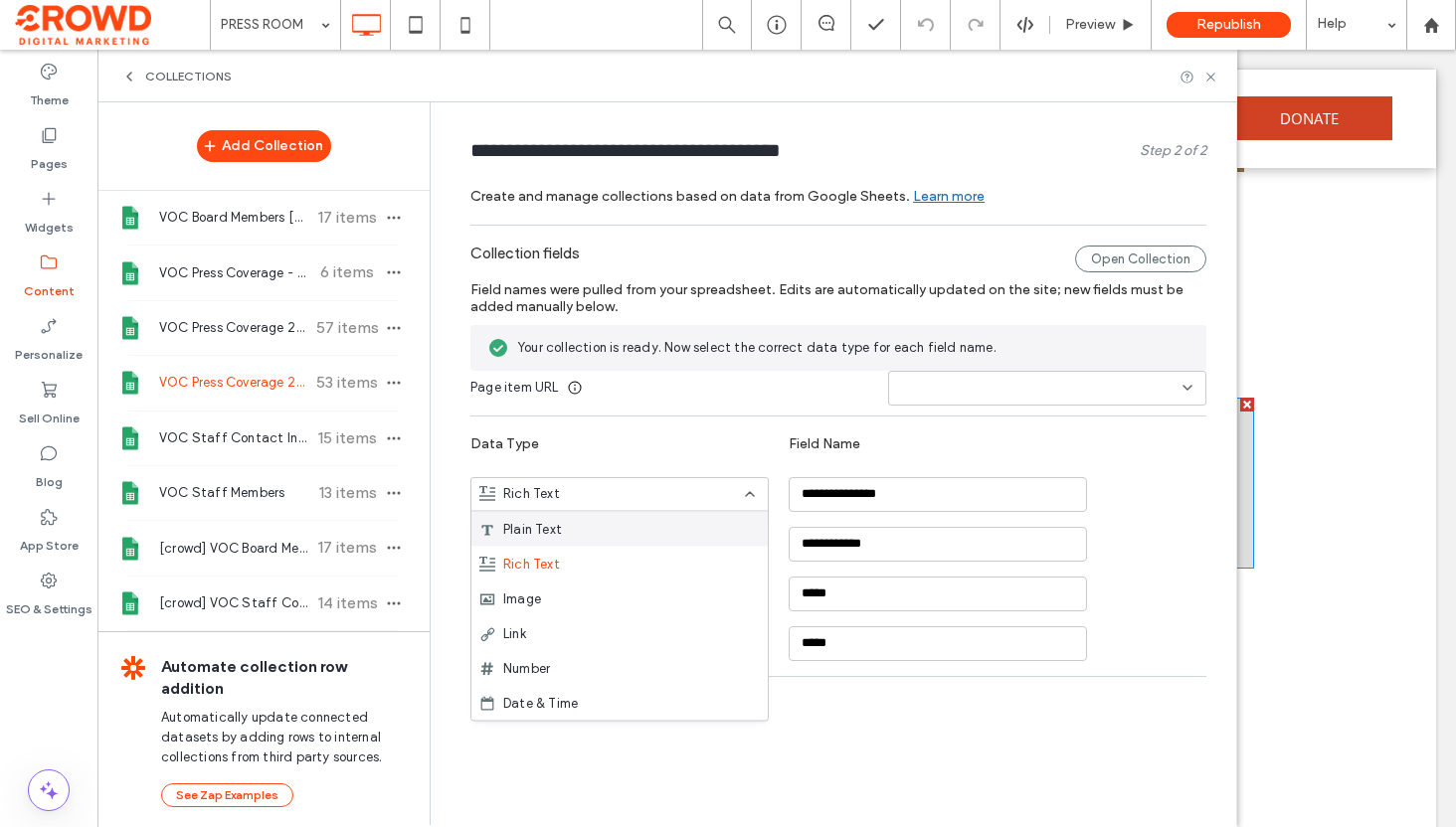 click on "Data Type" at bounding box center (630, 444) 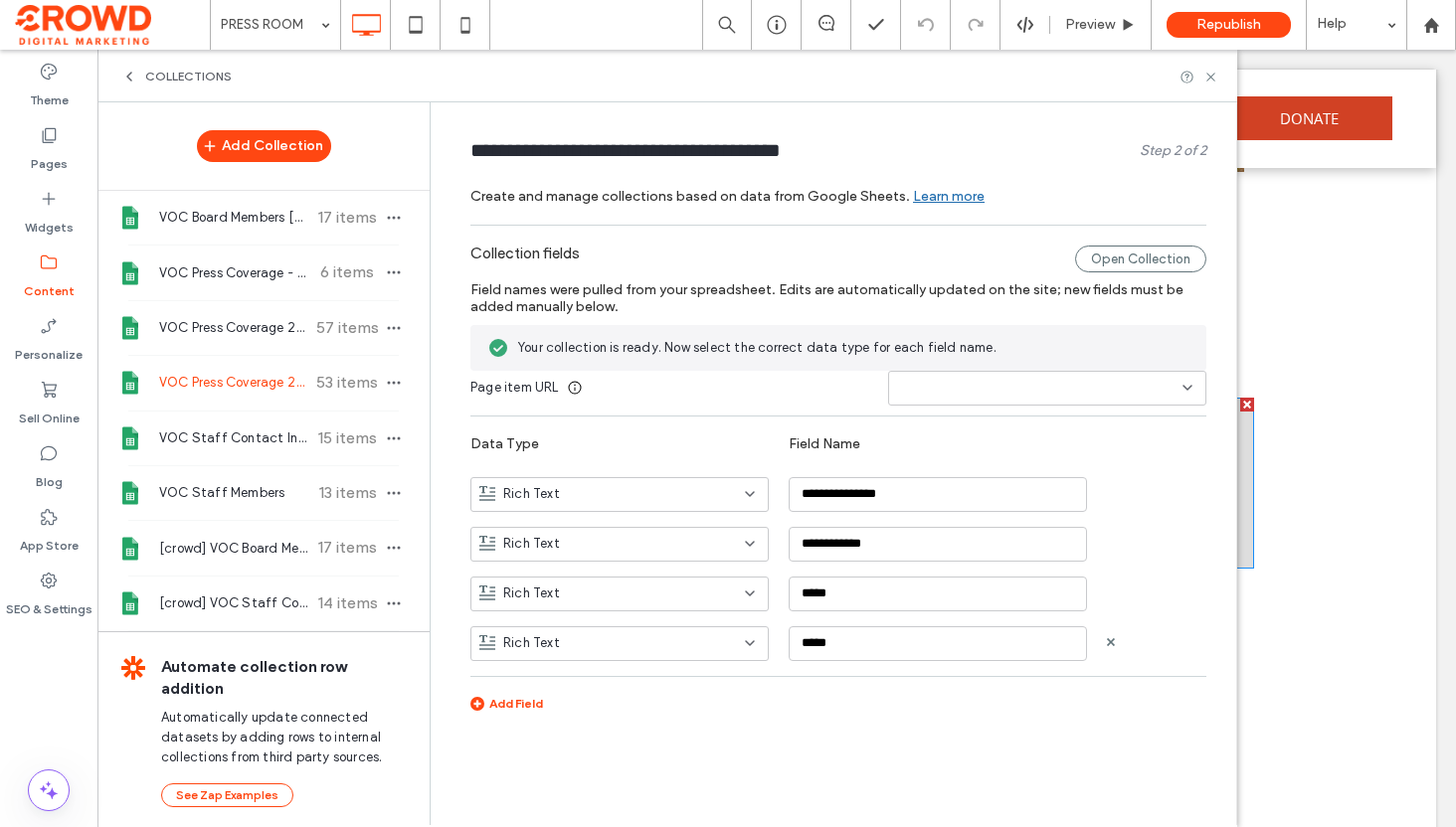 click on "Rich Text" at bounding box center (608, 643) 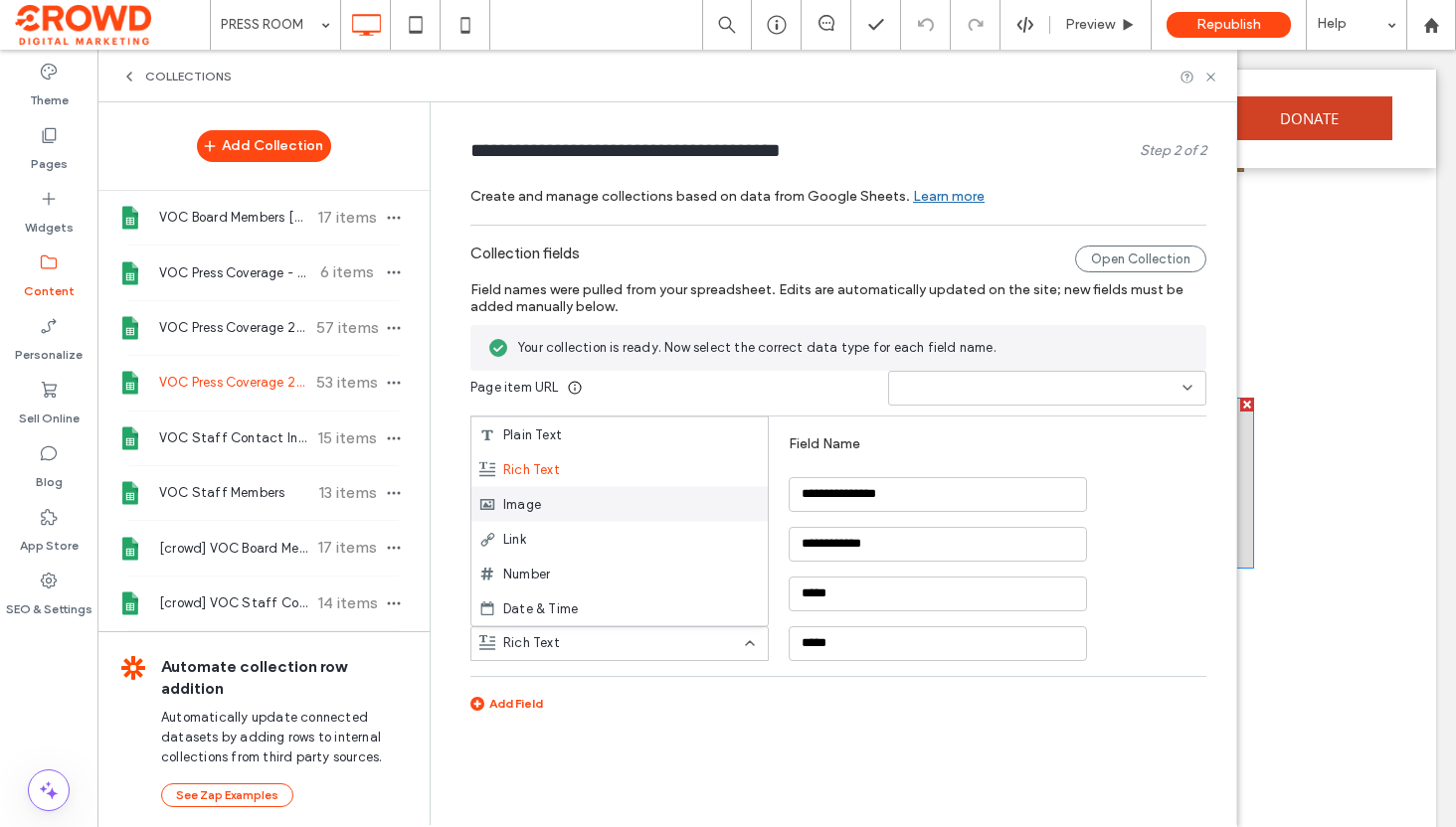 click on "Image" at bounding box center [620, 504] 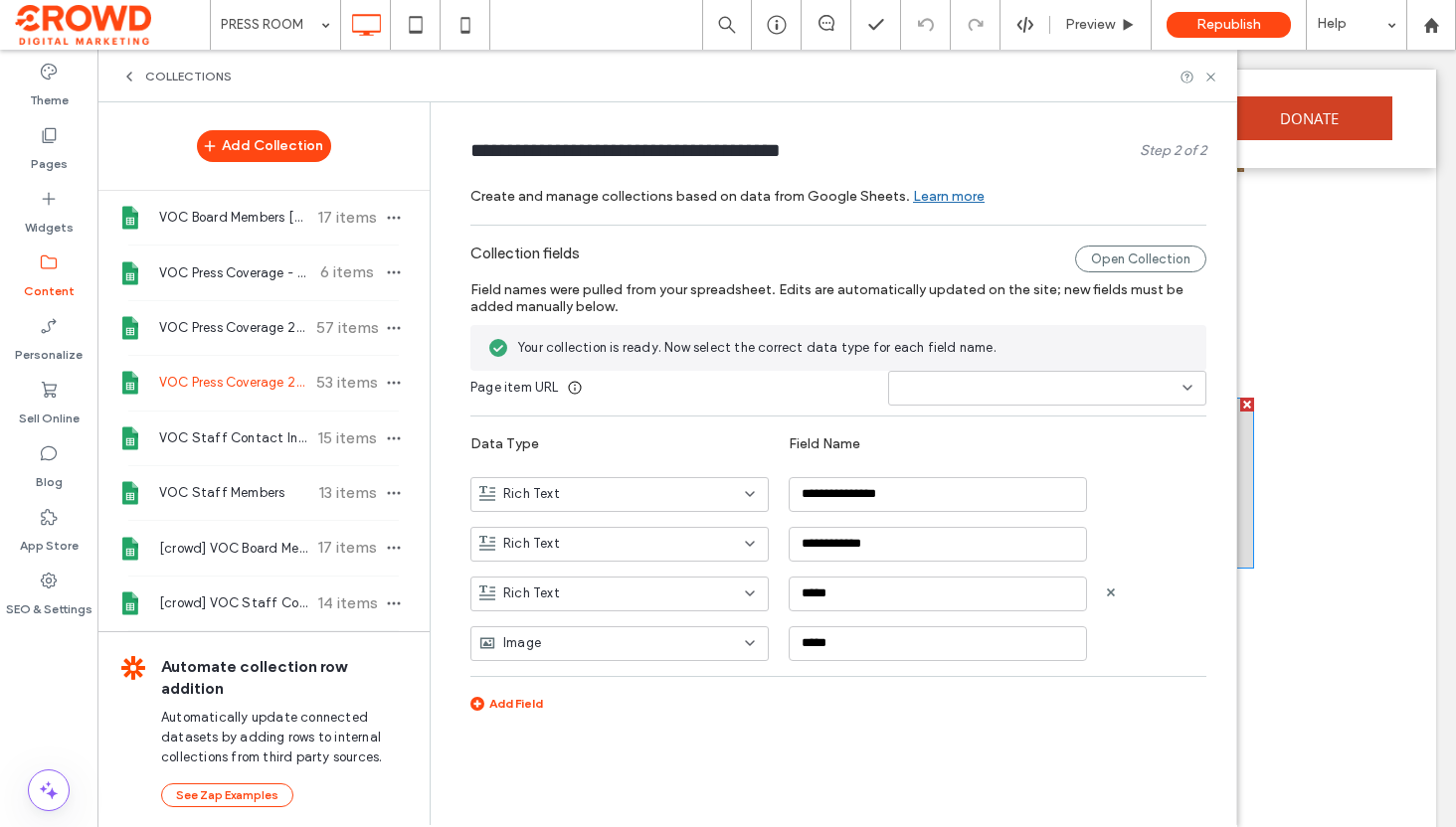 click on "Rich Text" at bounding box center (608, 593) 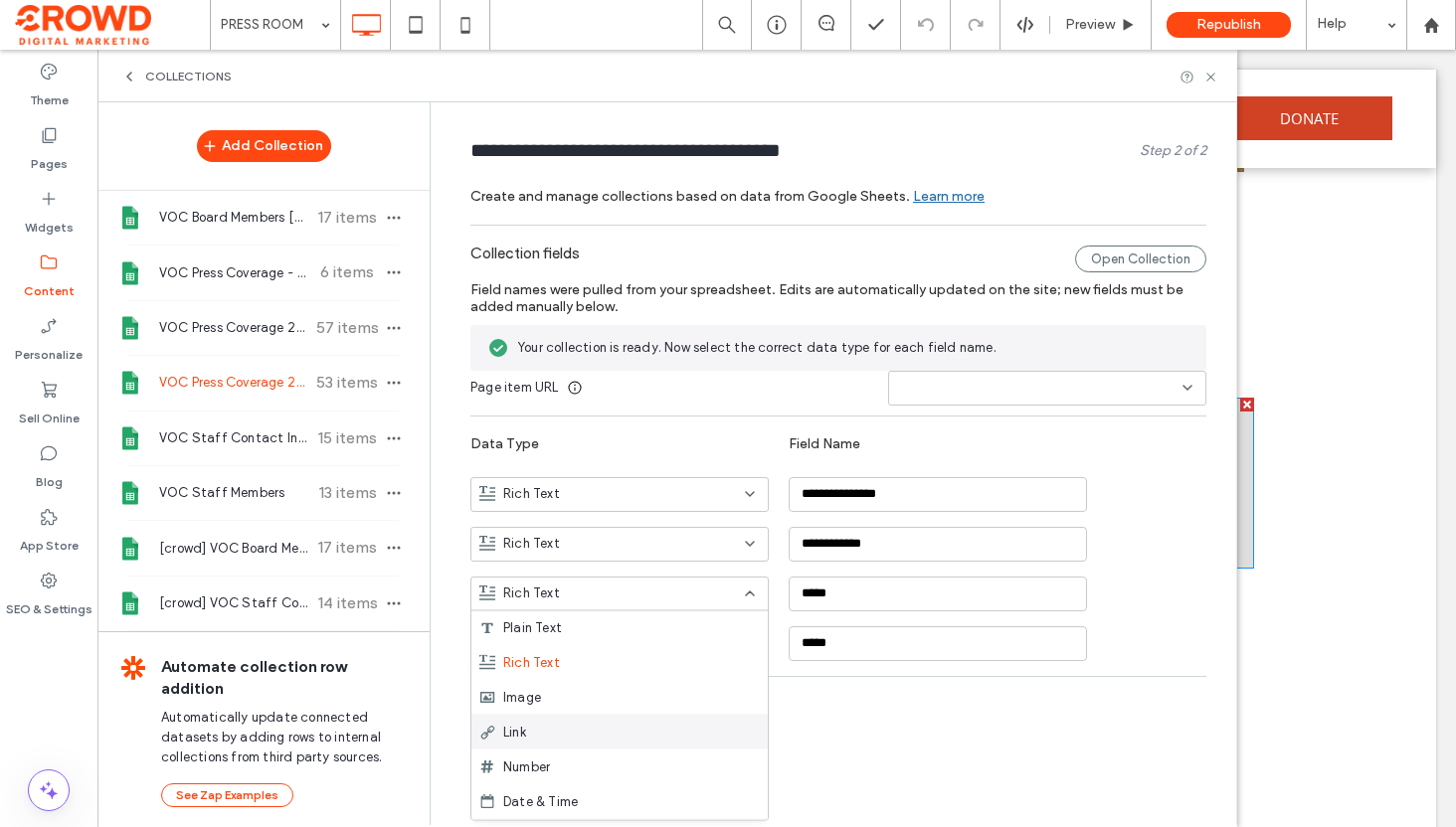 scroll, scrollTop: 0, scrollLeft: 0, axis: both 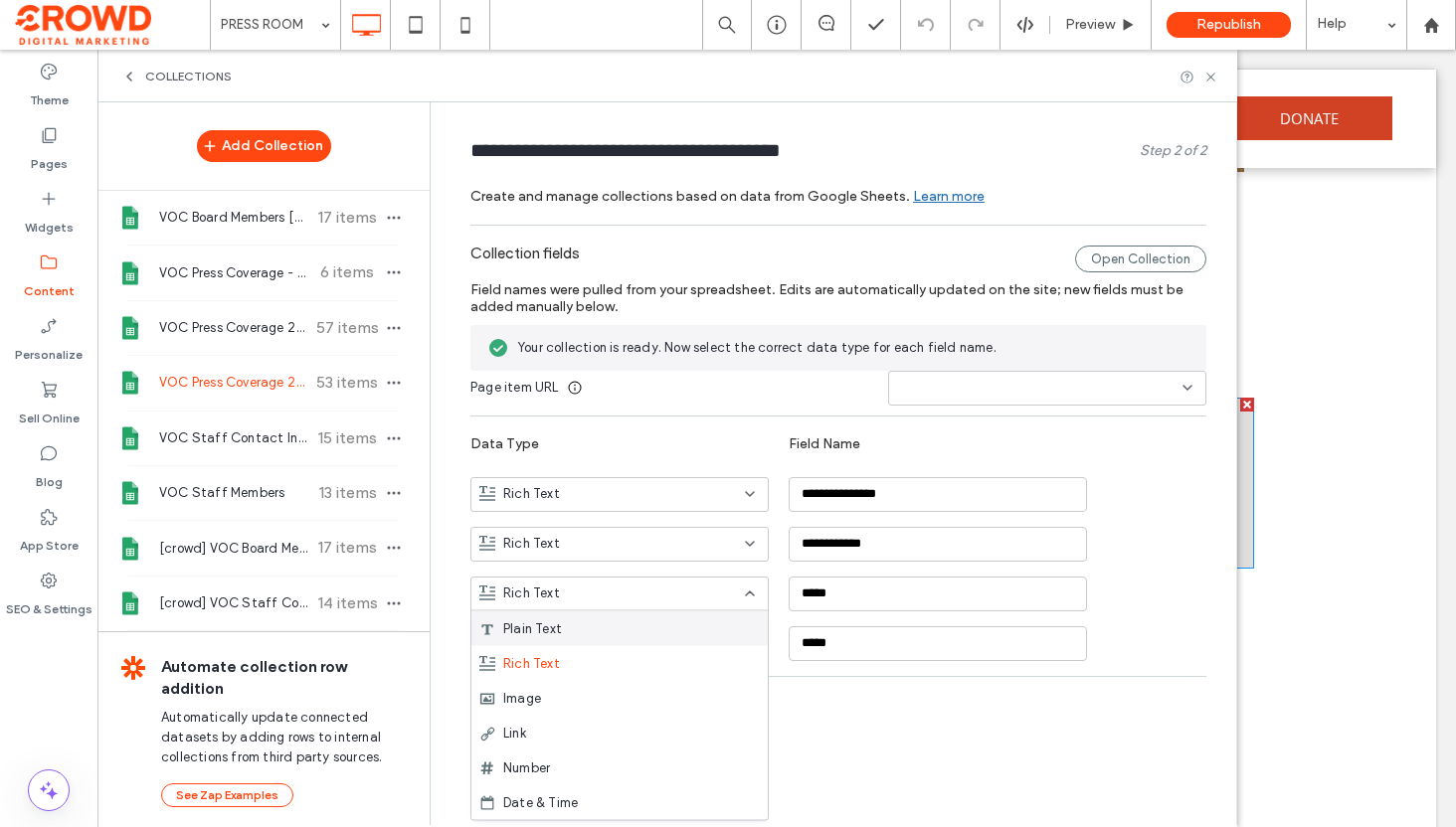 click on "Plain Text" at bounding box center [620, 628] 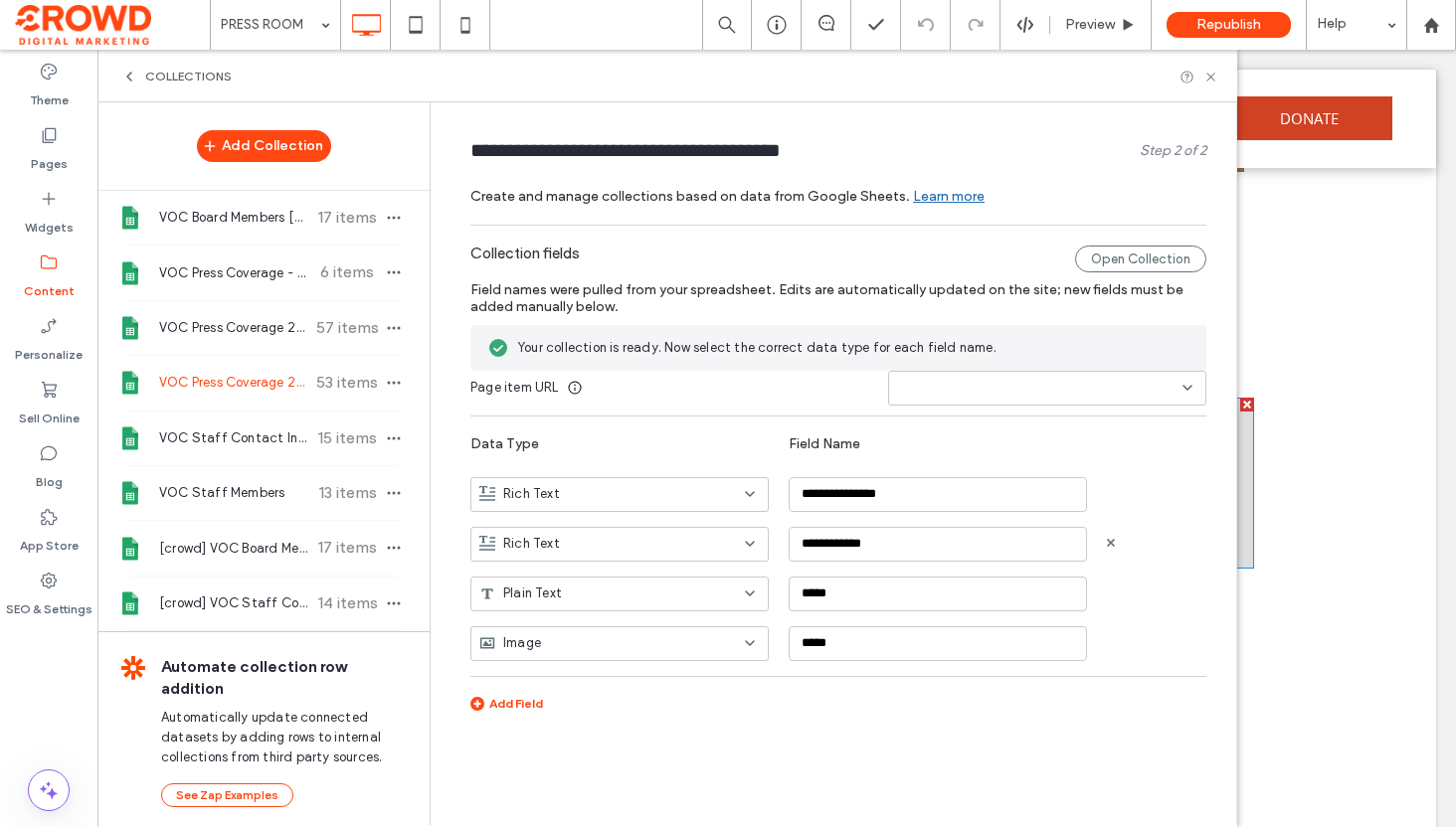 click on "Rich Text" at bounding box center [608, 544] 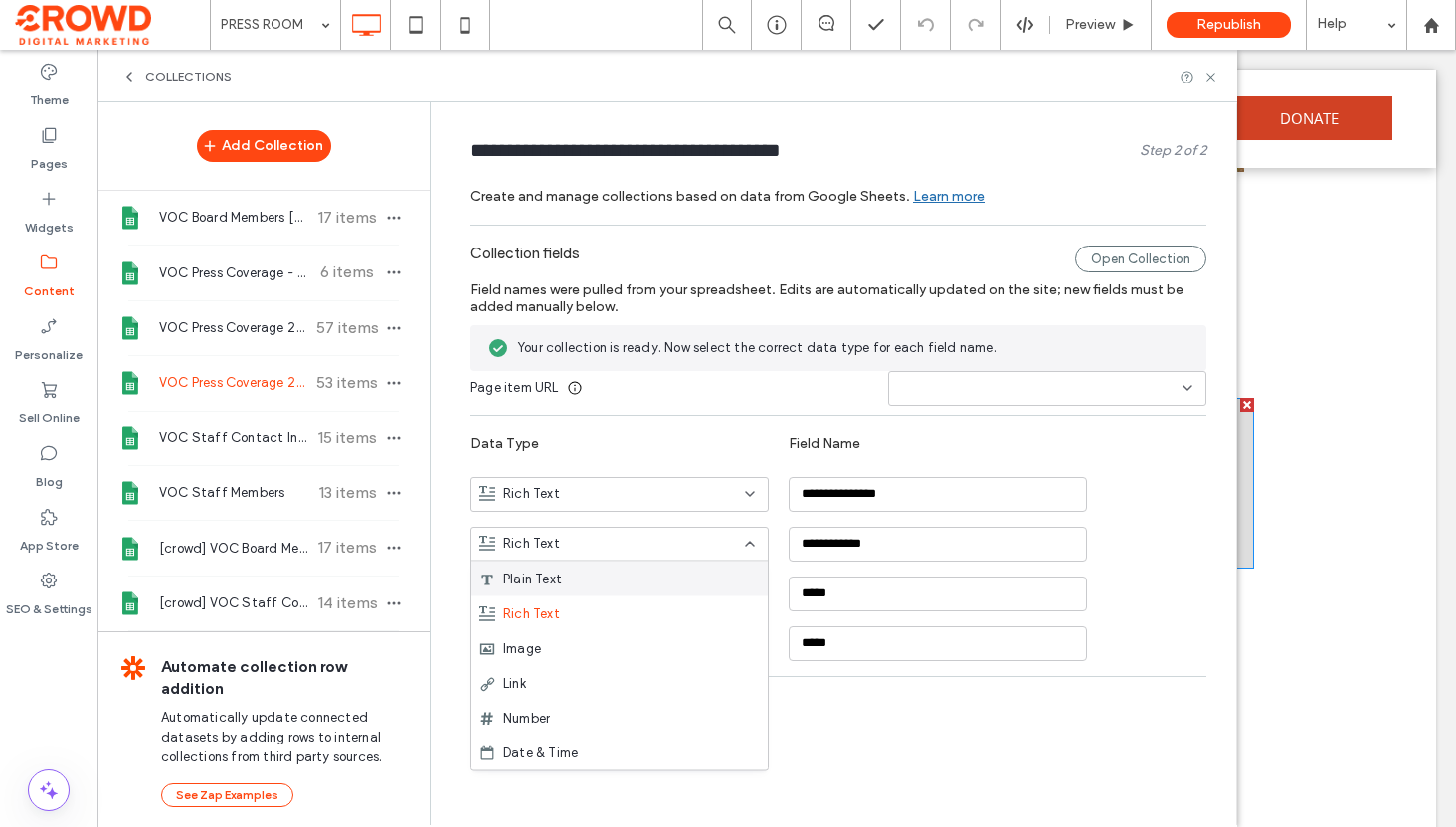 click on "Plain Text" at bounding box center [620, 579] 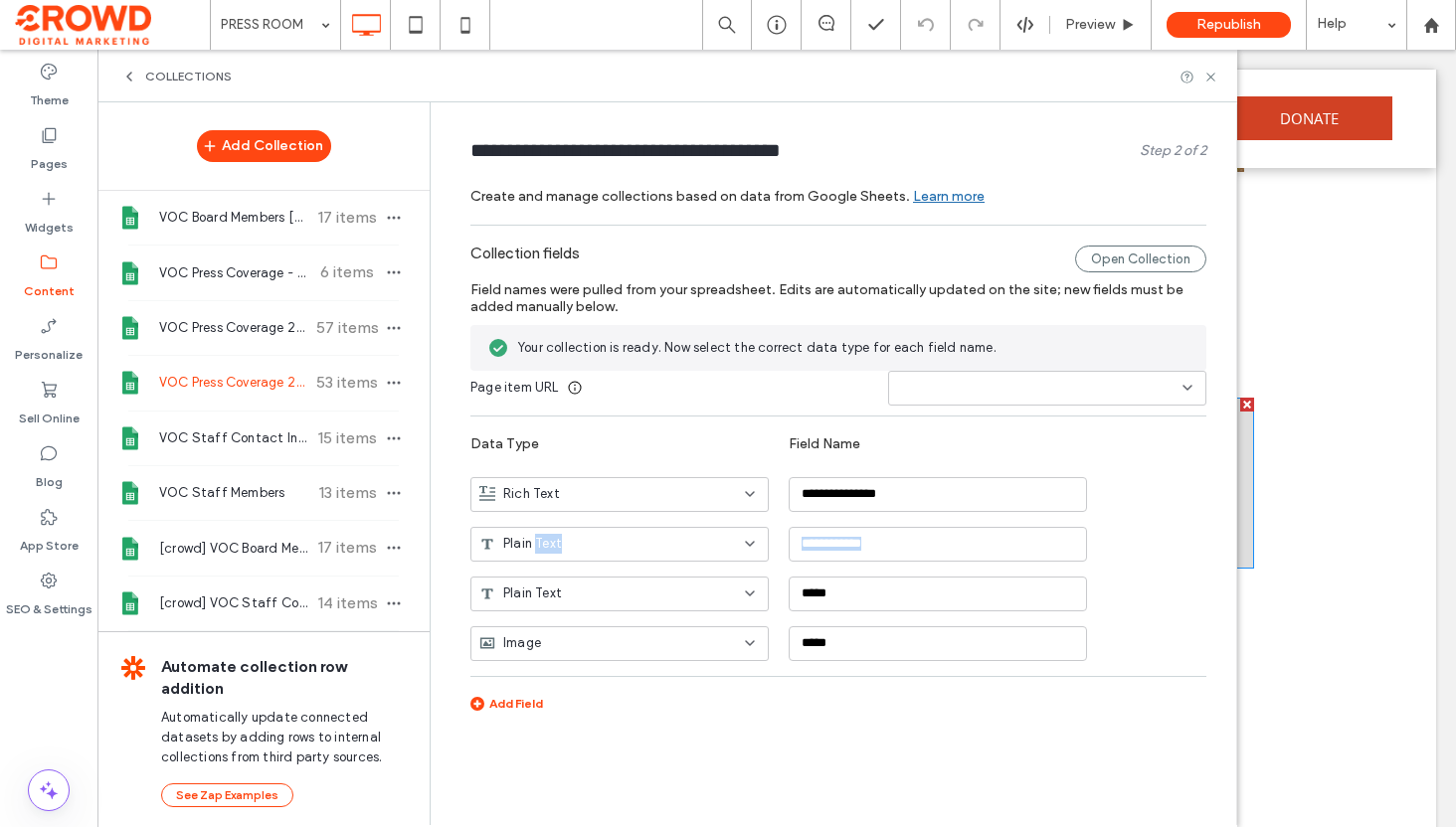 click on "Plain Text *****" at bounding box center [853, 586] 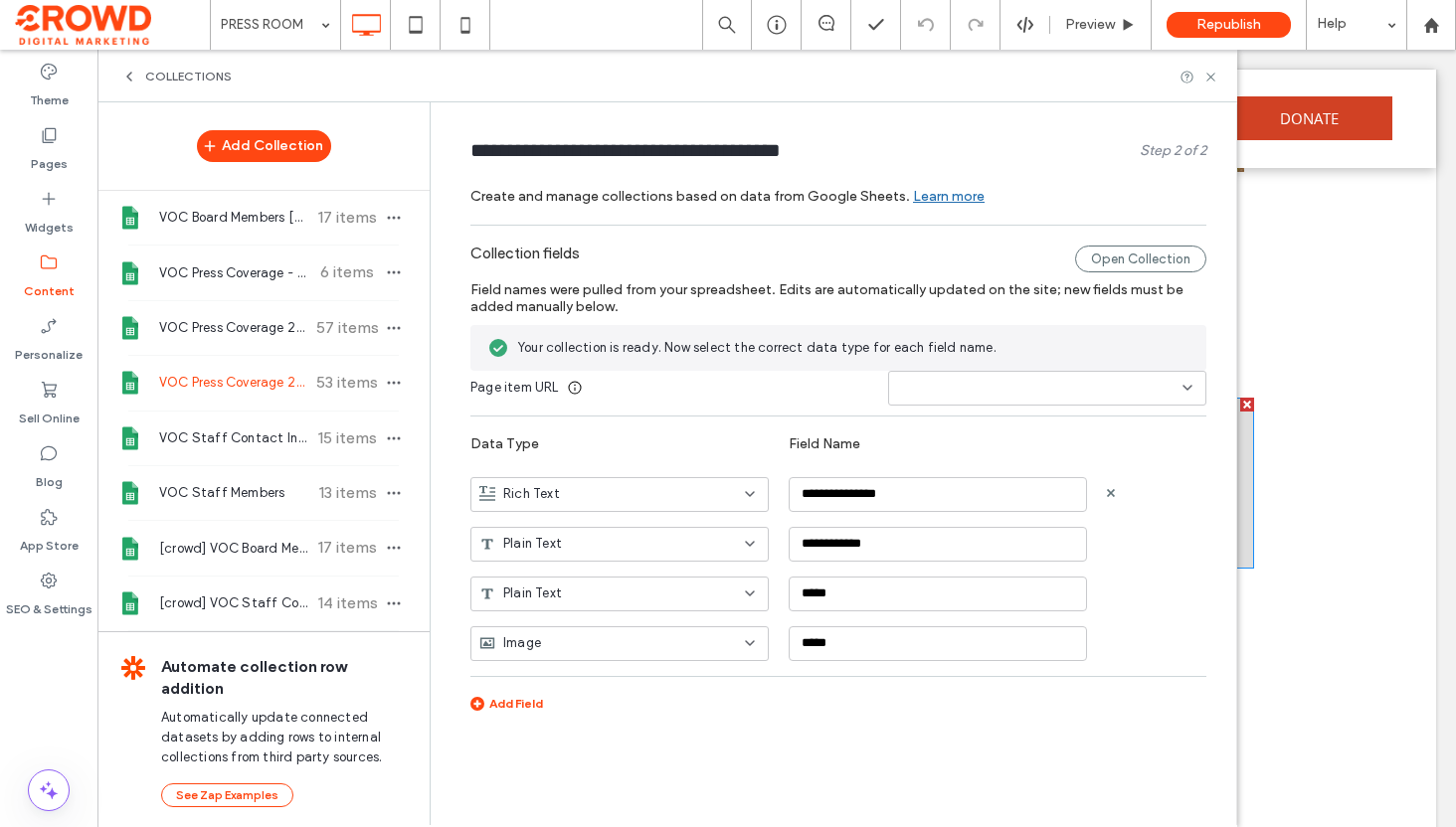 click on "Rich Text" at bounding box center (608, 494) 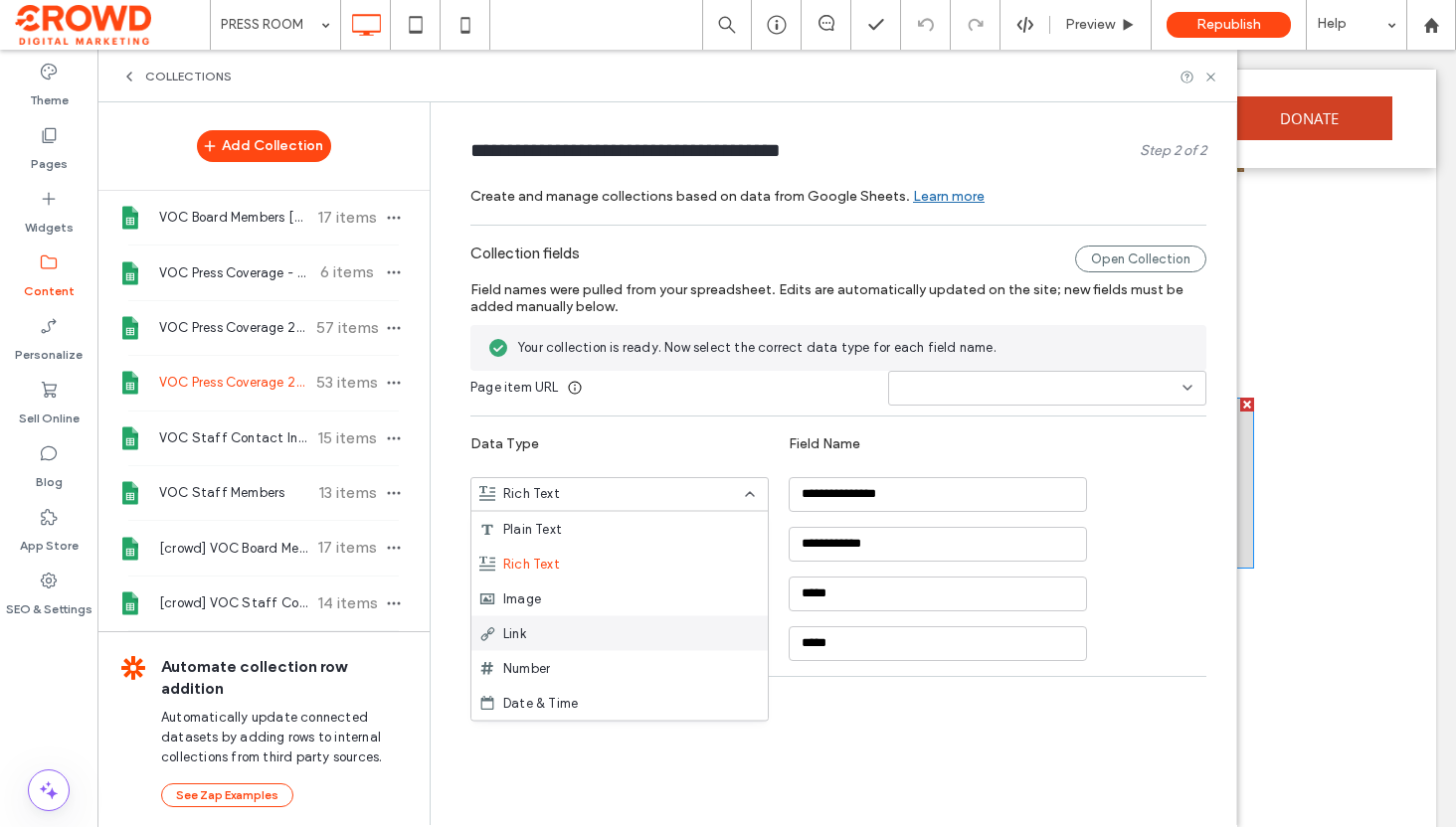 click on "Link" at bounding box center [620, 633] 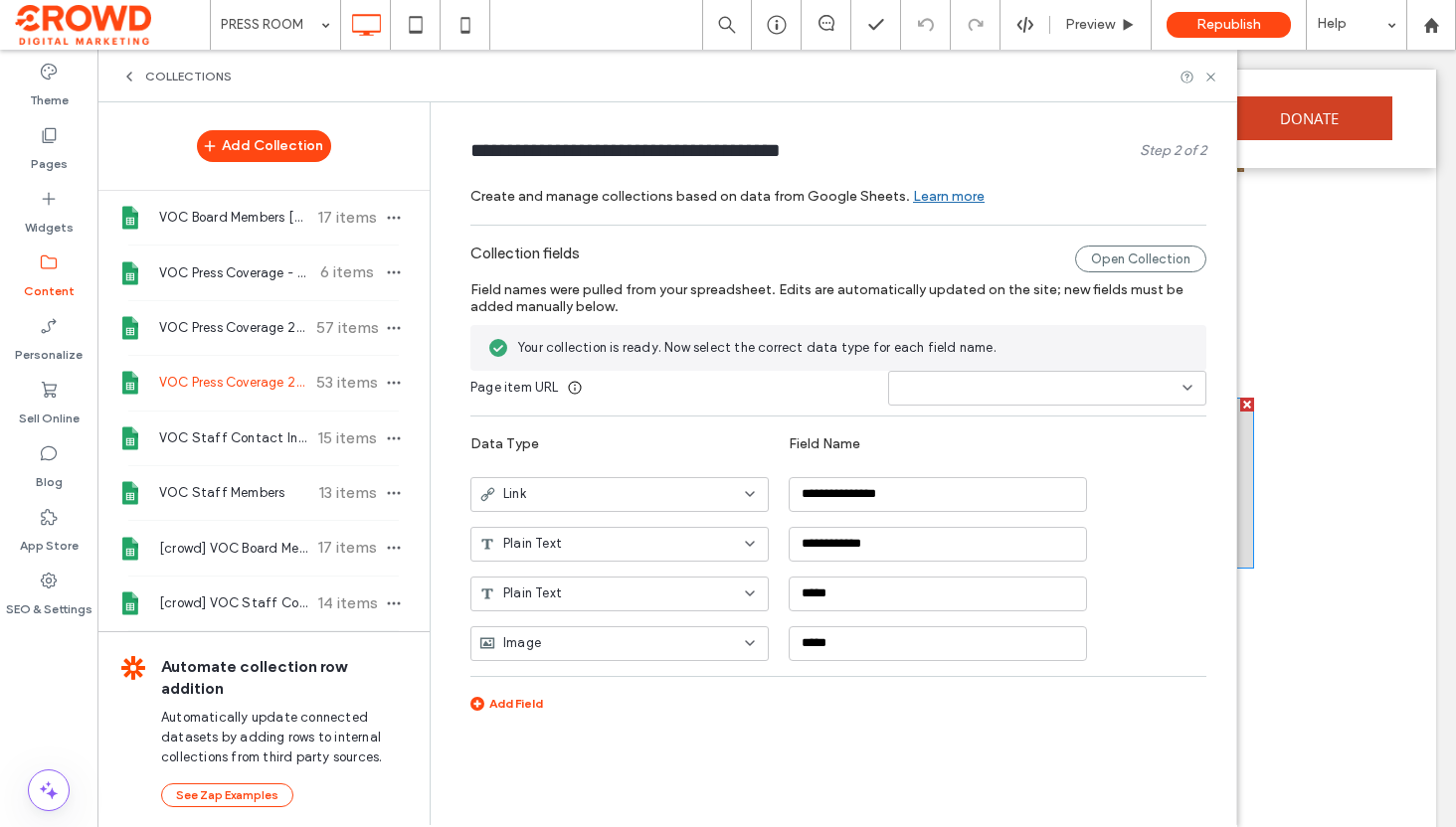 click on "**********" at bounding box center (838, 482) 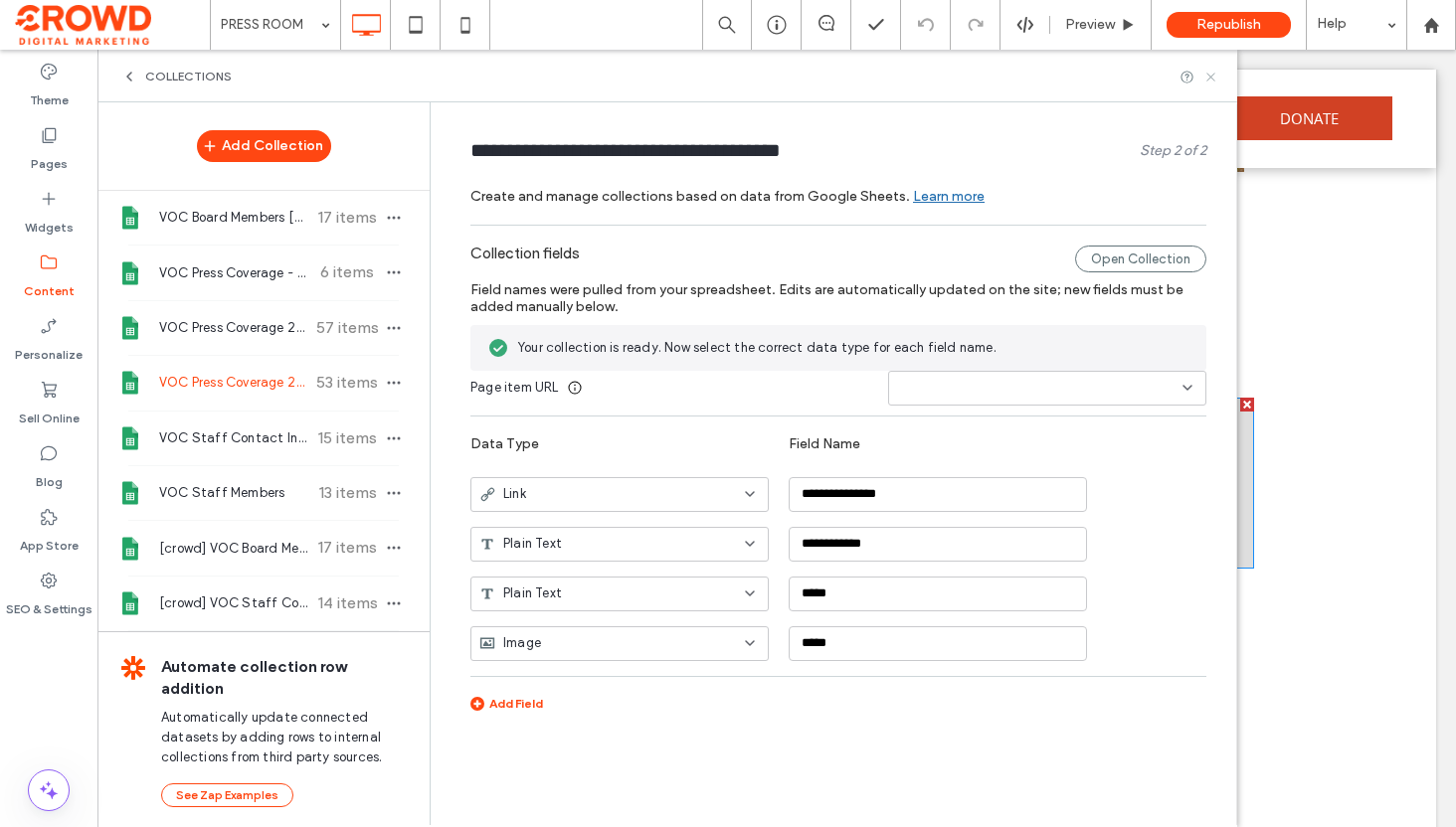 drag, startPoint x: 1207, startPoint y: 71, endPoint x: 1093, endPoint y: 57, distance: 114.85643 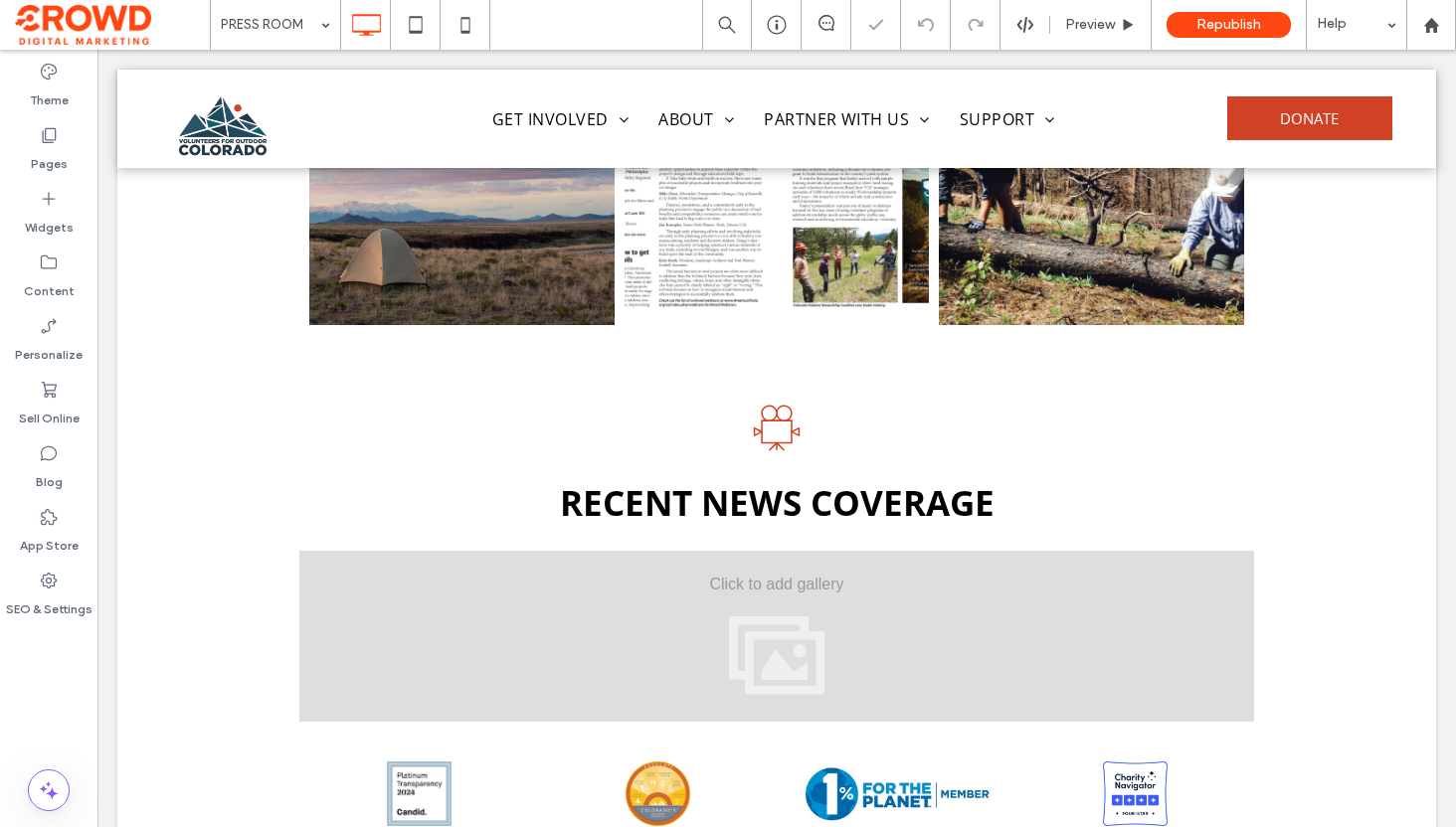 scroll, scrollTop: 2215, scrollLeft: 0, axis: vertical 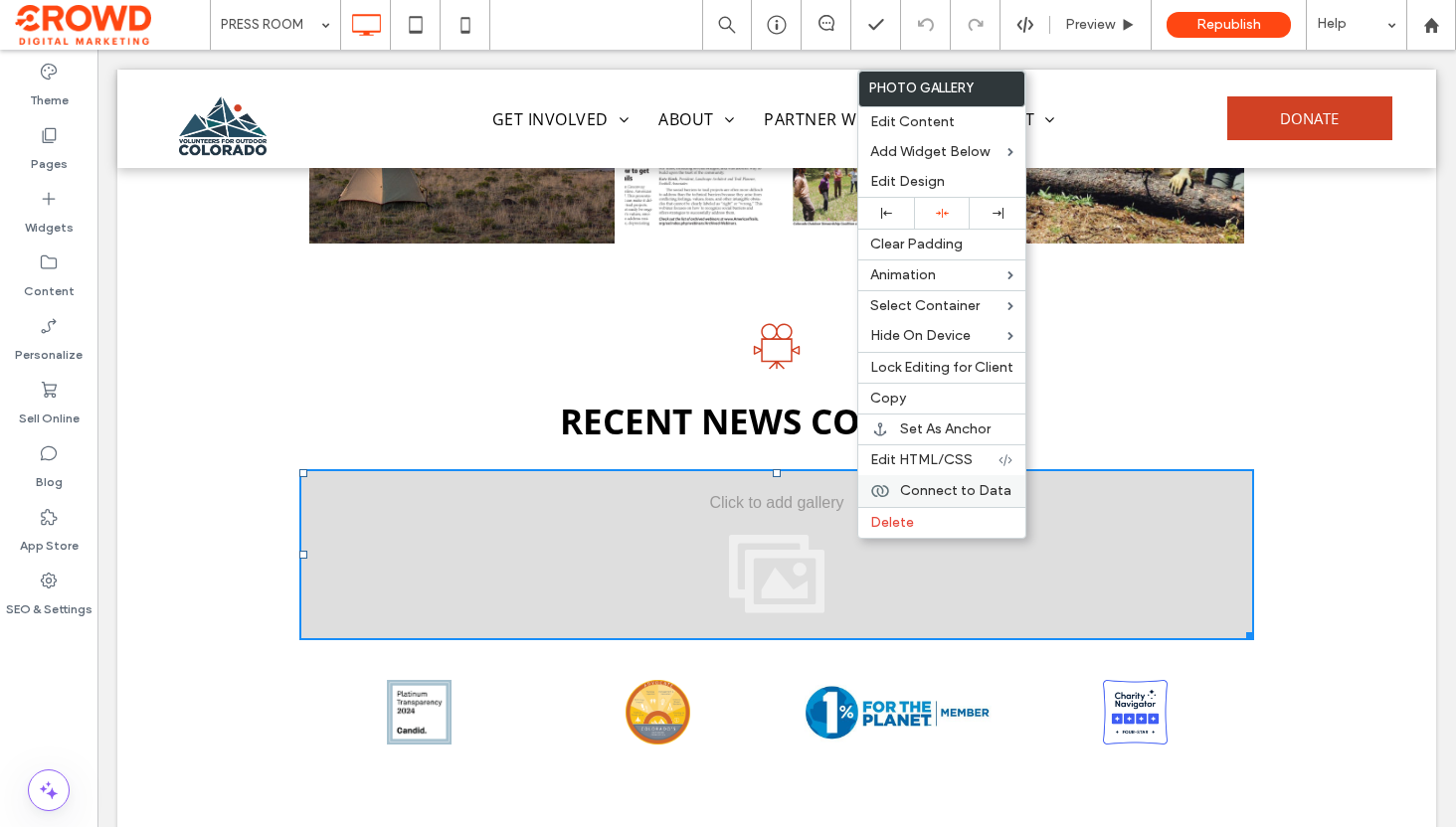 click on "Connect to Data" at bounding box center (956, 490) 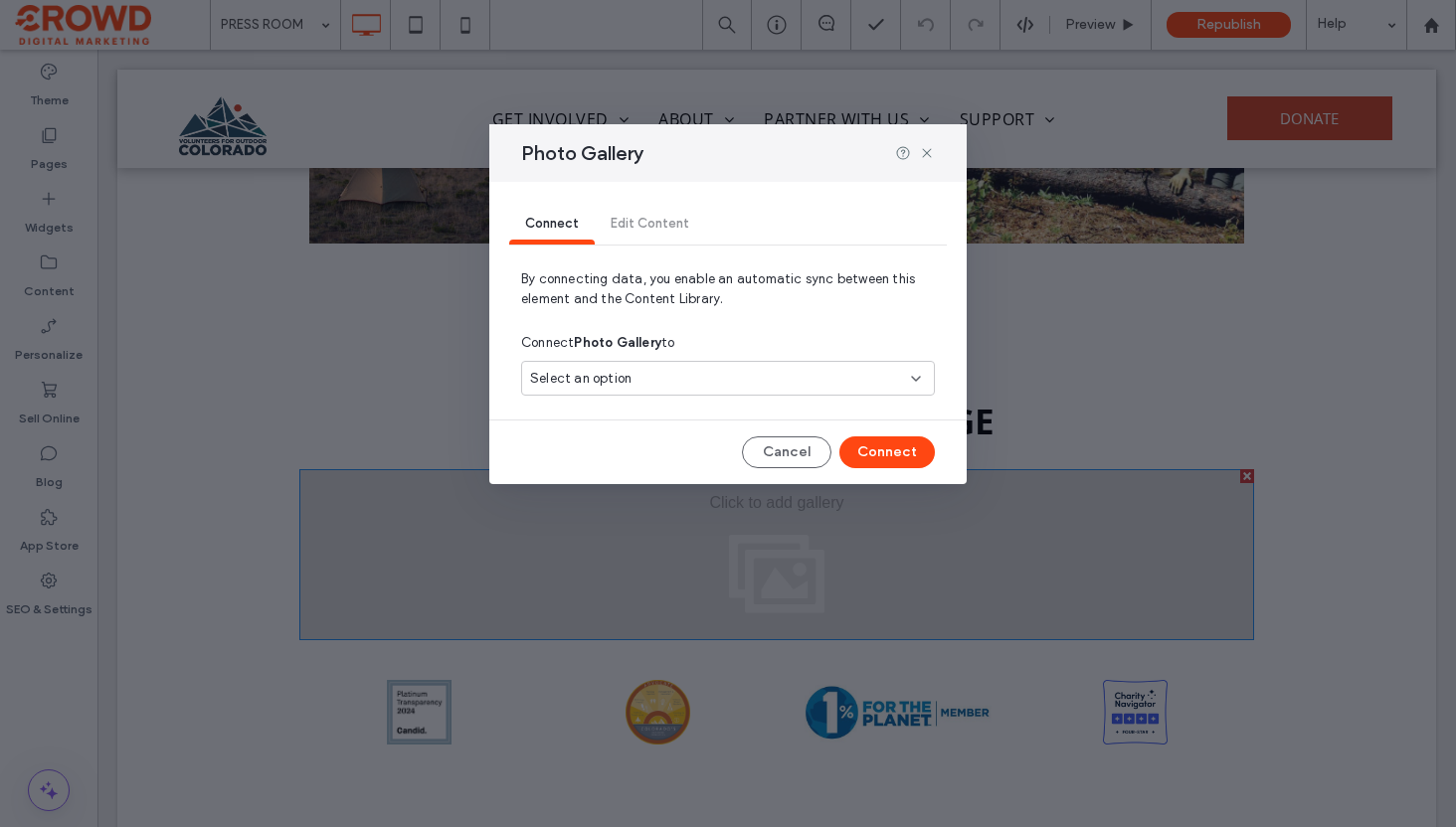 click on "Select an option" at bounding box center (716, 379) 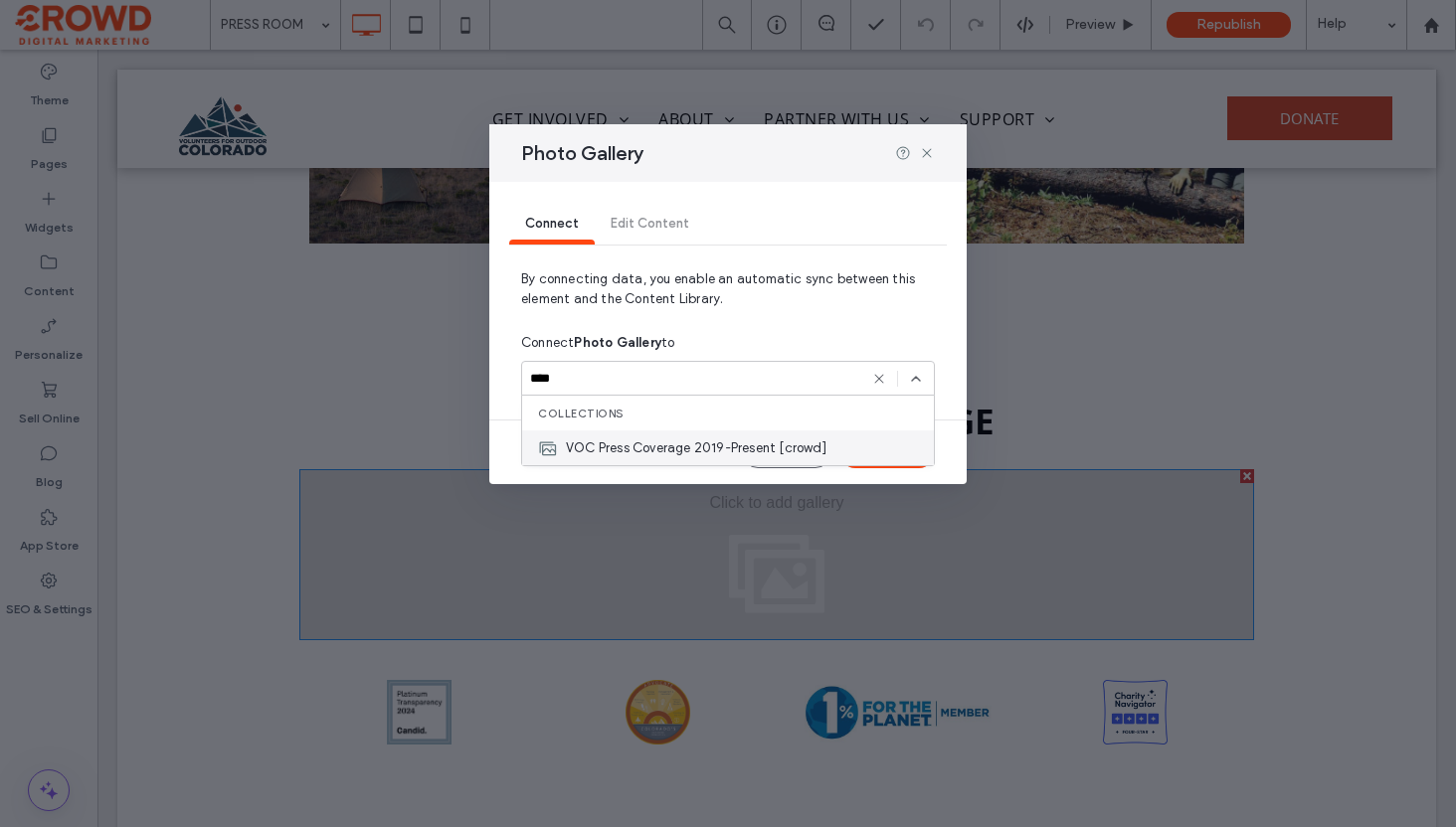 type on "****" 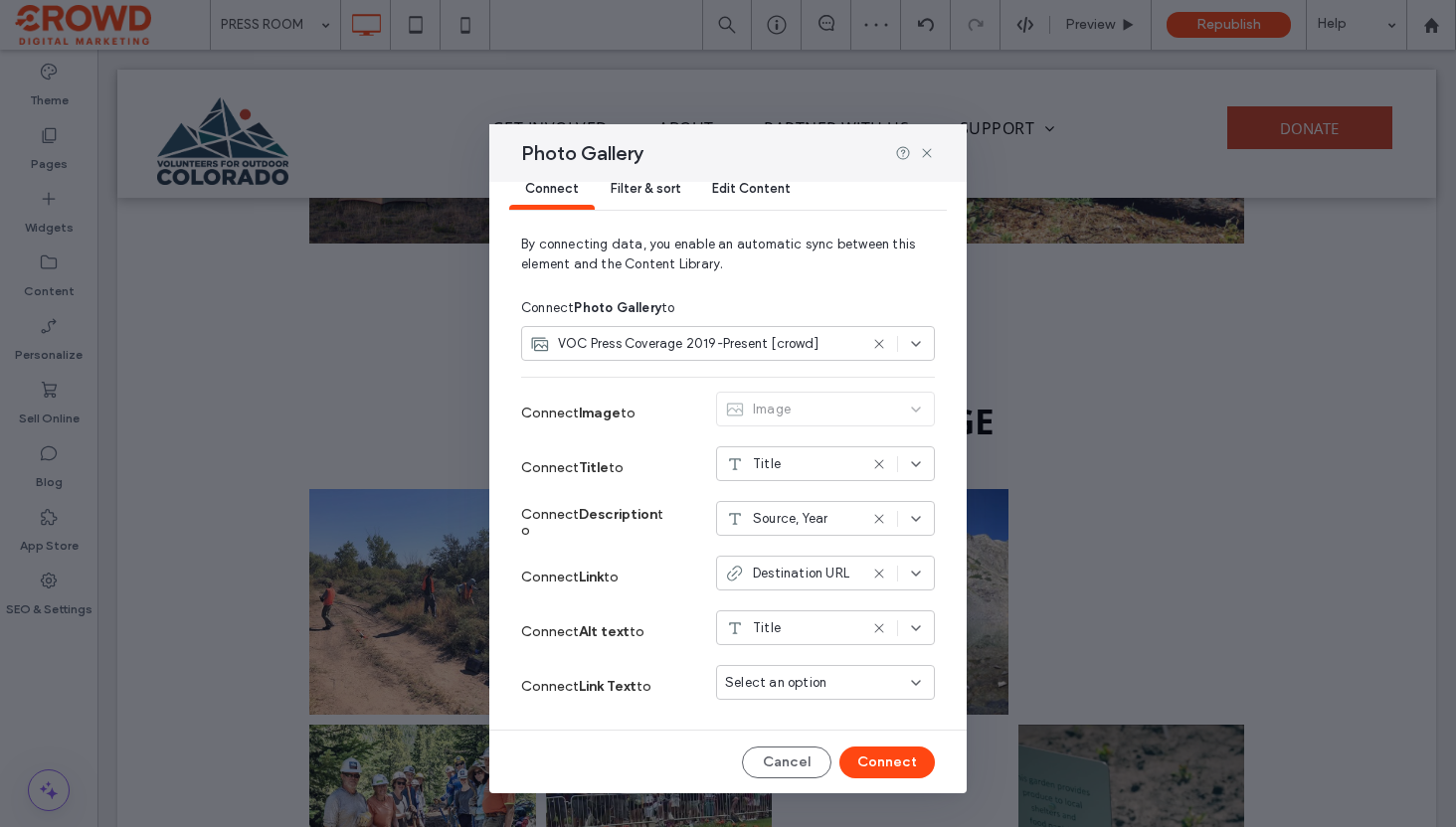 scroll, scrollTop: 35, scrollLeft: 0, axis: vertical 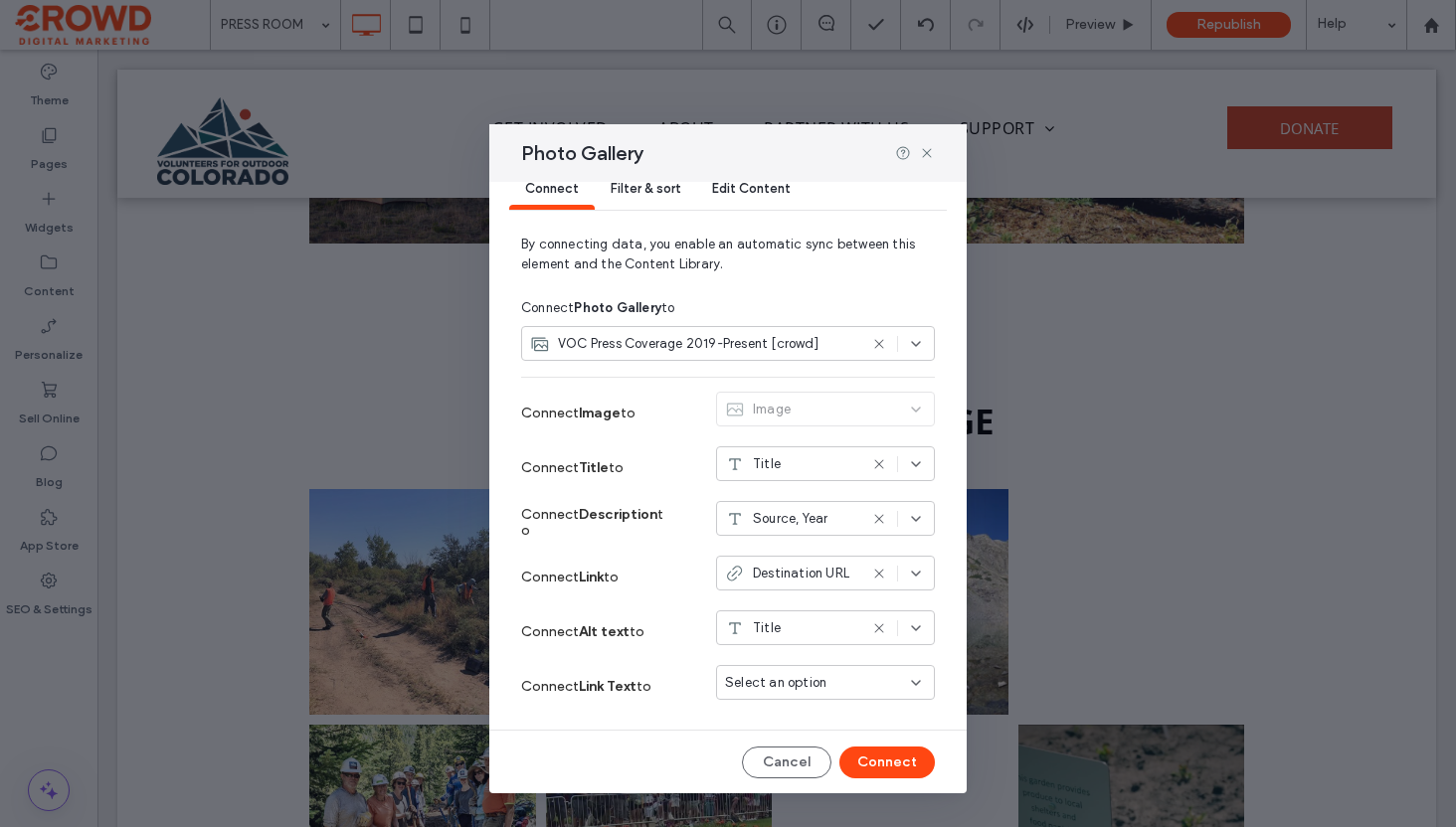 click on "Select an option" at bounding box center [776, 683] 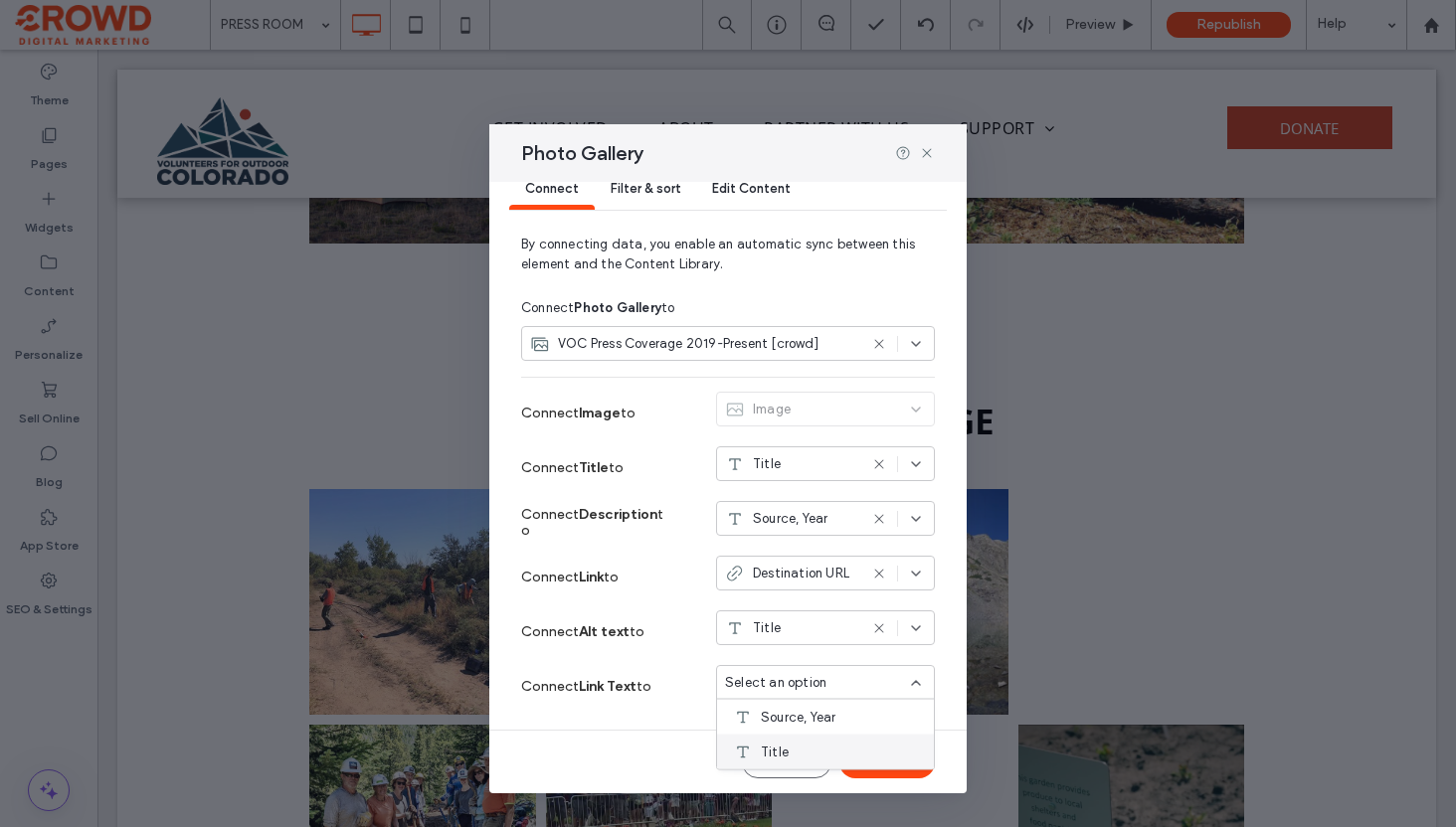 click on "Title" at bounding box center (825, 751) 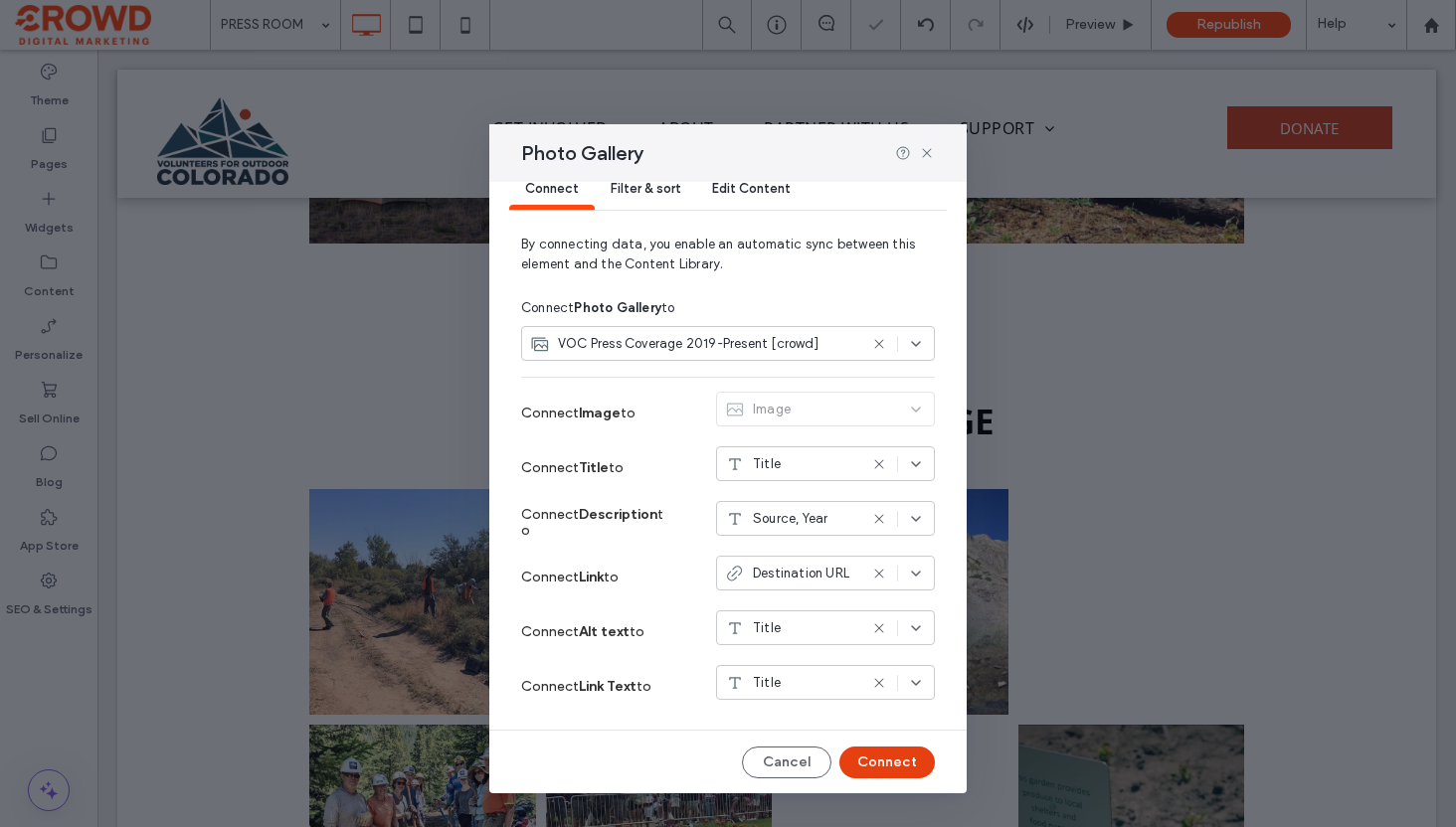 click on "Connect" at bounding box center [887, 762] 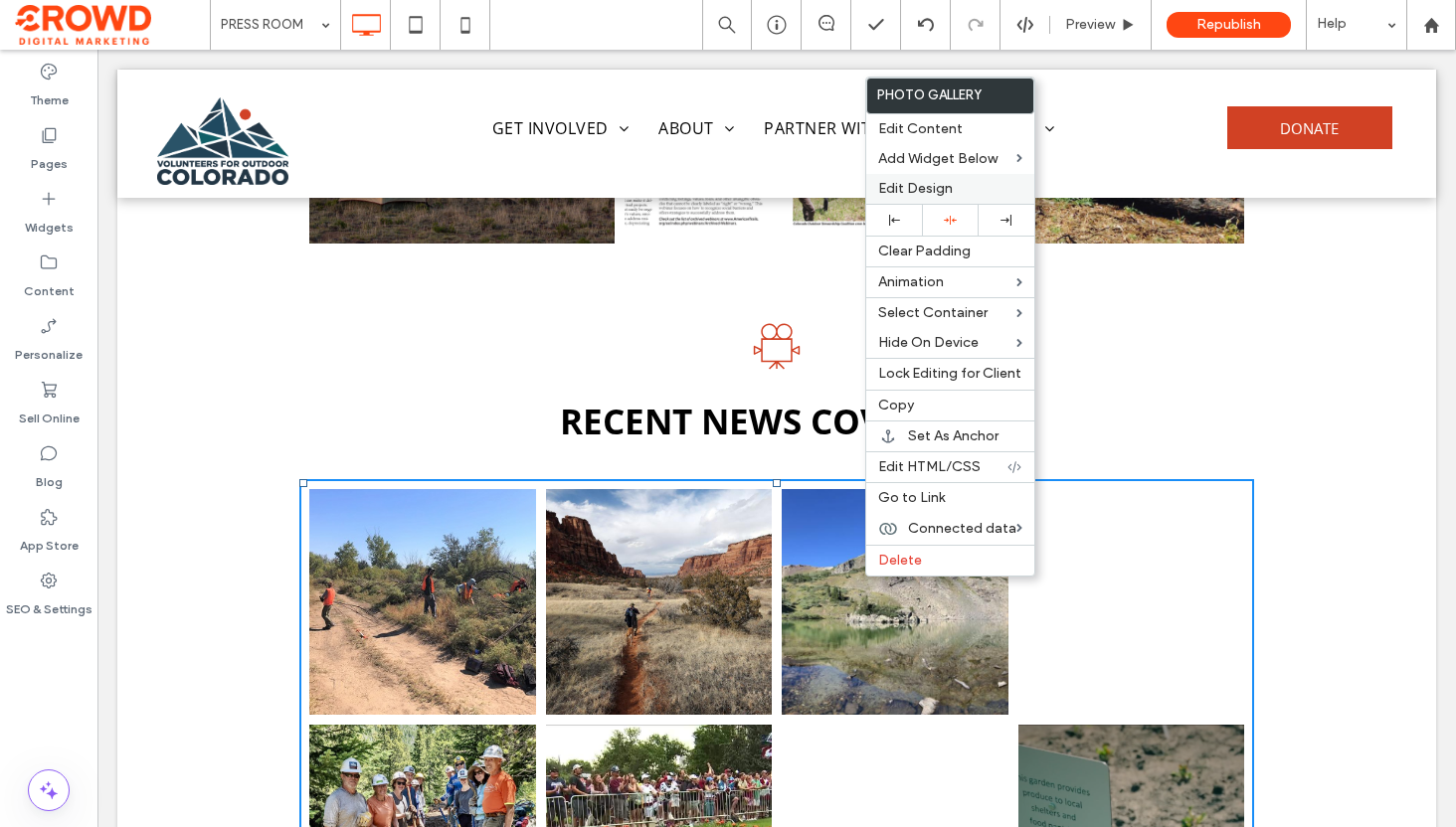 click on "Edit Design" at bounding box center (950, 189) 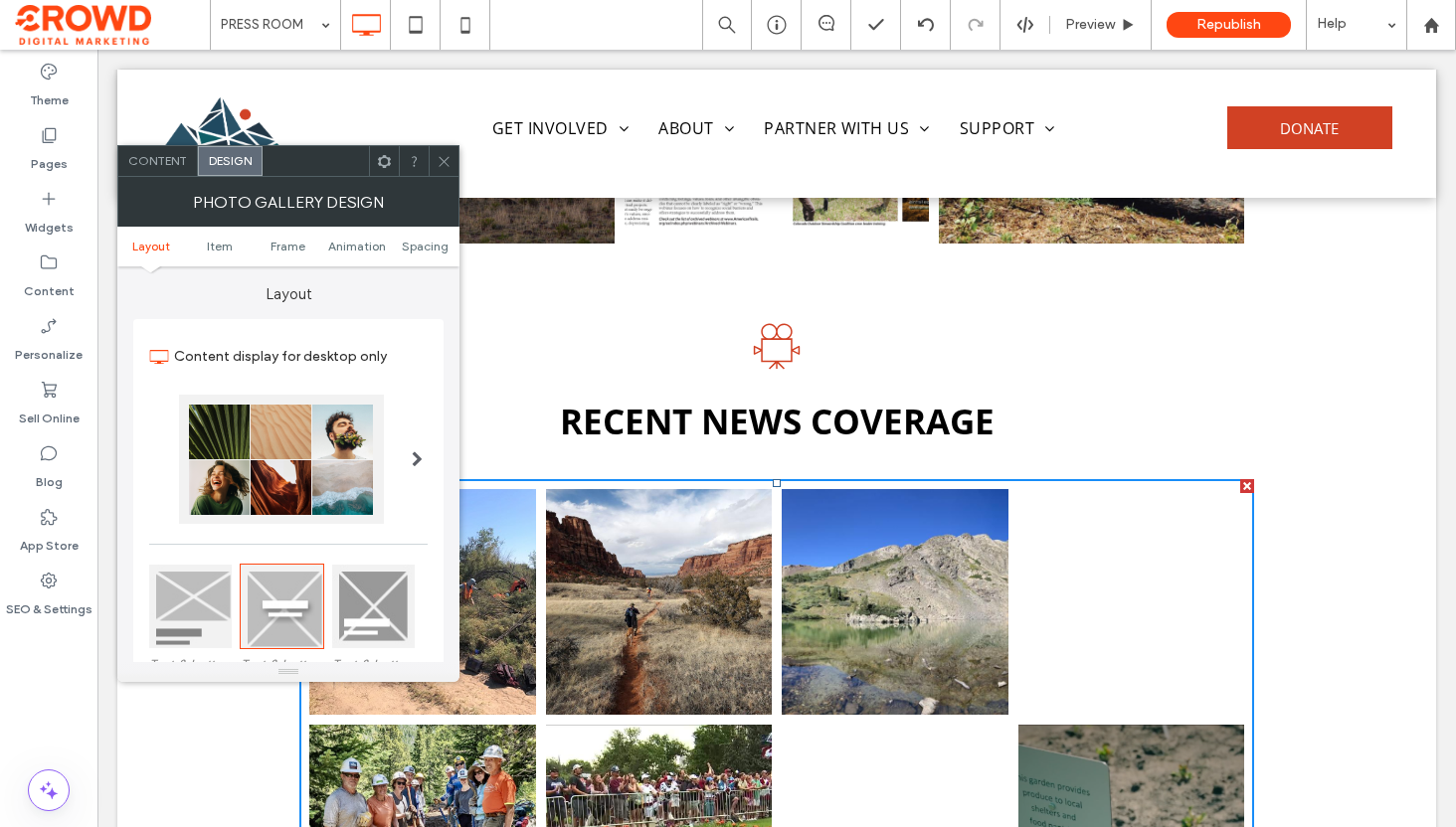 click 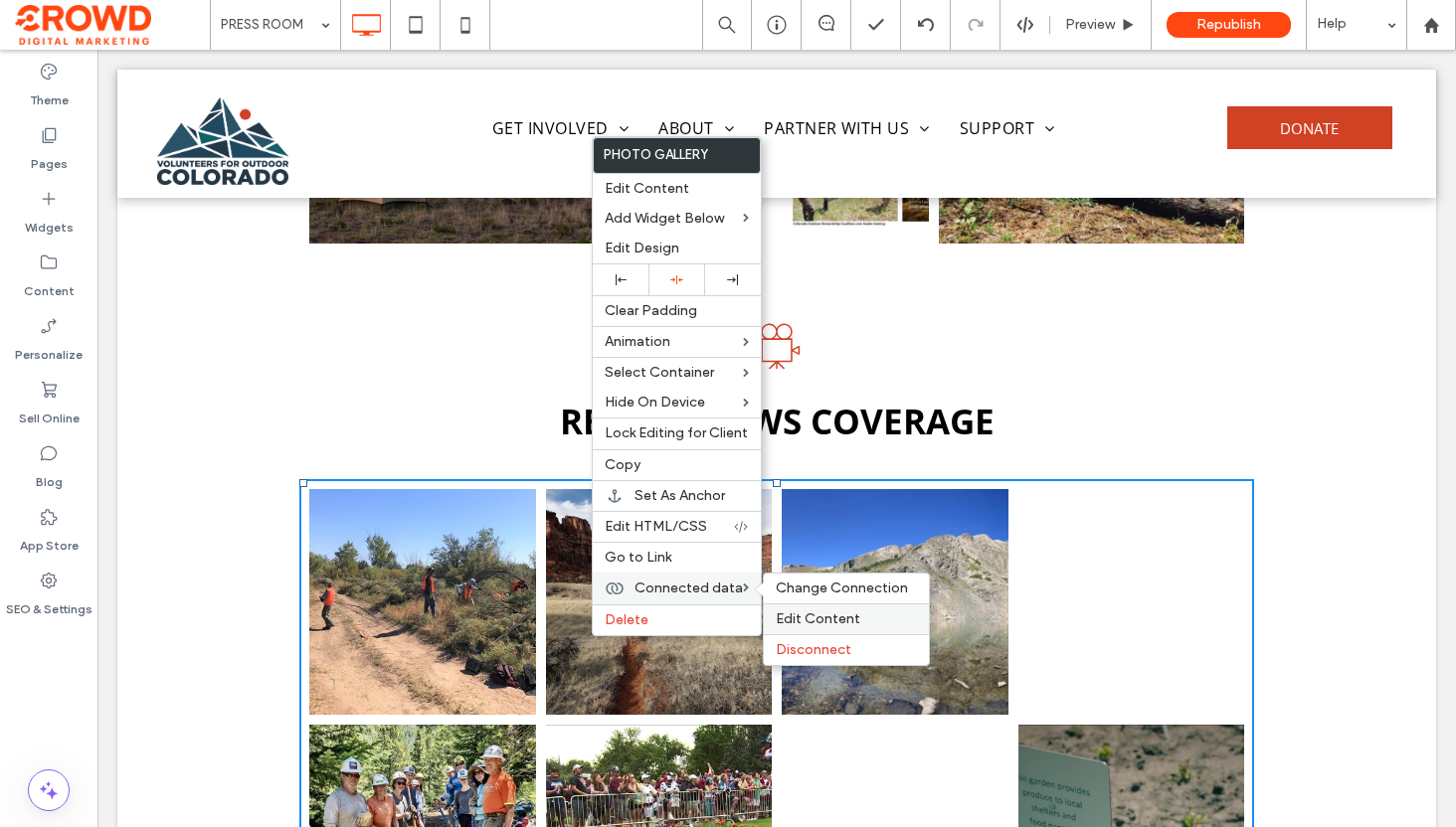 click on "Edit Content" at bounding box center [818, 618] 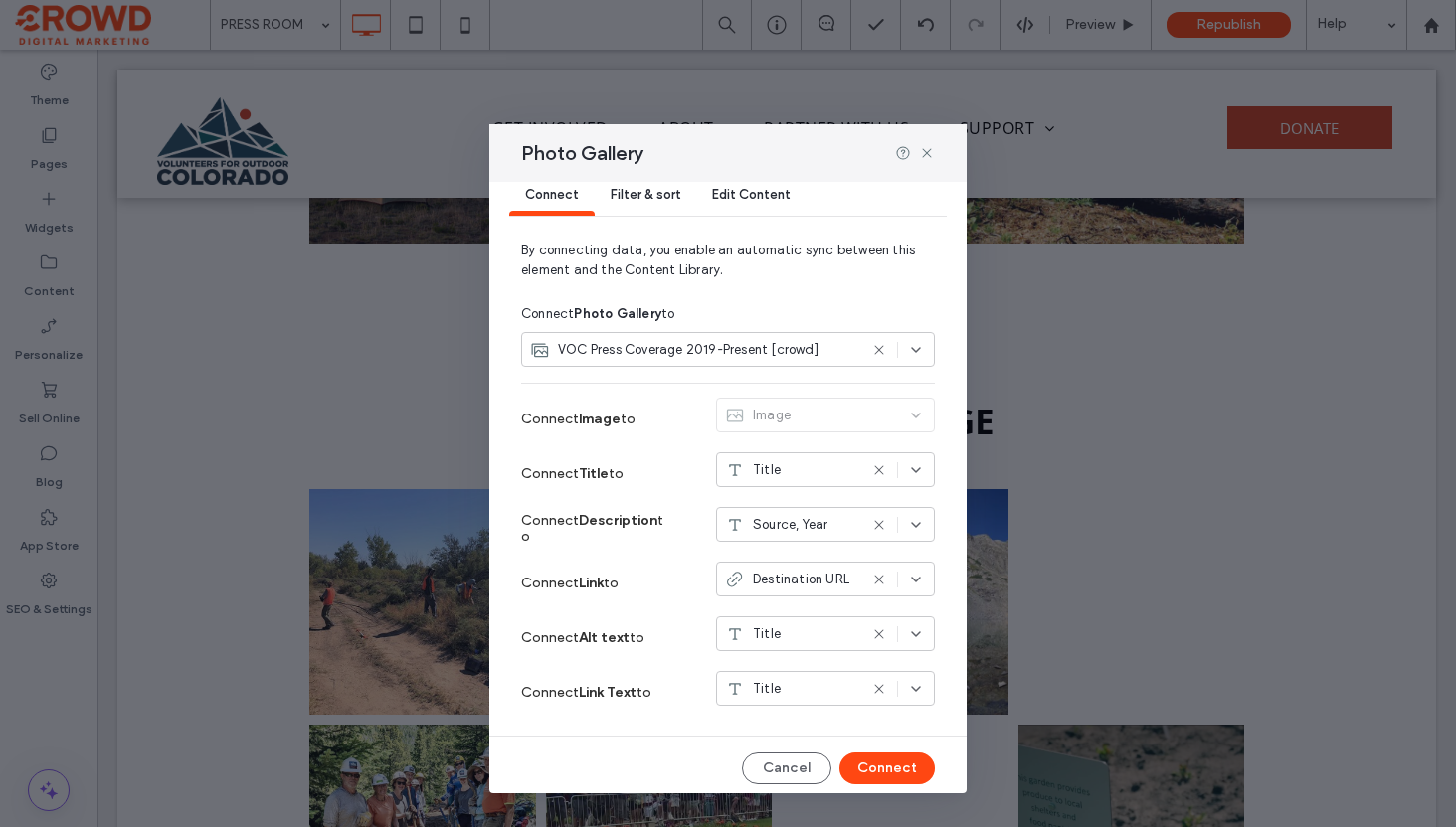 scroll, scrollTop: 31, scrollLeft: 0, axis: vertical 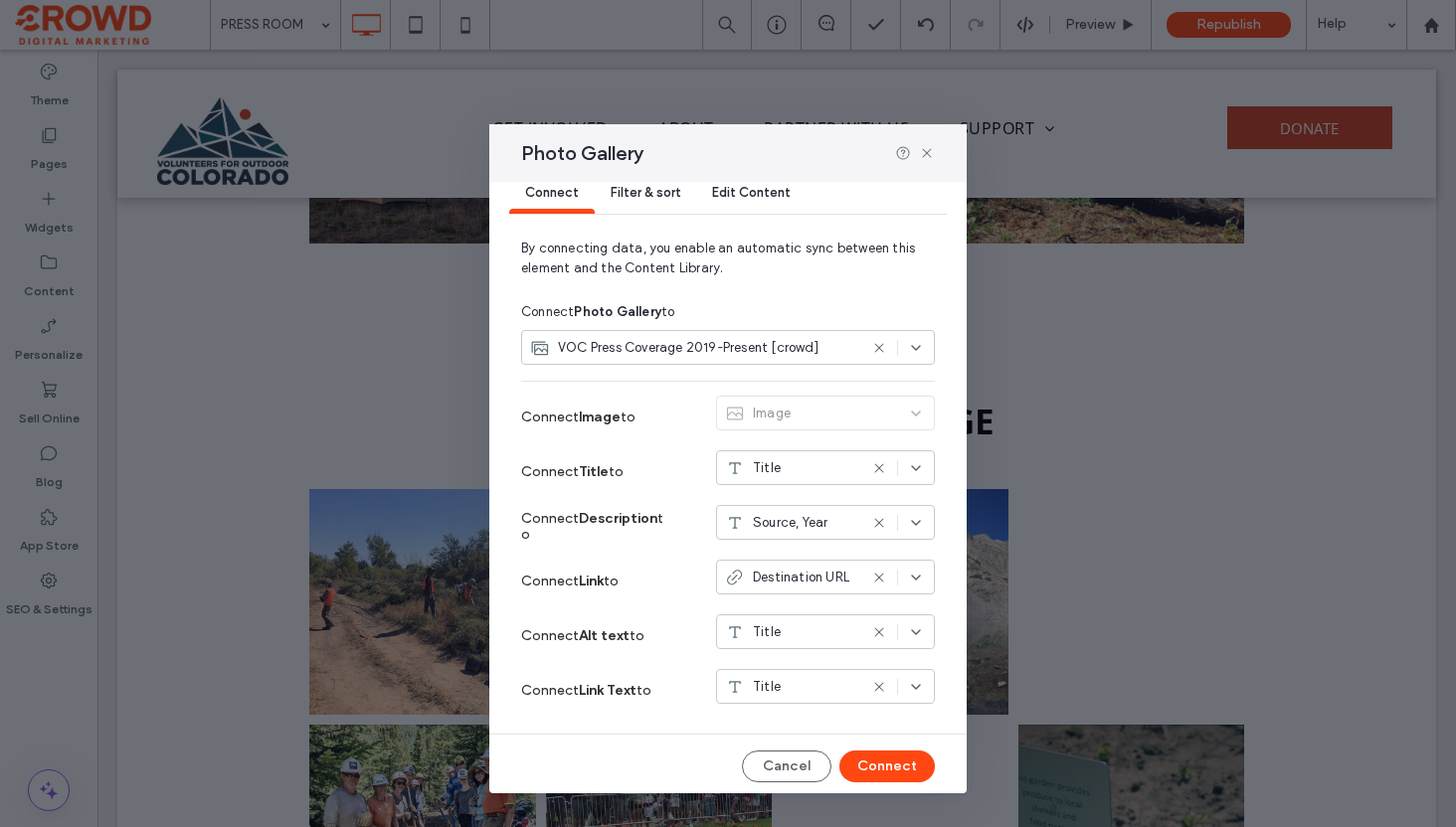 click on "Title" at bounding box center [767, 687] 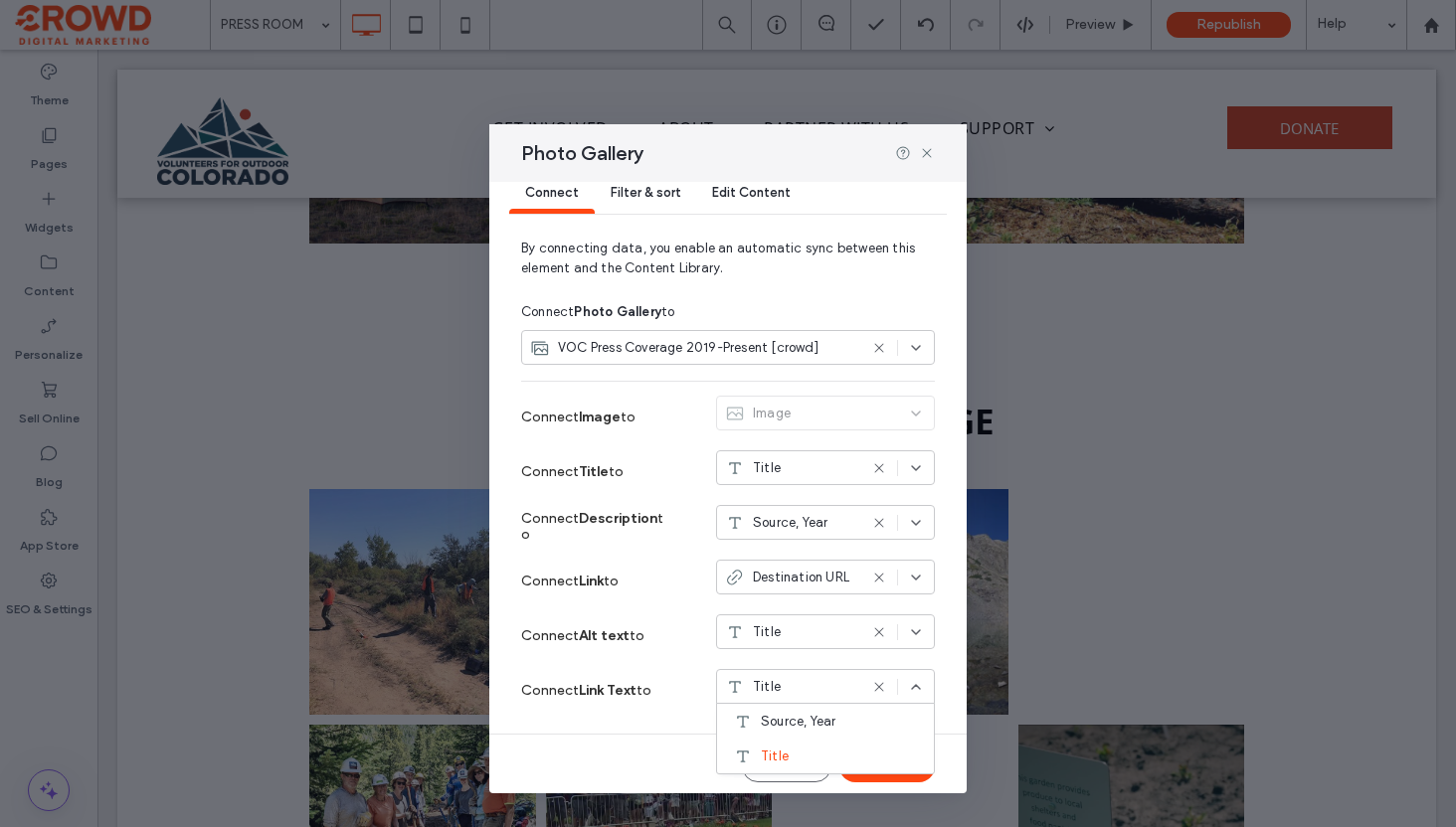 click 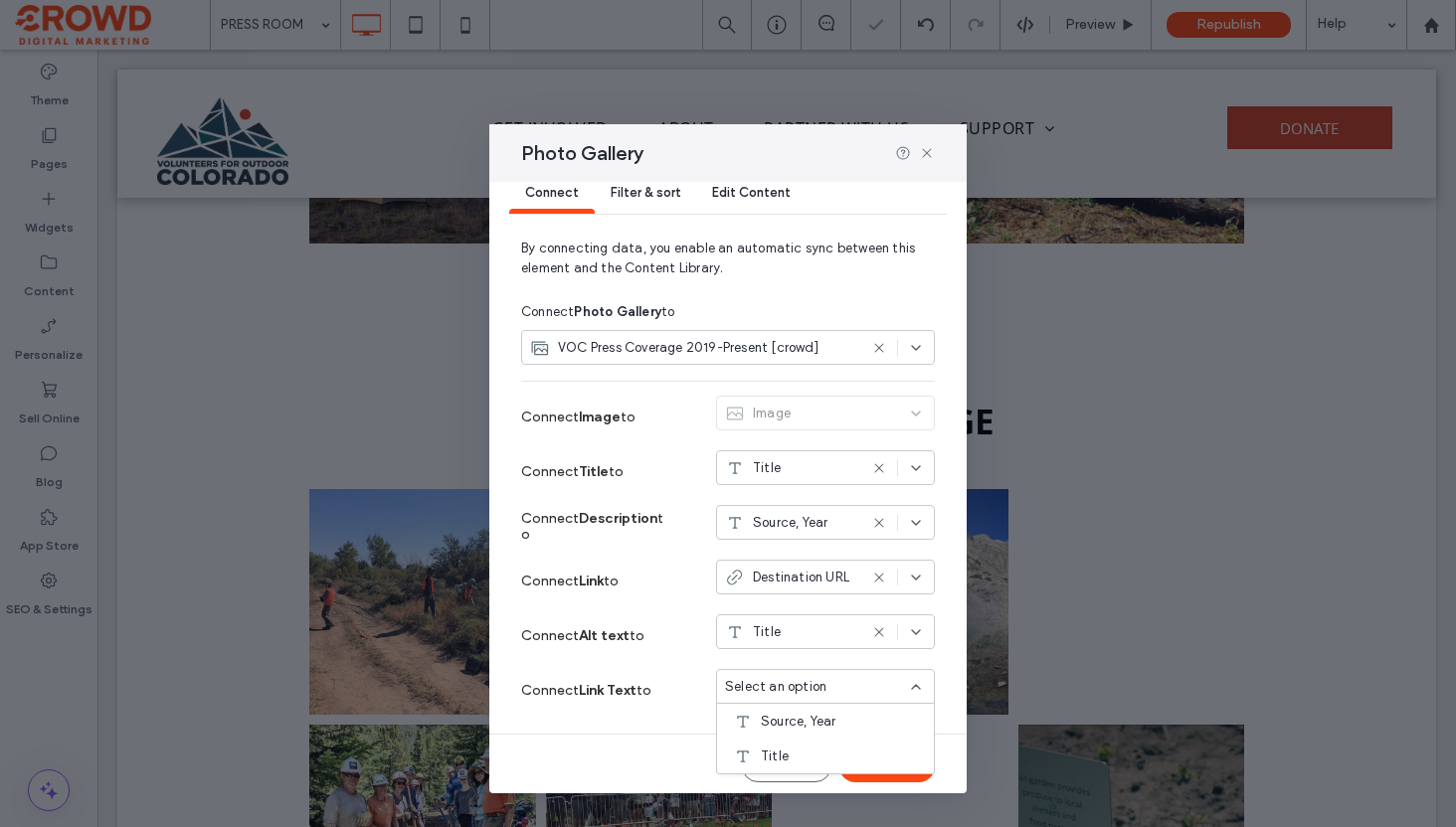 click on "Connect Filter & sort Edit Content By connecting data, you enable an automatic sync between this element and the Content Library. Connect  Photo Gallery  to  VOC Press Coverage [YEAR] Connect  Image  to  Image Connect  Title  to  Title Connect  Description  to  Source, Year Connect  Link  to  Destination URL Connect  Alt text  to  Title Connect  Link Text  to  Select an option Cancel Connect" at bounding box center [728, 488] 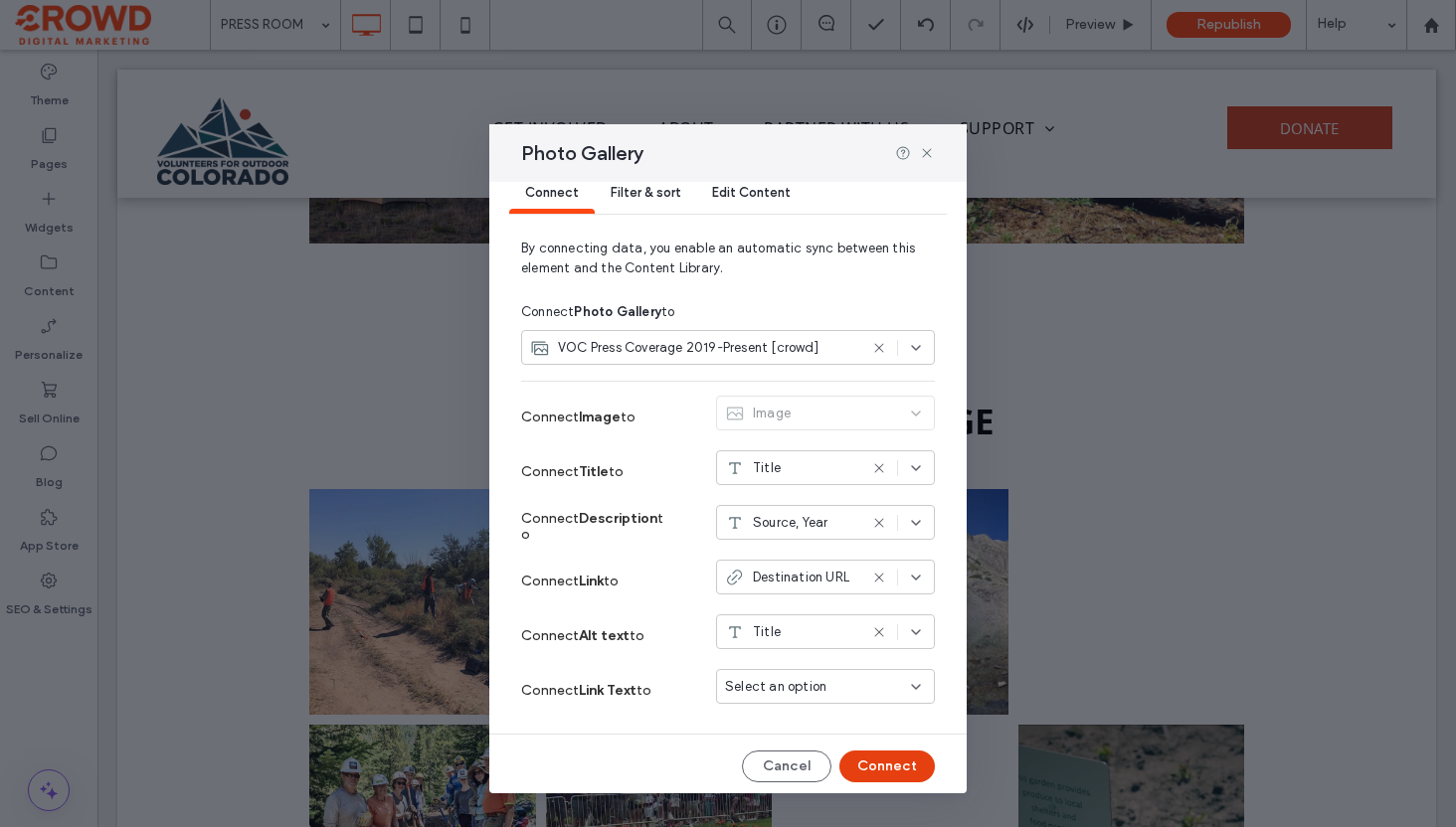 click on "Connect" at bounding box center (887, 766) 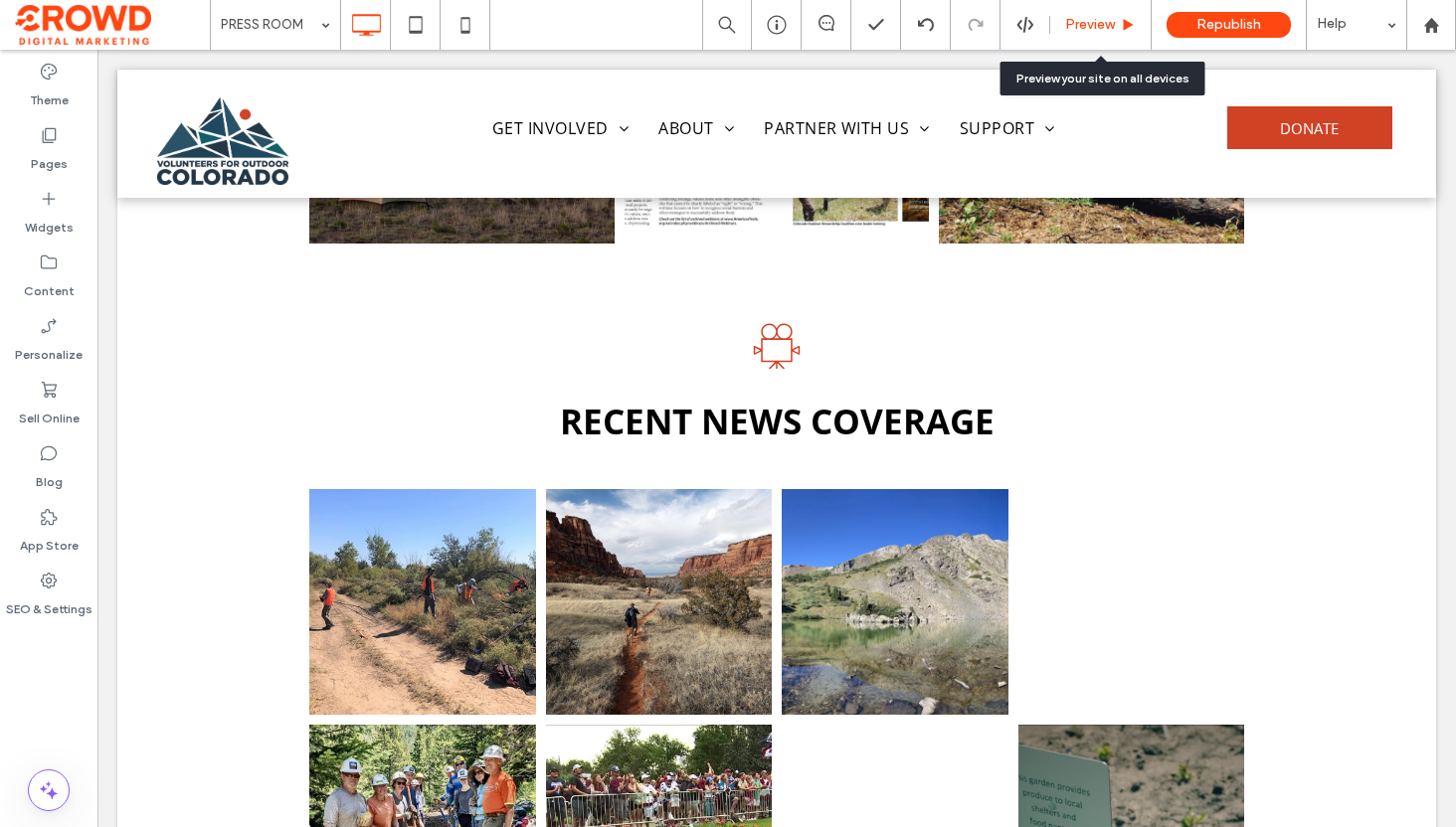 click on "Preview" at bounding box center (1090, 25) 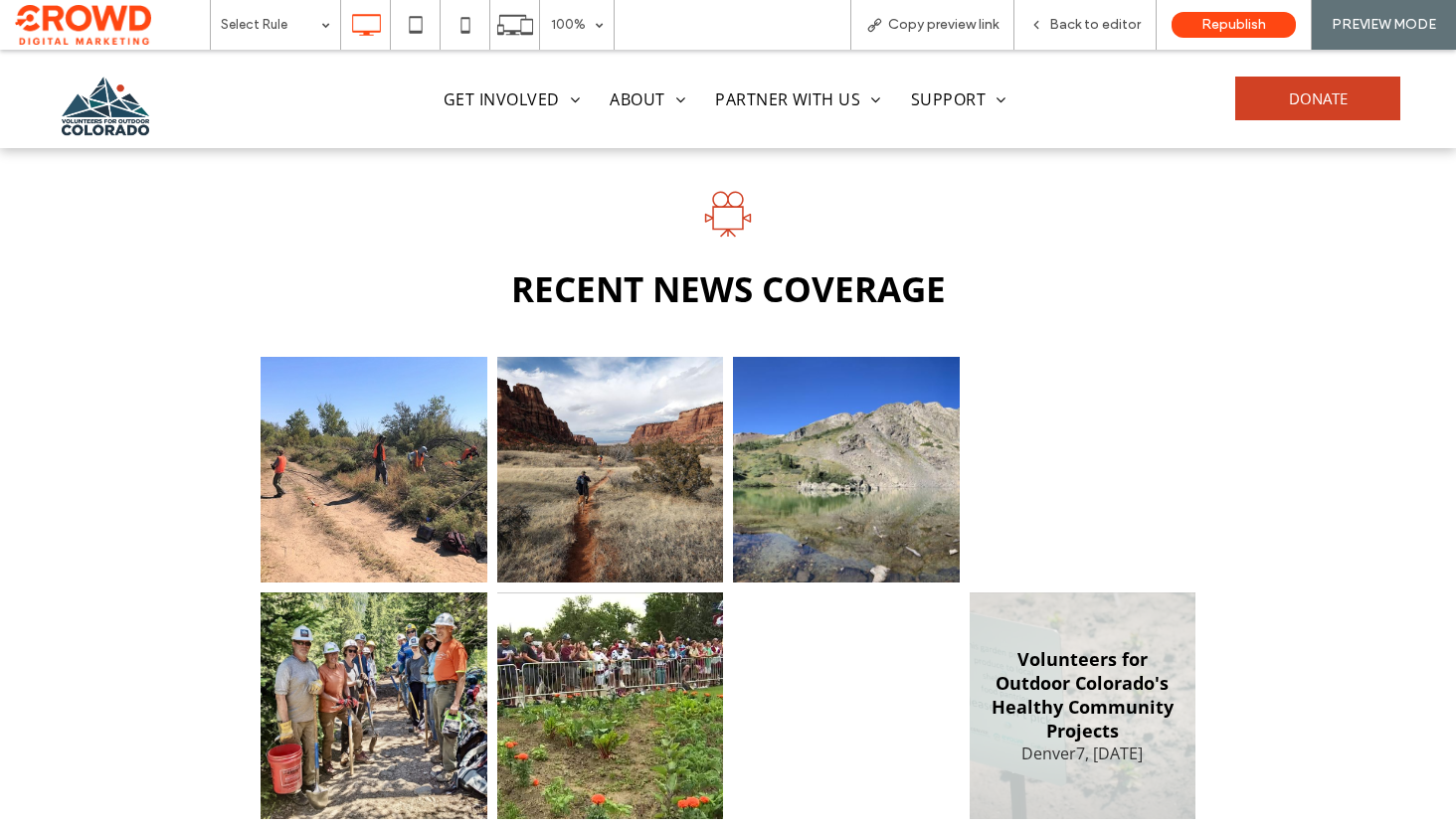 scroll, scrollTop: 2295, scrollLeft: 0, axis: vertical 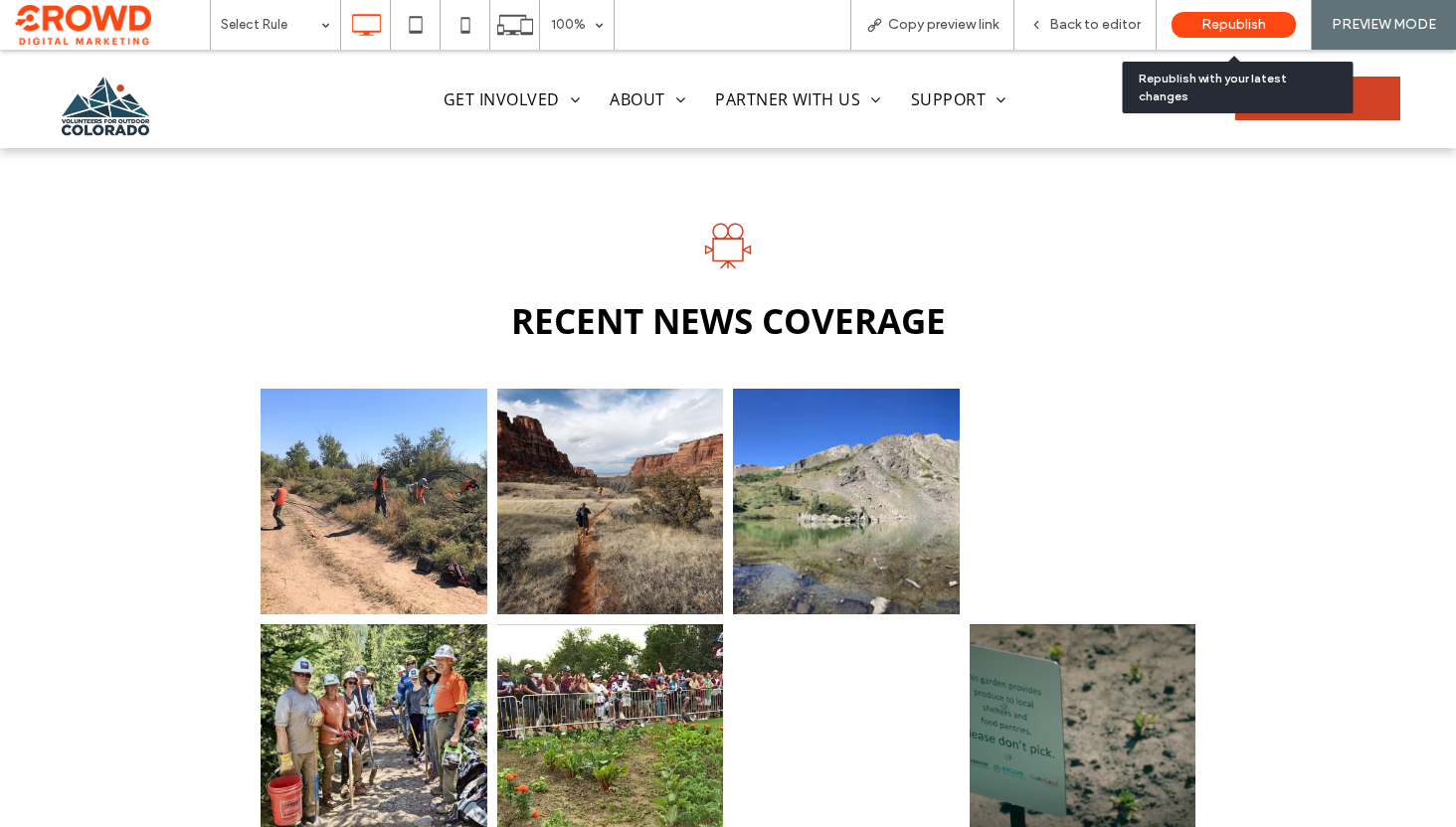 click on "Republish" at bounding box center (1233, 25) 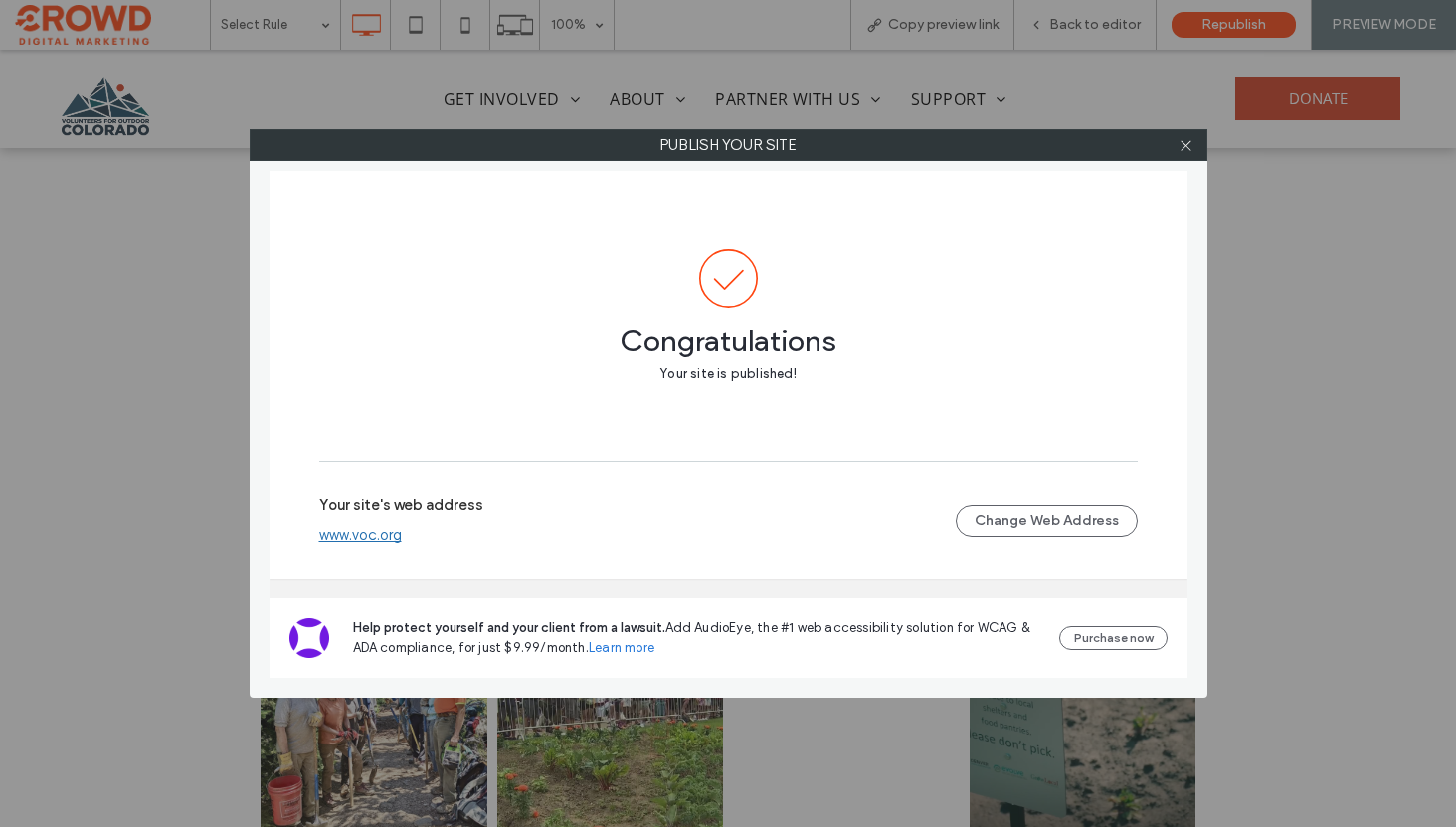 click on "www.voc.org" at bounding box center (360, 535) 